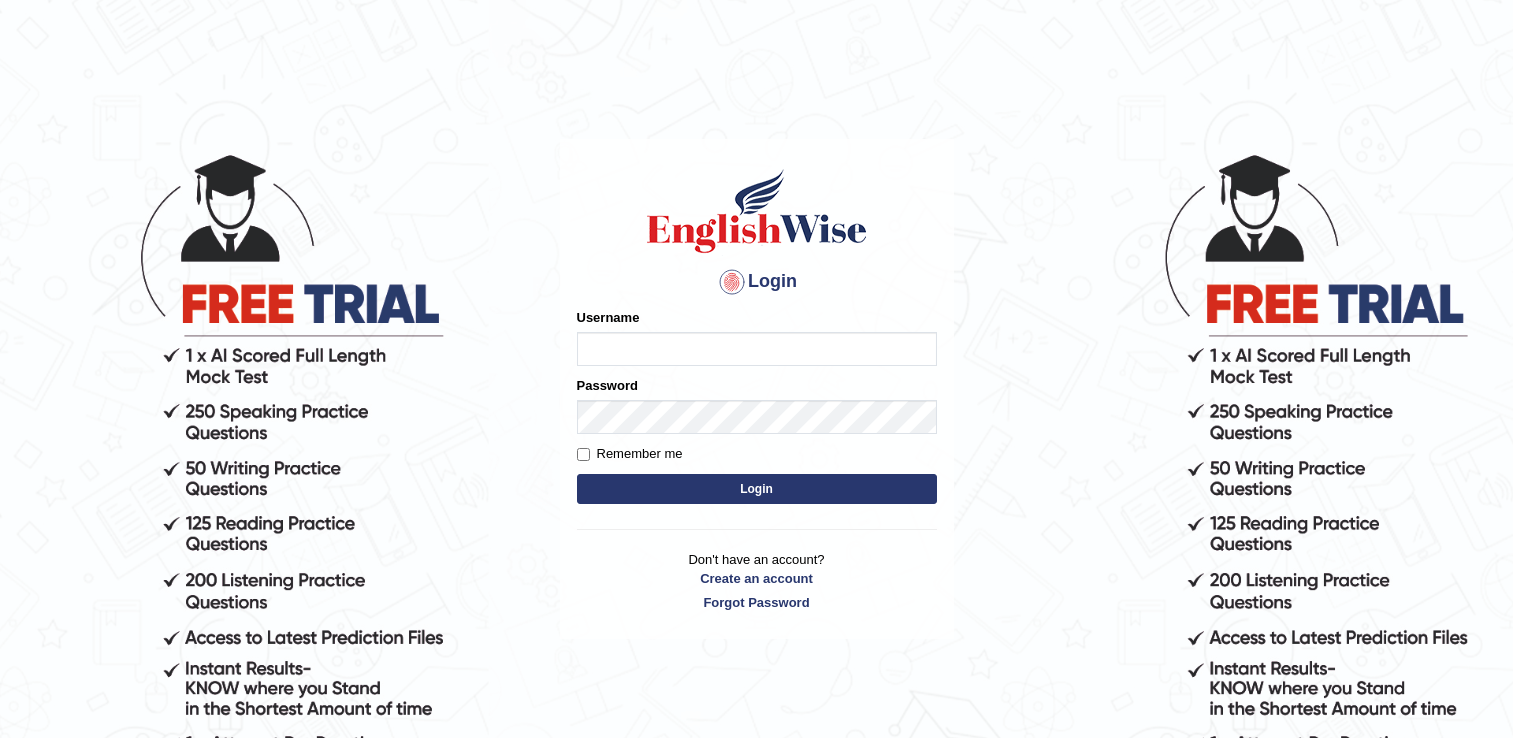 scroll, scrollTop: 0, scrollLeft: 0, axis: both 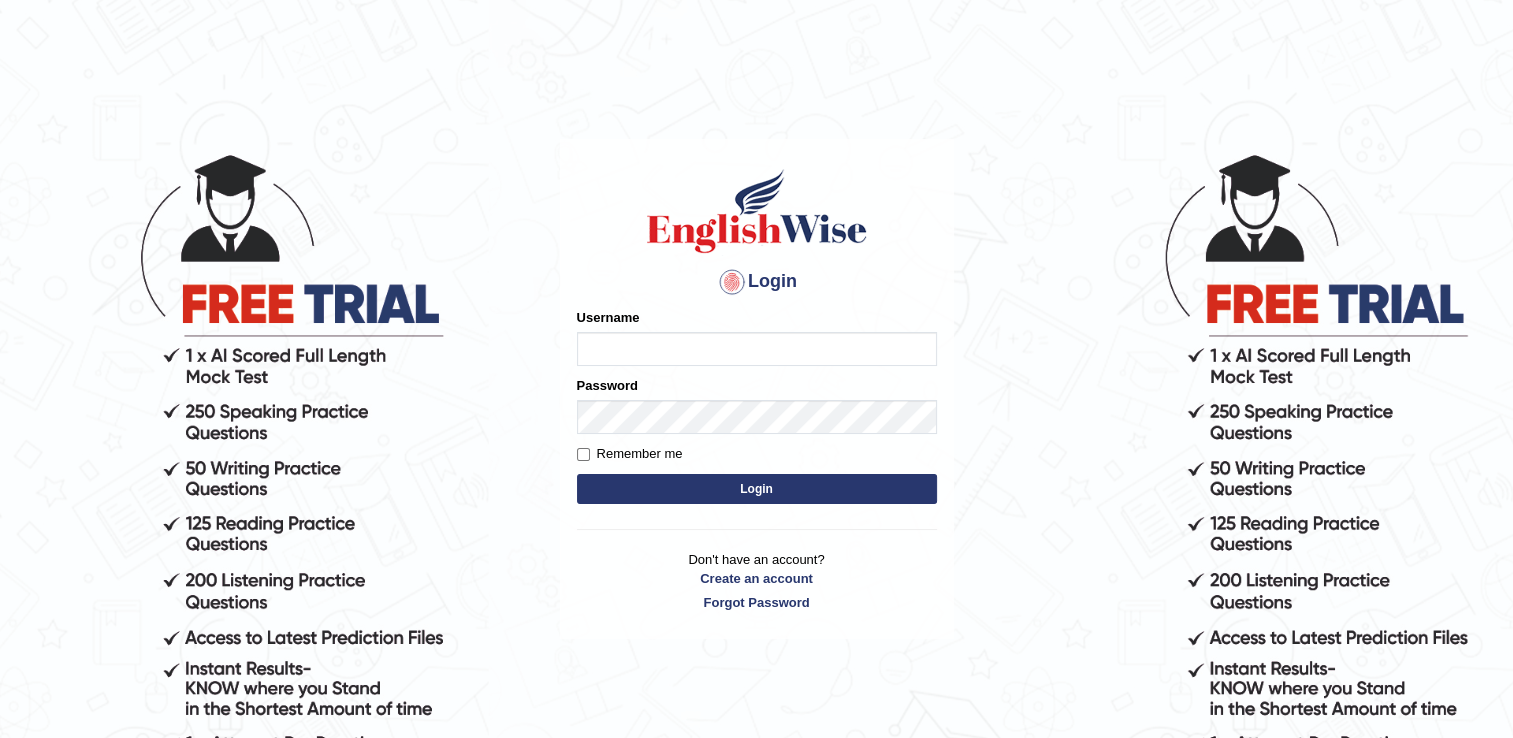type on "successgrg" 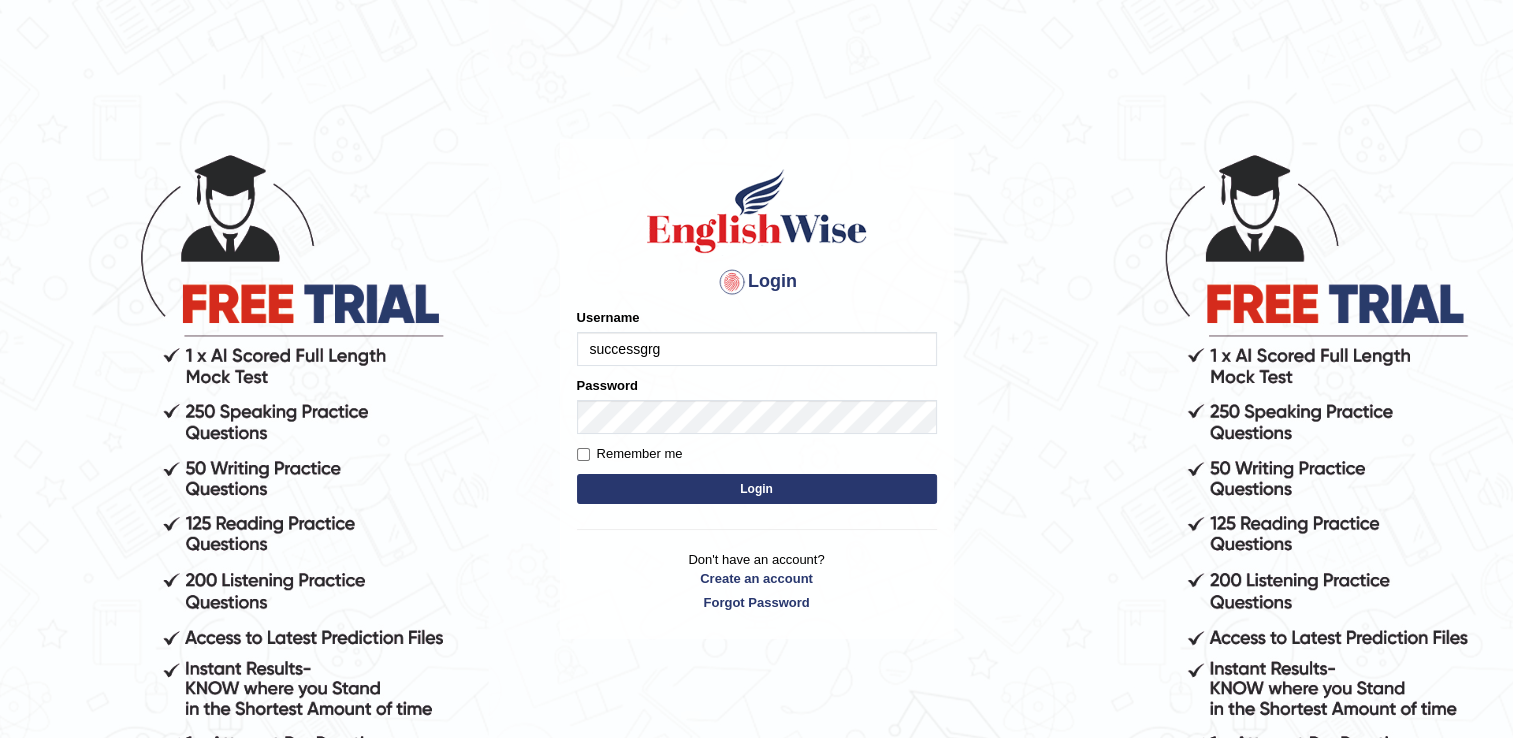 click on "Login" at bounding box center [757, 489] 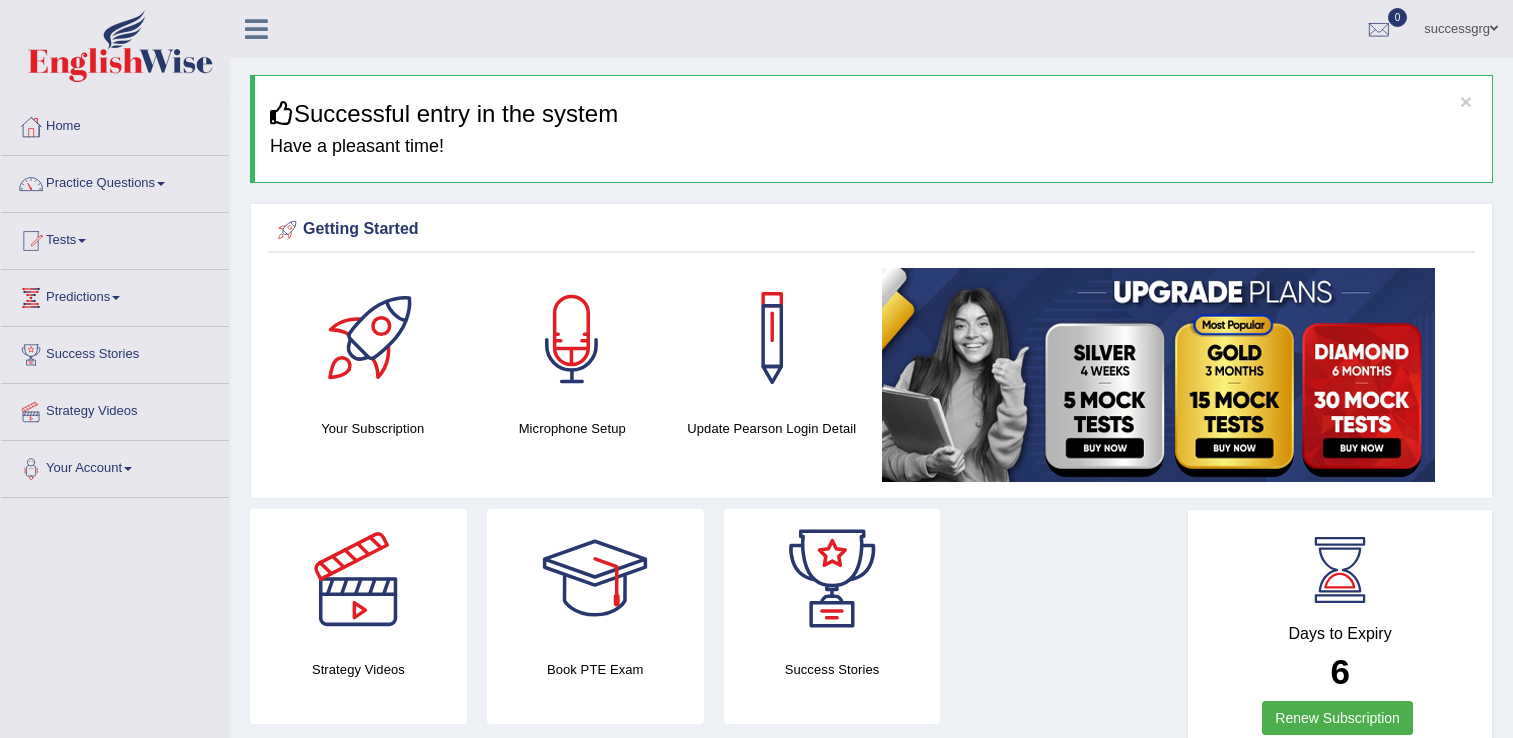 scroll, scrollTop: 0, scrollLeft: 0, axis: both 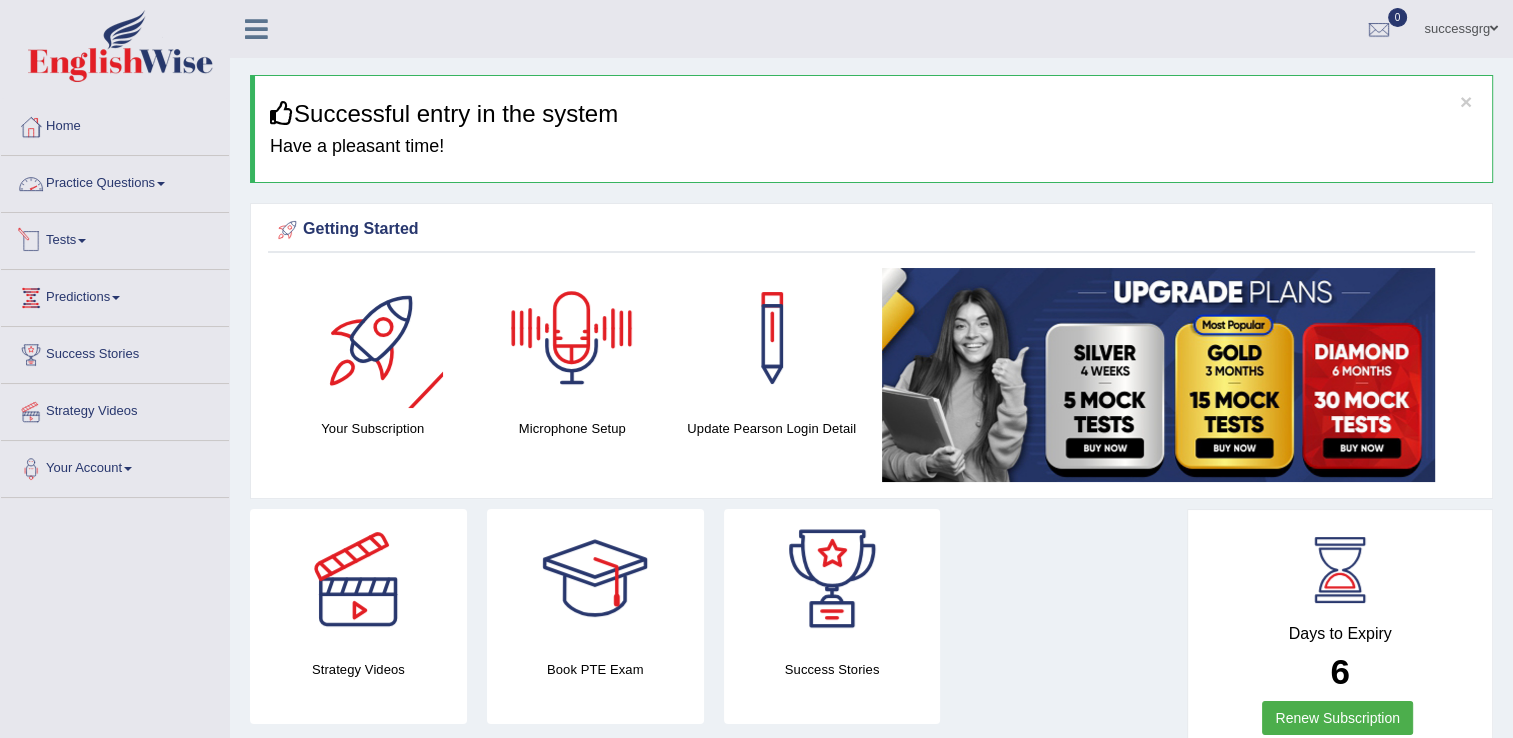 click on "Practice Questions" at bounding box center [115, 181] 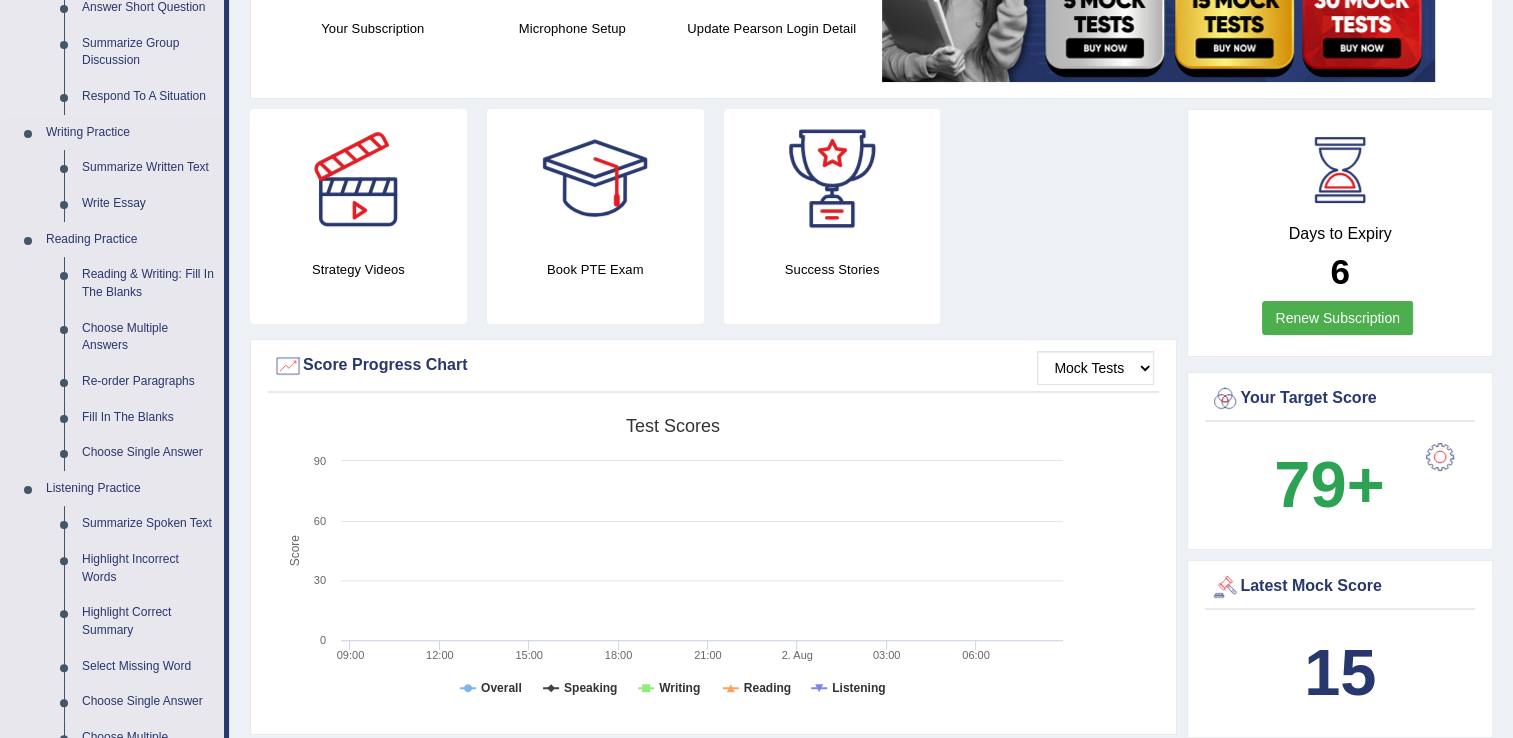 scroll, scrollTop: 900, scrollLeft: 0, axis: vertical 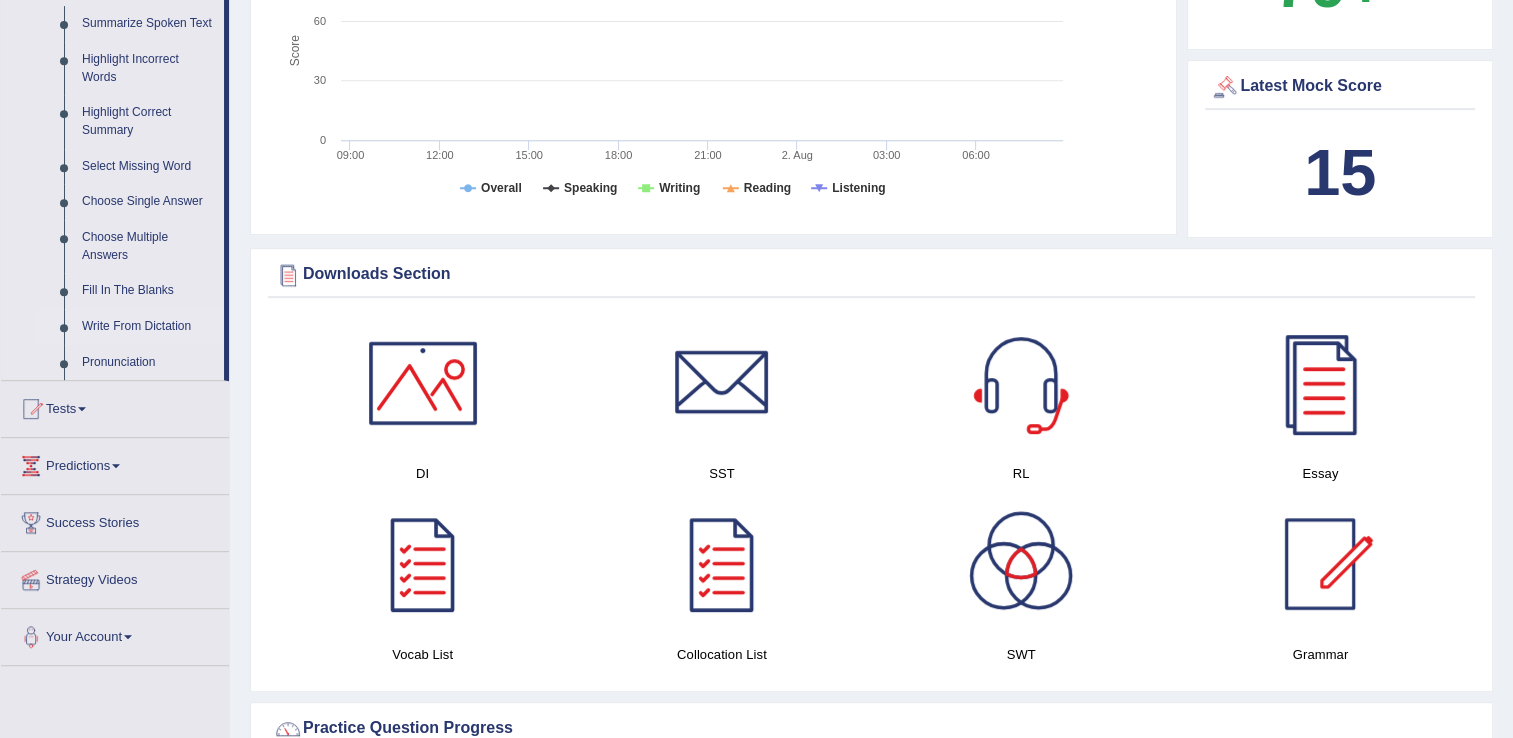 click on "Write From Dictation" at bounding box center (148, 327) 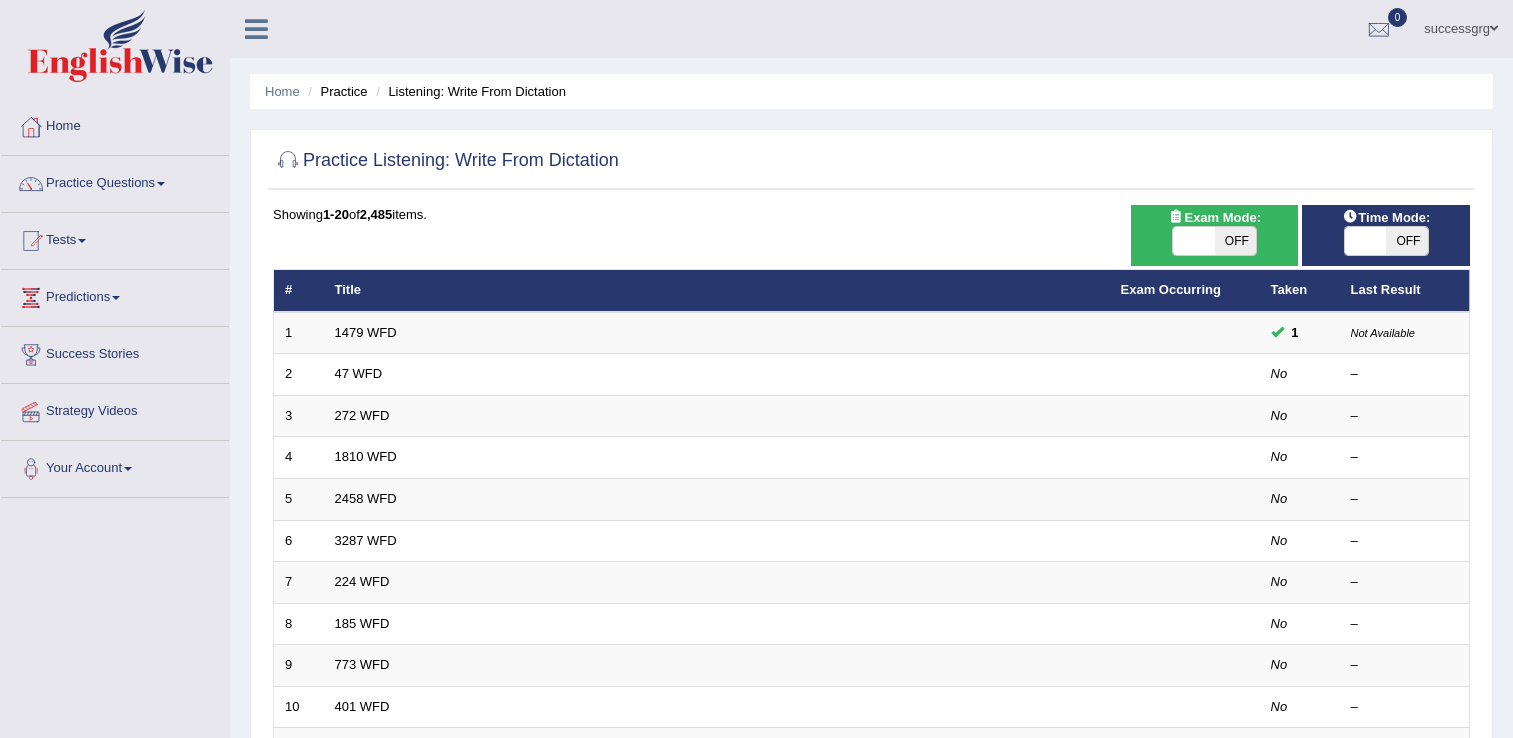 scroll, scrollTop: 0, scrollLeft: 0, axis: both 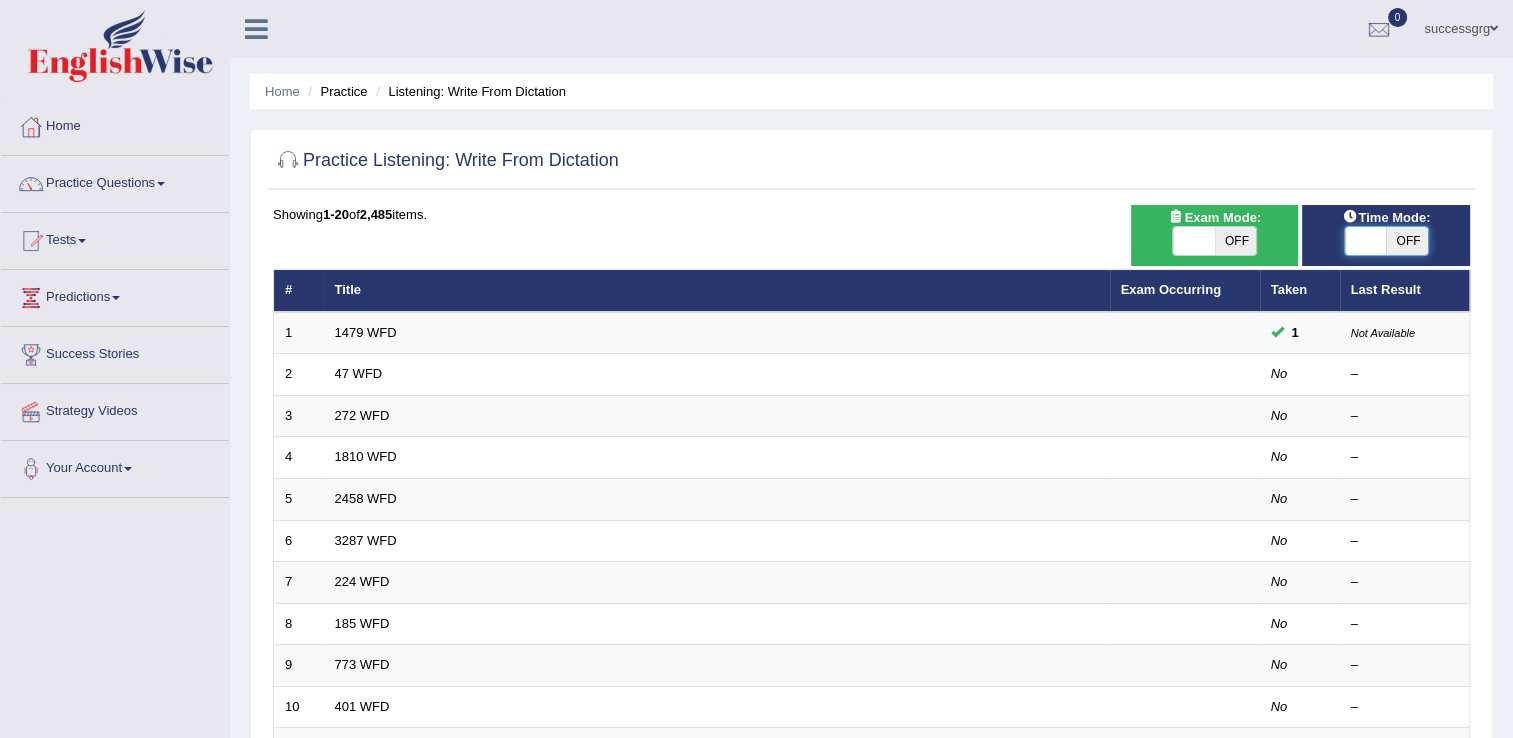 click at bounding box center [1366, 241] 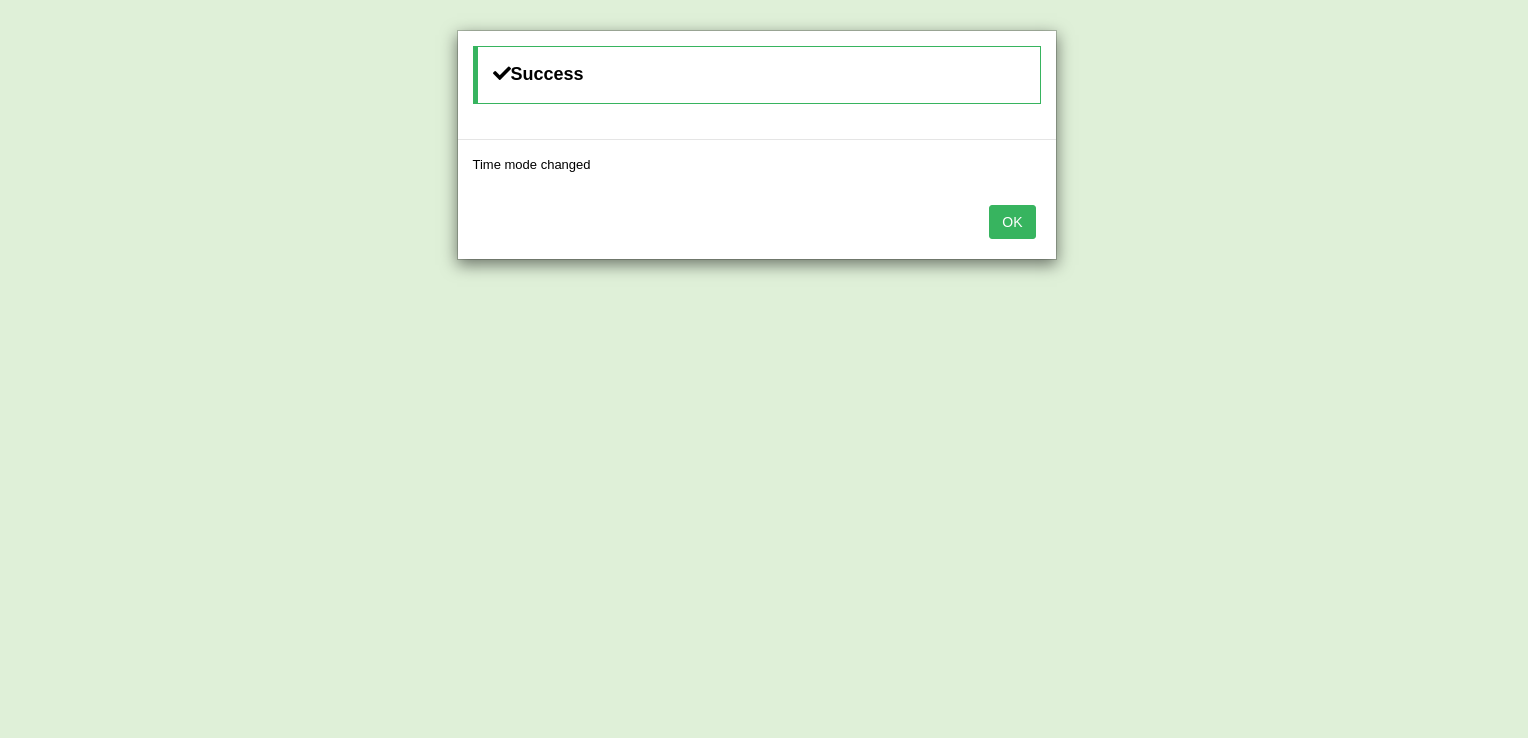 drag, startPoint x: 1034, startPoint y: 207, endPoint x: 1023, endPoint y: 212, distance: 12.083046 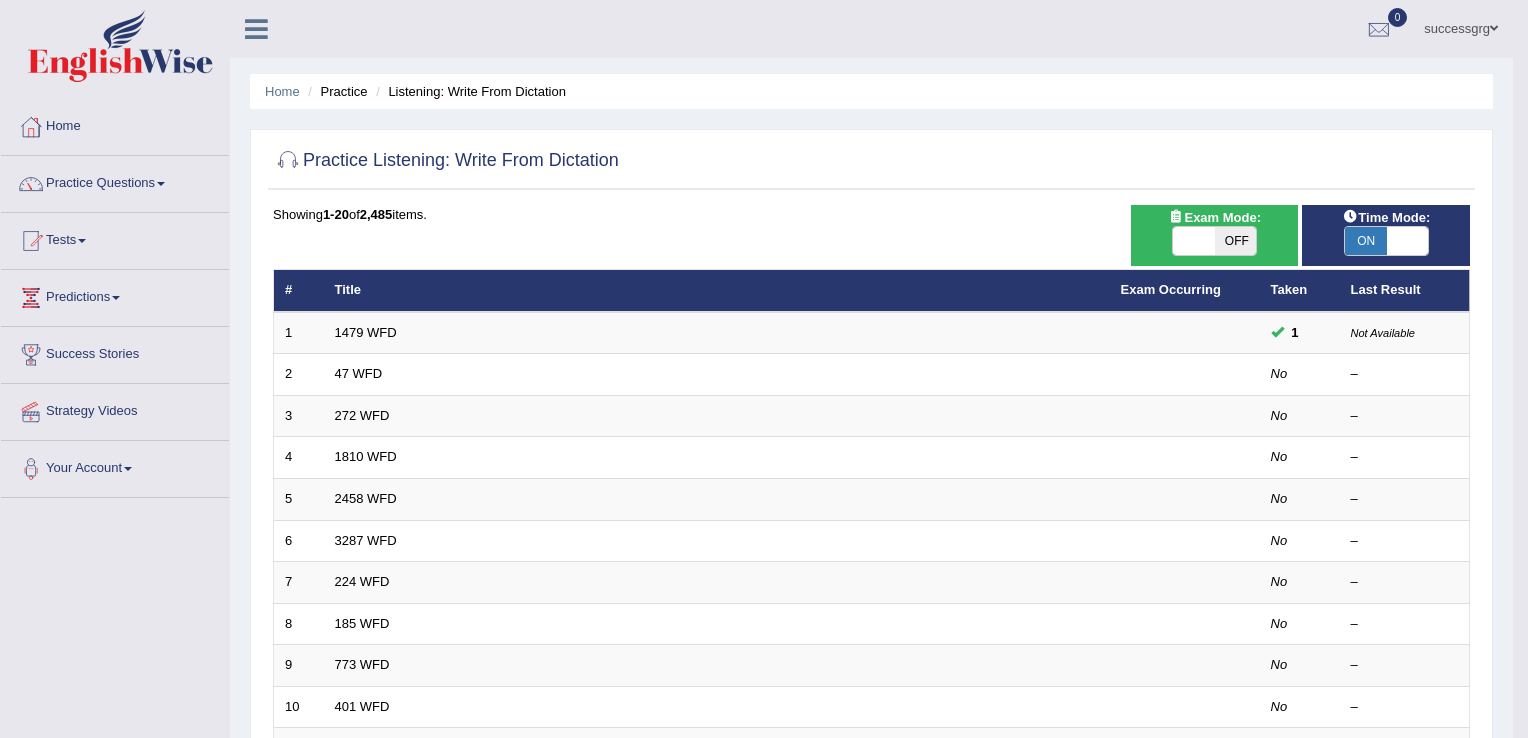 drag, startPoint x: 1023, startPoint y: 212, endPoint x: 997, endPoint y: 238, distance: 36.769554 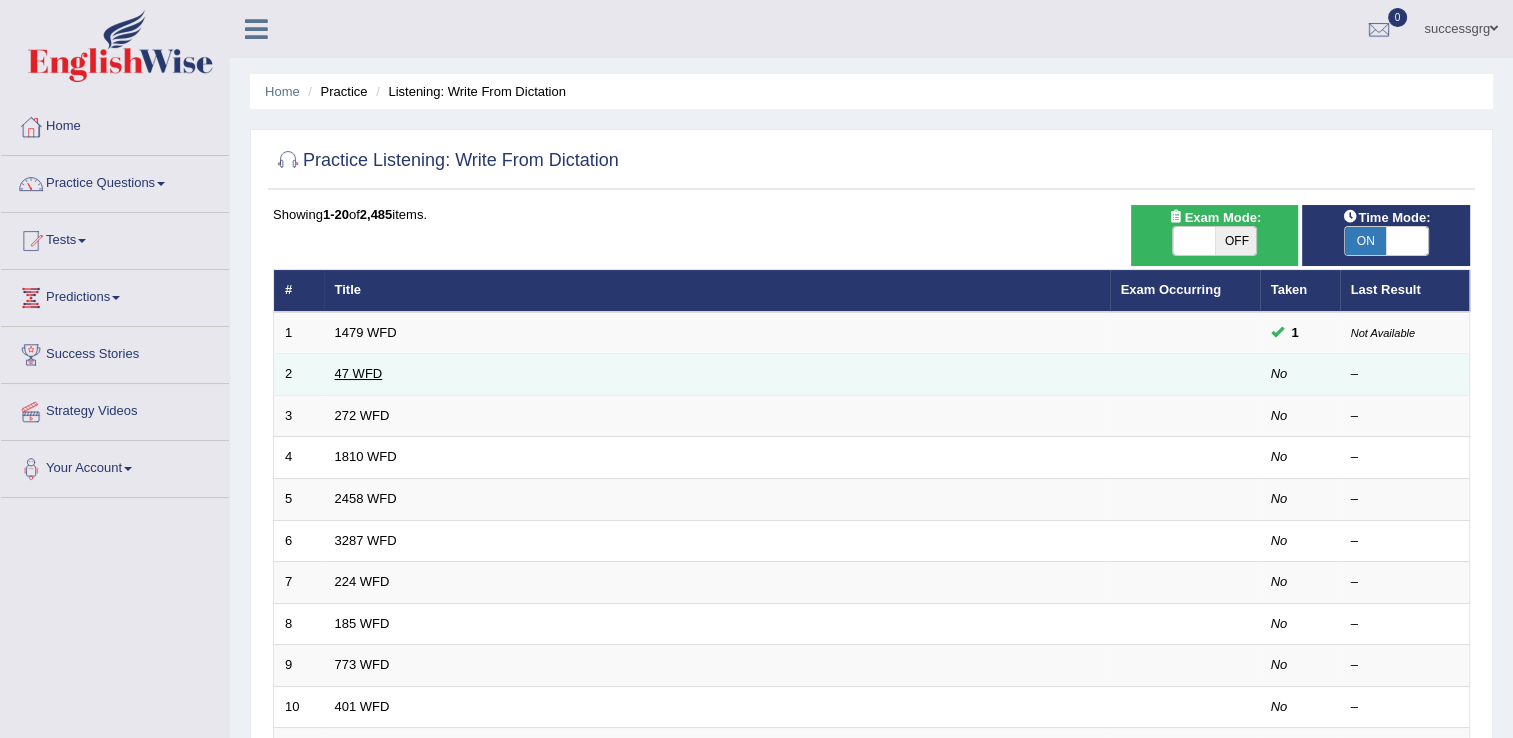 click on "47 WFD" at bounding box center [359, 373] 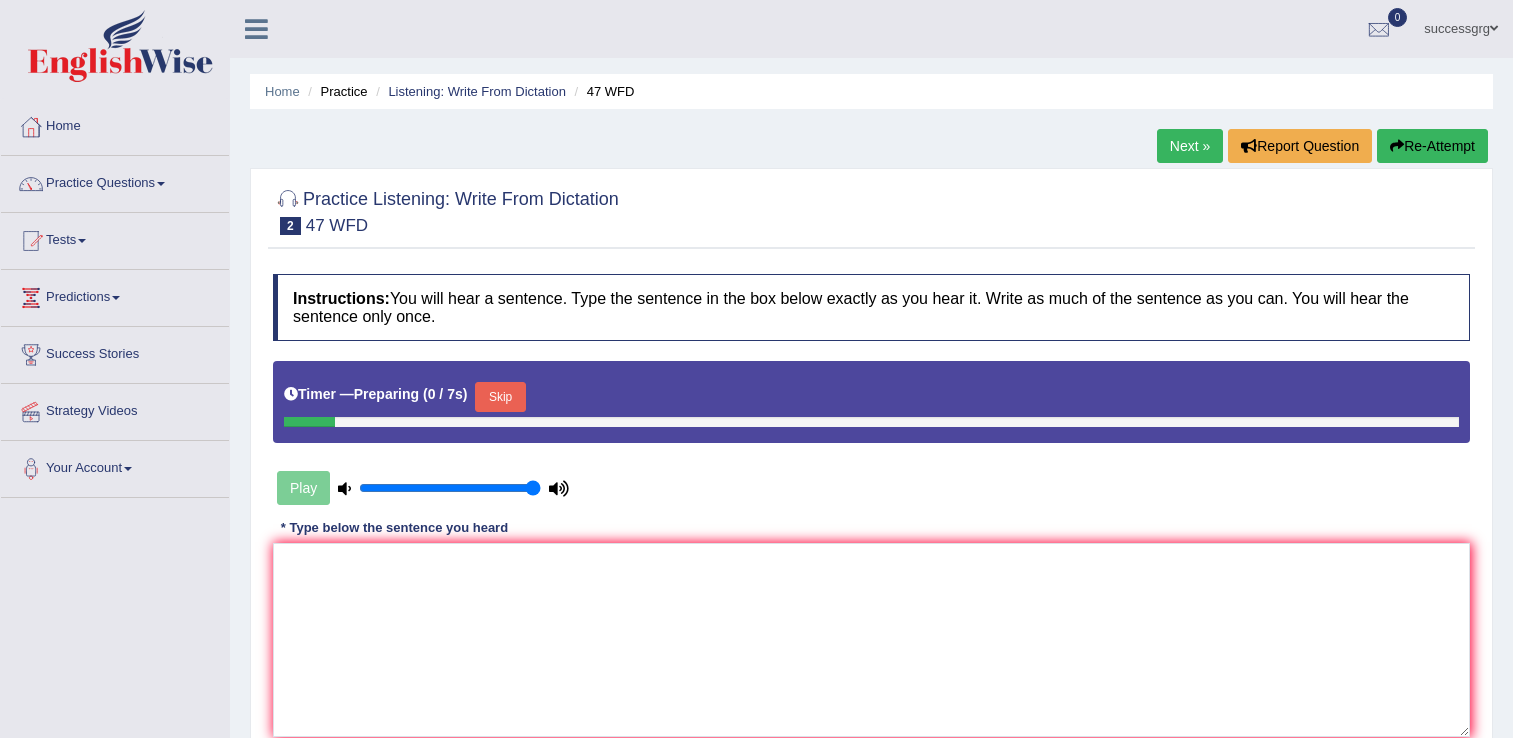 scroll, scrollTop: 0, scrollLeft: 0, axis: both 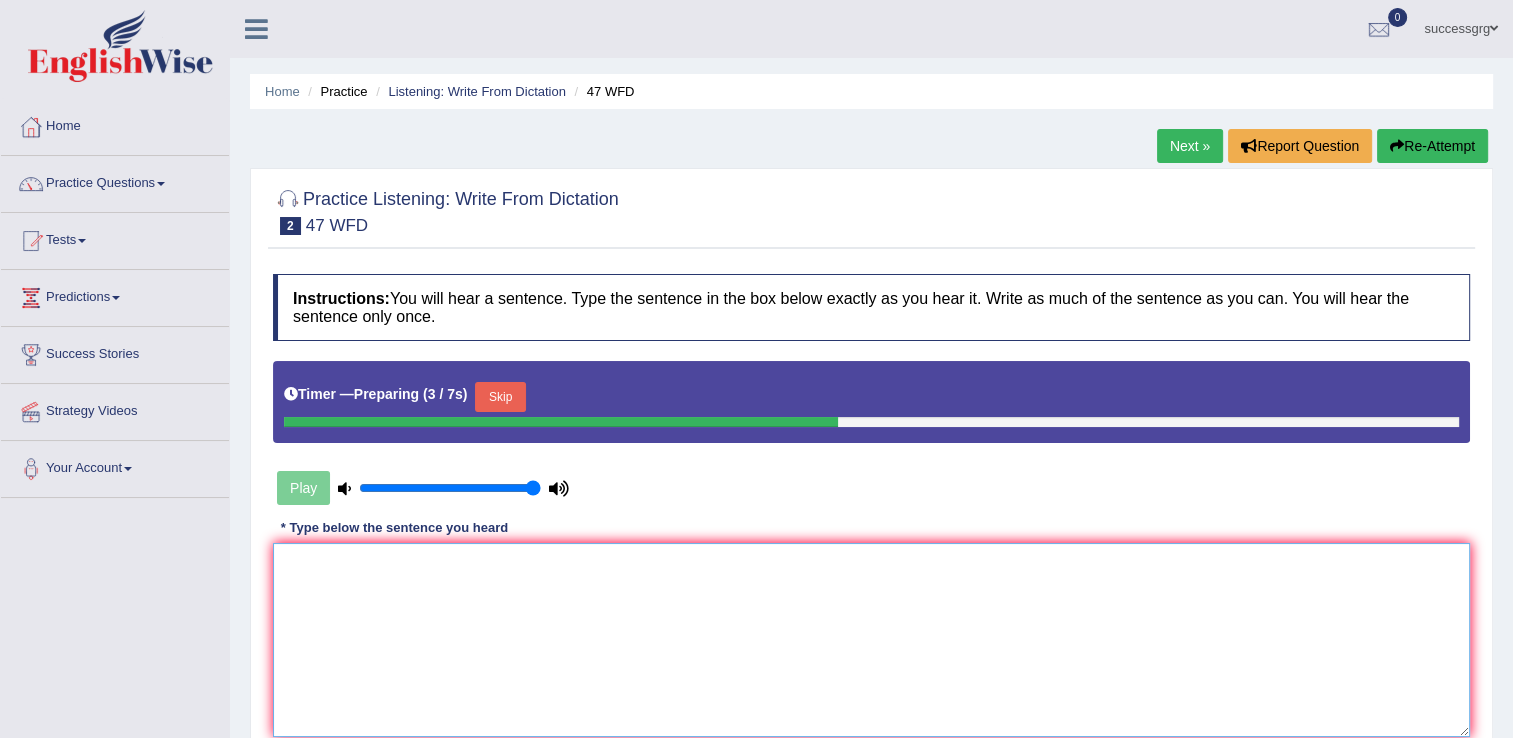click at bounding box center [871, 640] 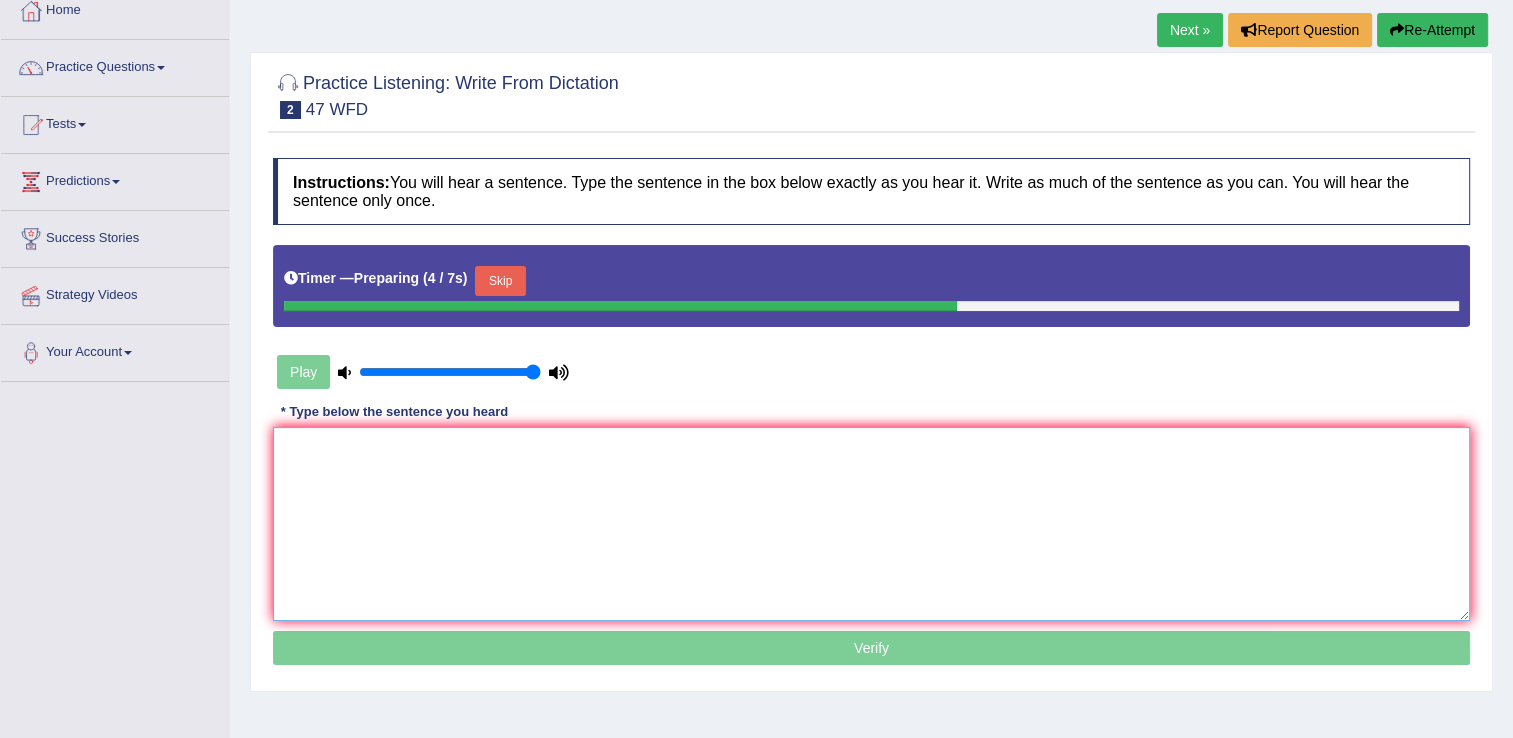 scroll, scrollTop: 200, scrollLeft: 0, axis: vertical 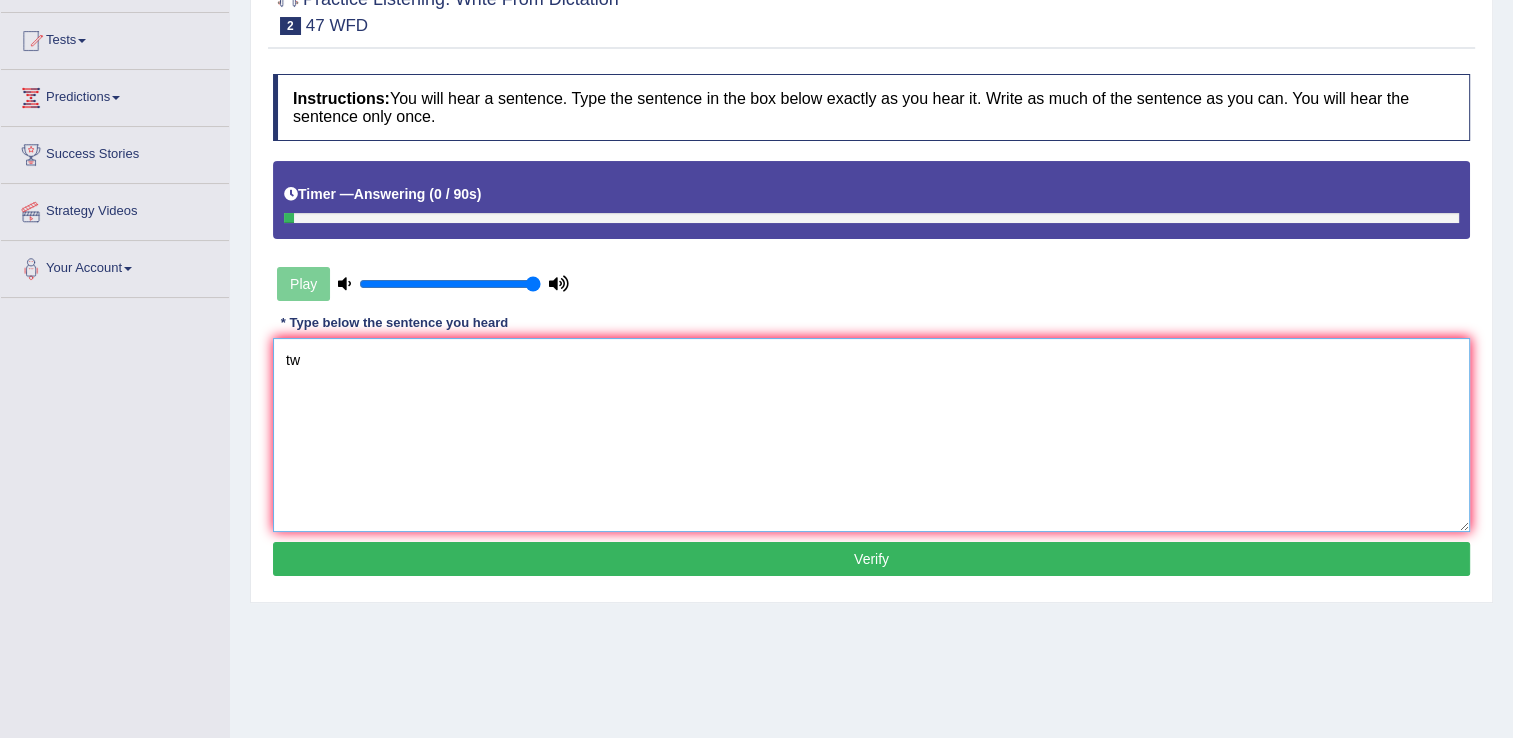 type on "t" 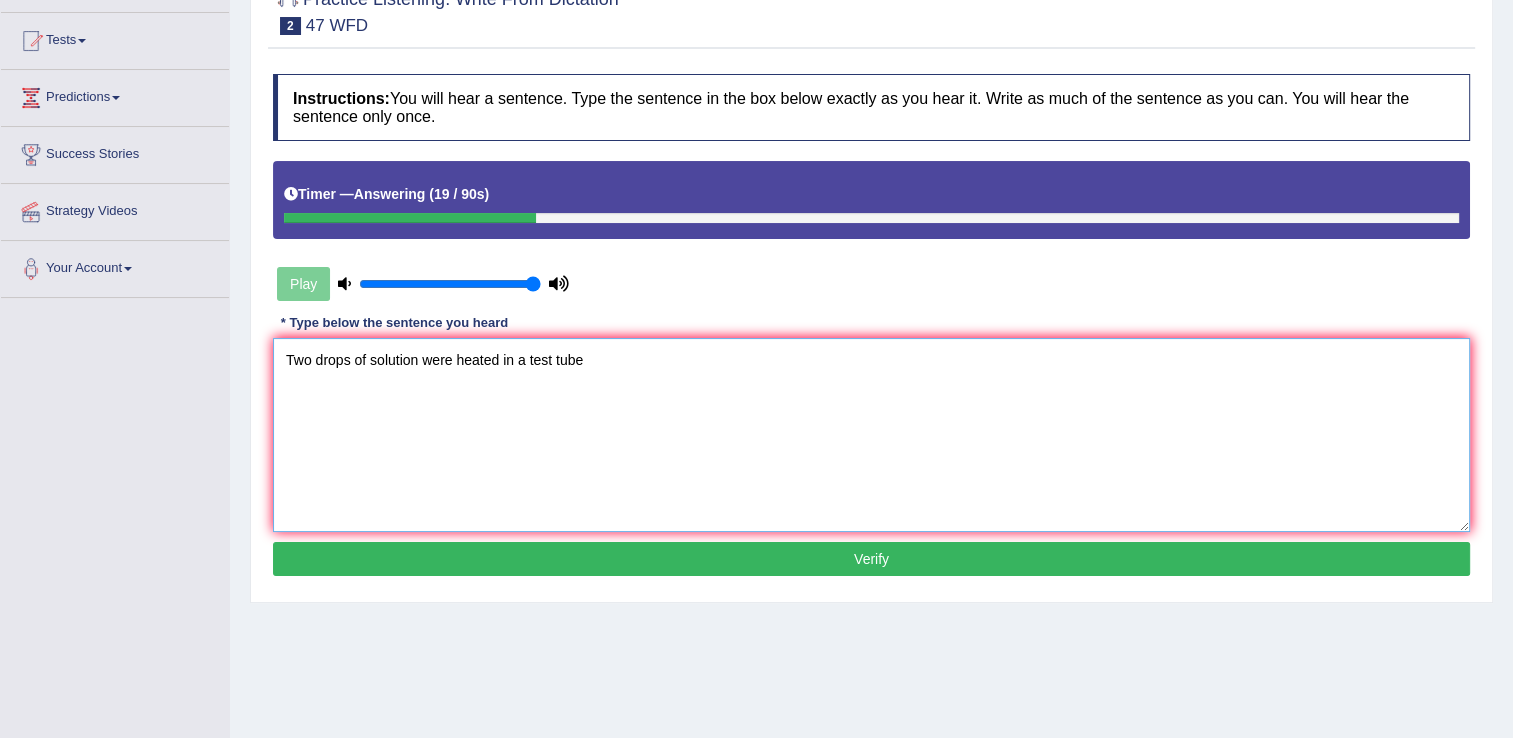 click on "Two drops of solution were heated in a test tube" at bounding box center (871, 435) 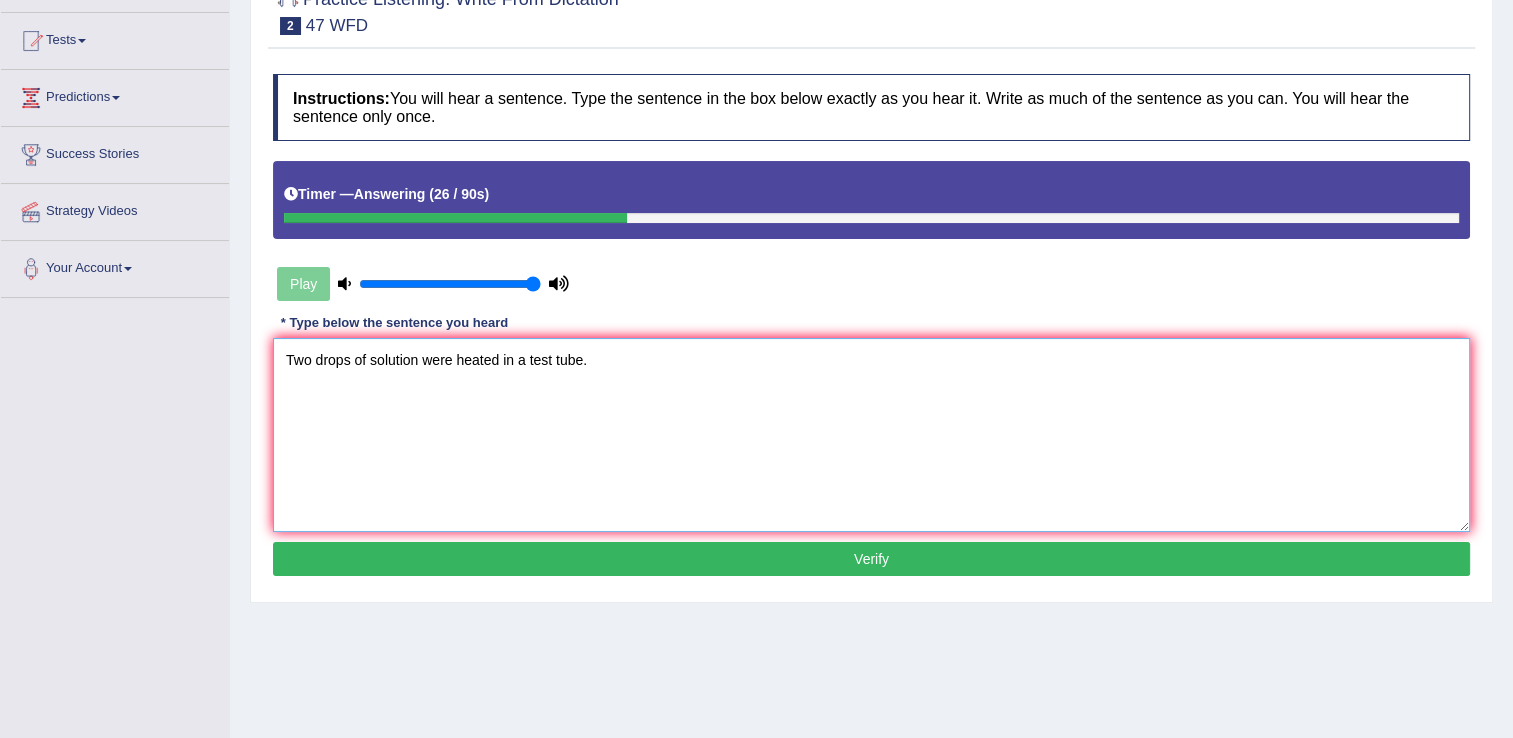 type on "Two drops of solution were heated in a test tube." 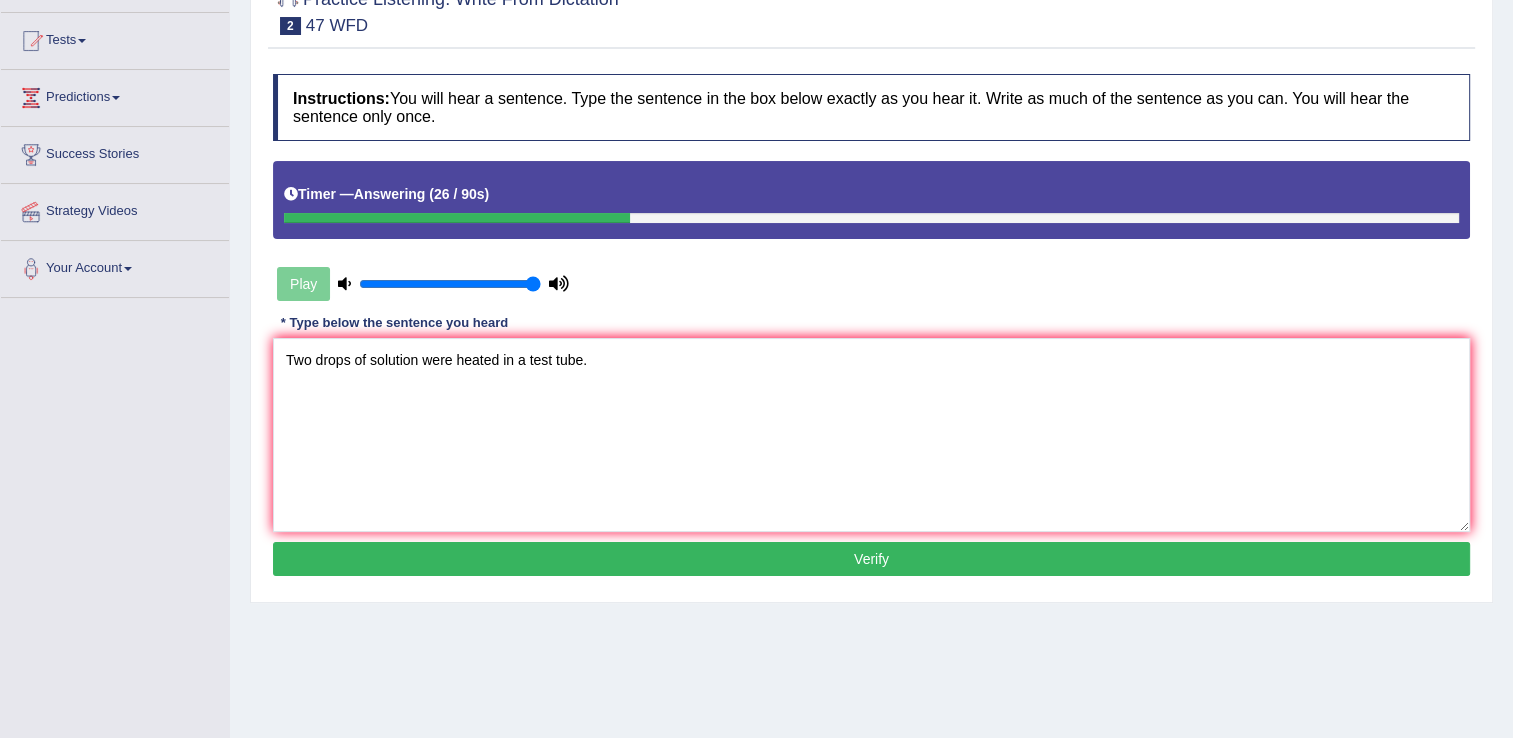 click on "Verify" at bounding box center (871, 559) 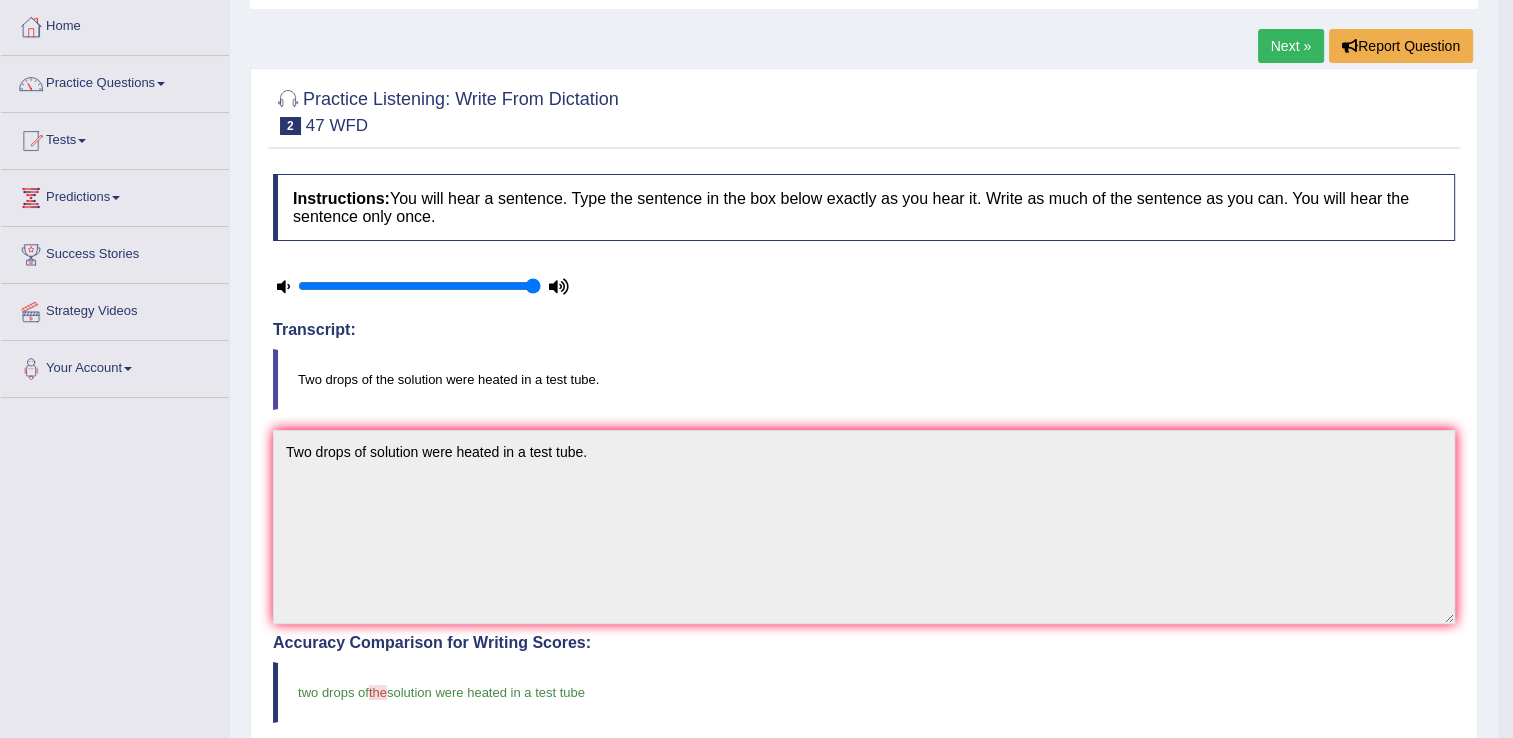 scroll, scrollTop: 0, scrollLeft: 0, axis: both 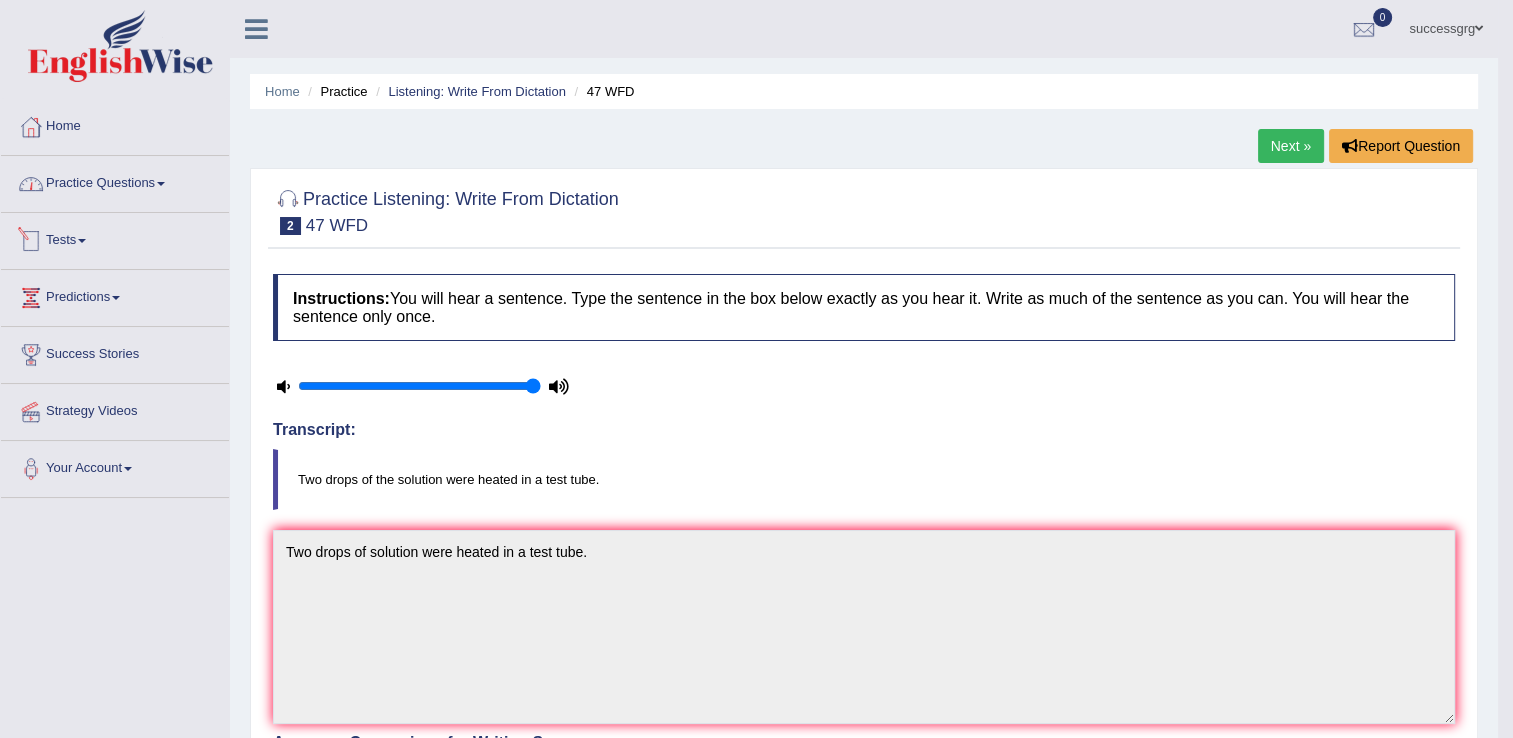 click on "Practice Questions" at bounding box center [115, 181] 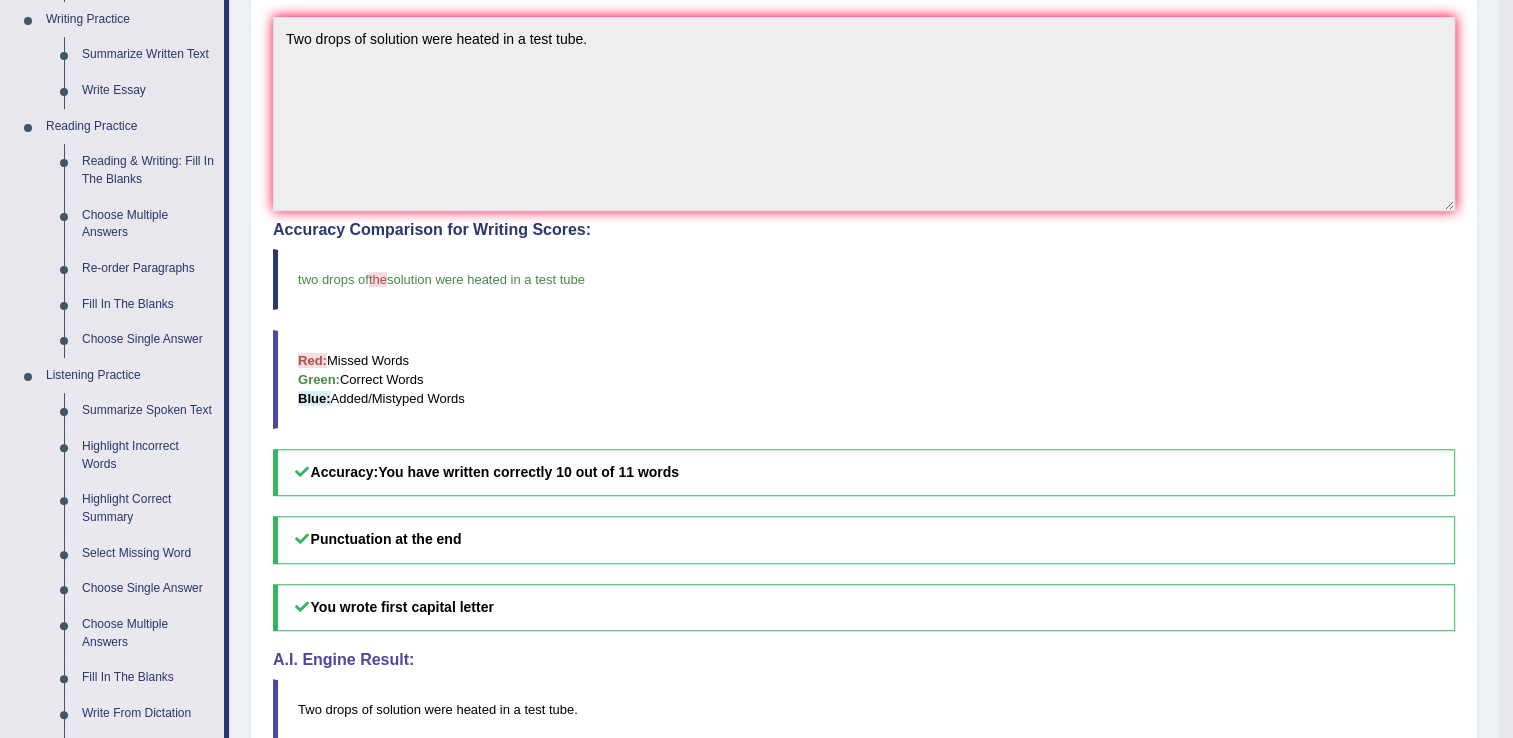 scroll, scrollTop: 600, scrollLeft: 0, axis: vertical 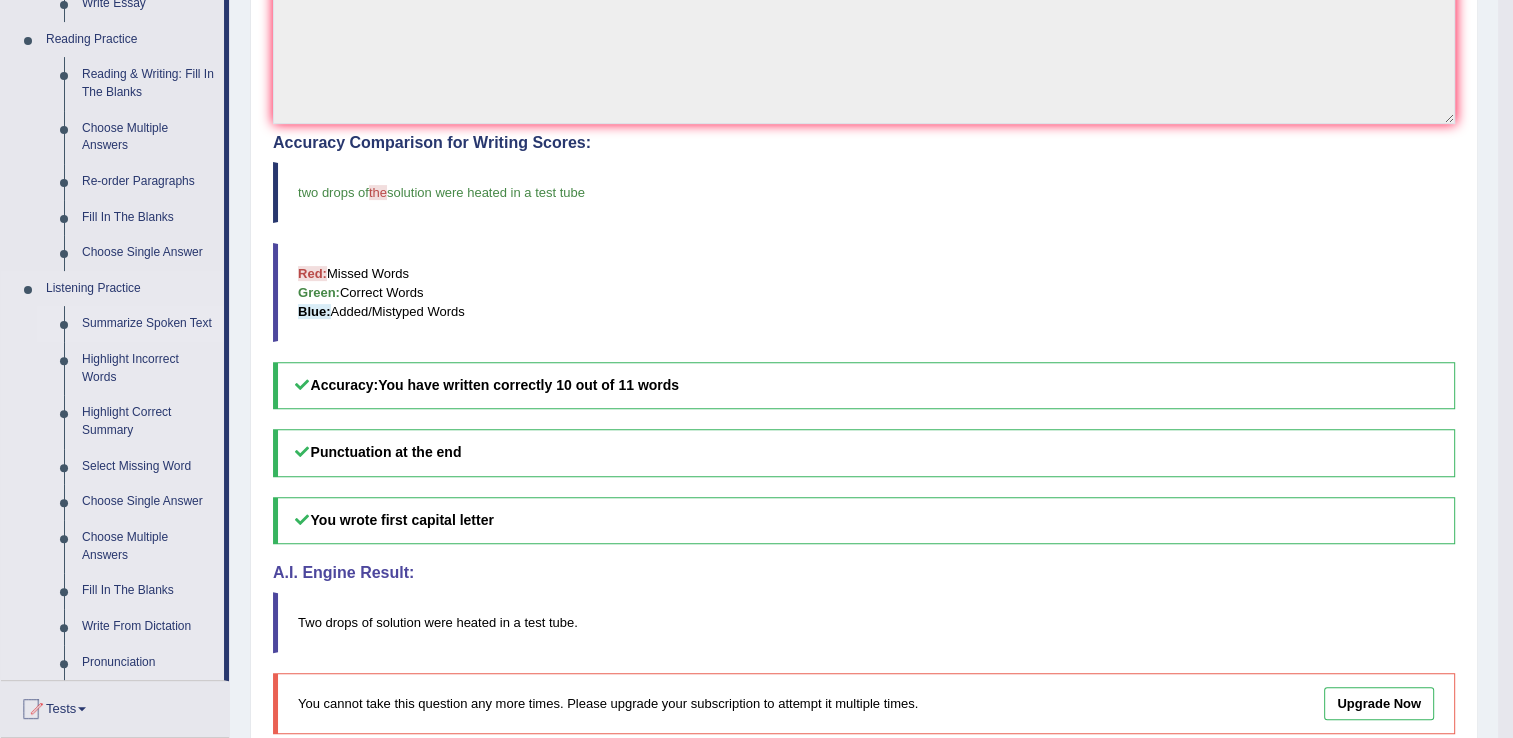 click on "Summarize Spoken Text" at bounding box center (148, 324) 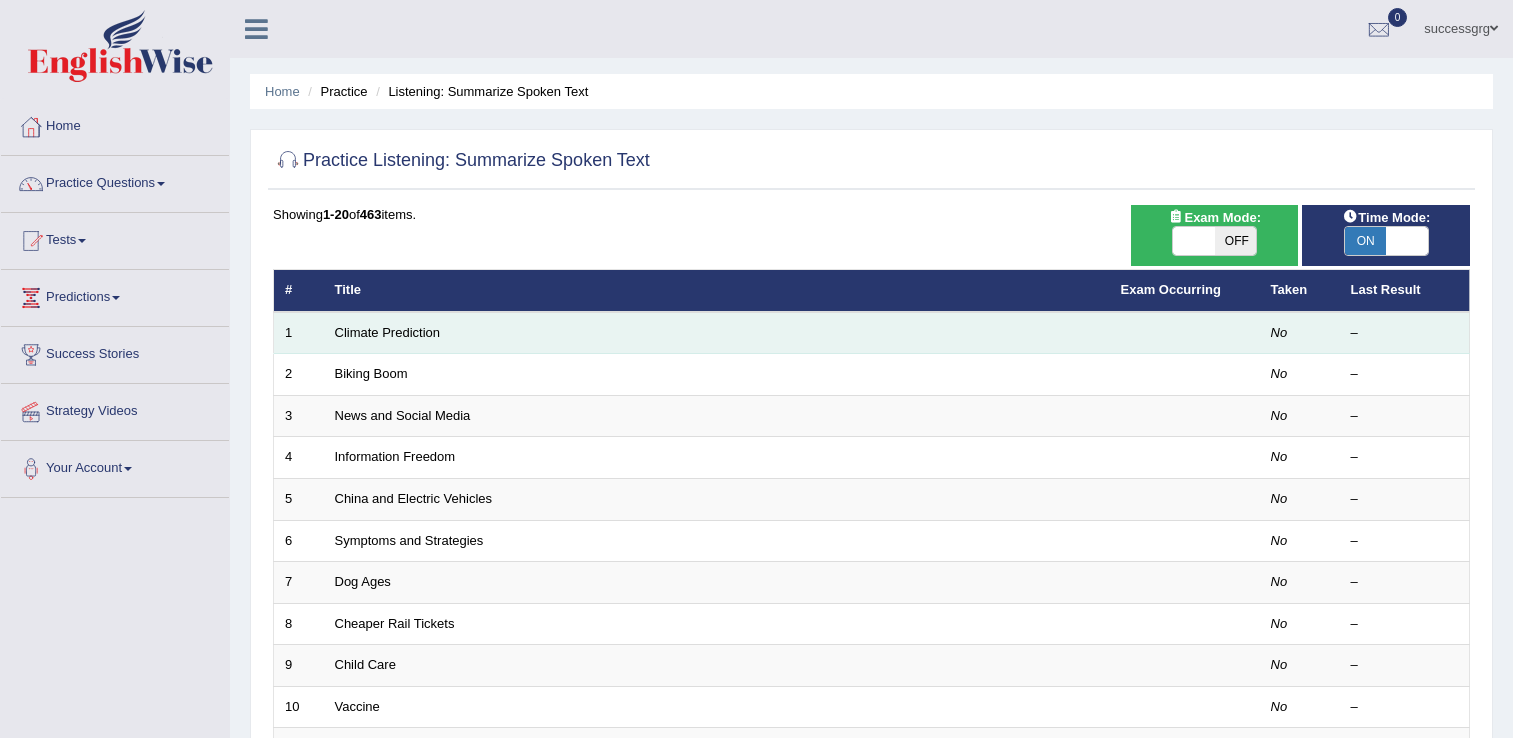scroll, scrollTop: 0, scrollLeft: 0, axis: both 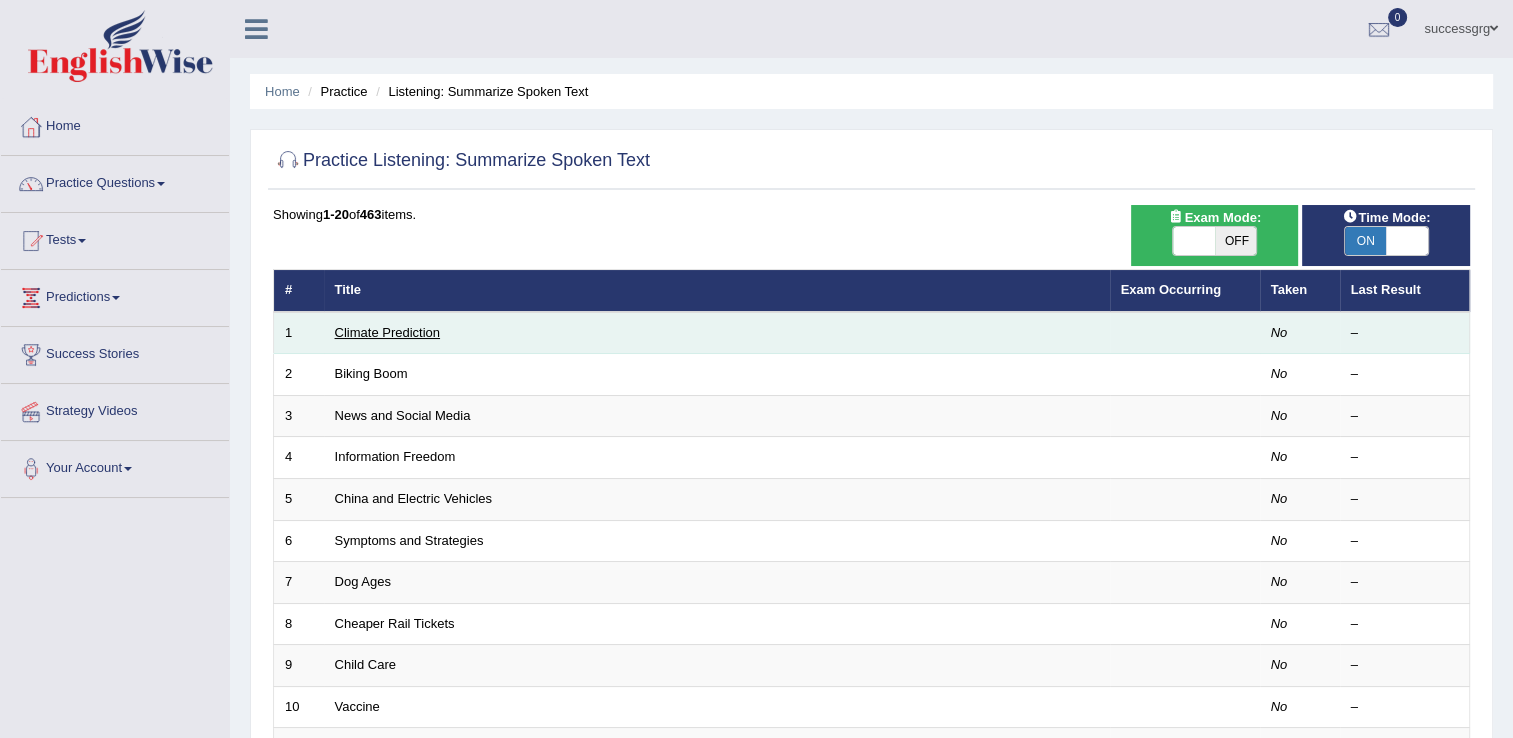 click on "Climate Prediction" at bounding box center [388, 332] 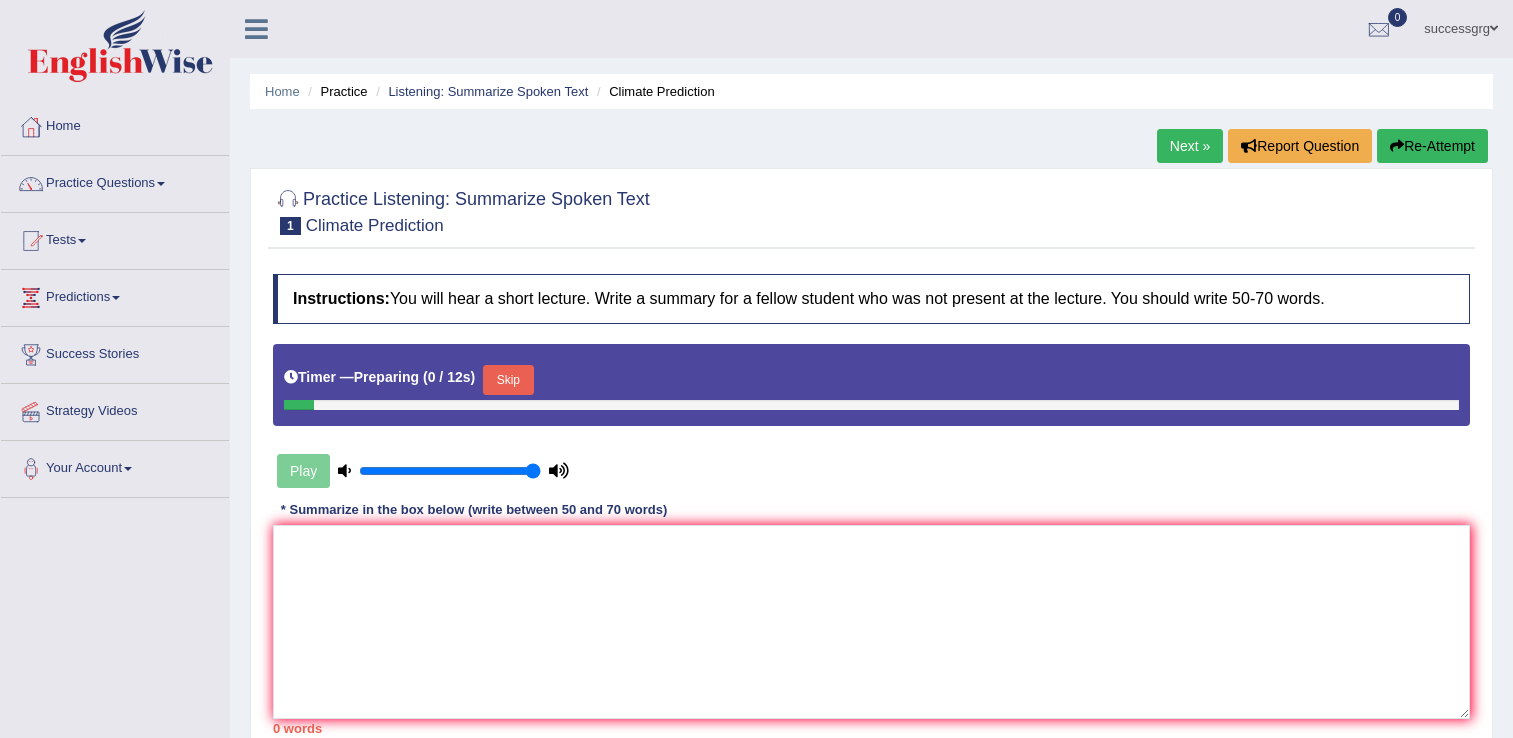 scroll, scrollTop: 0, scrollLeft: 0, axis: both 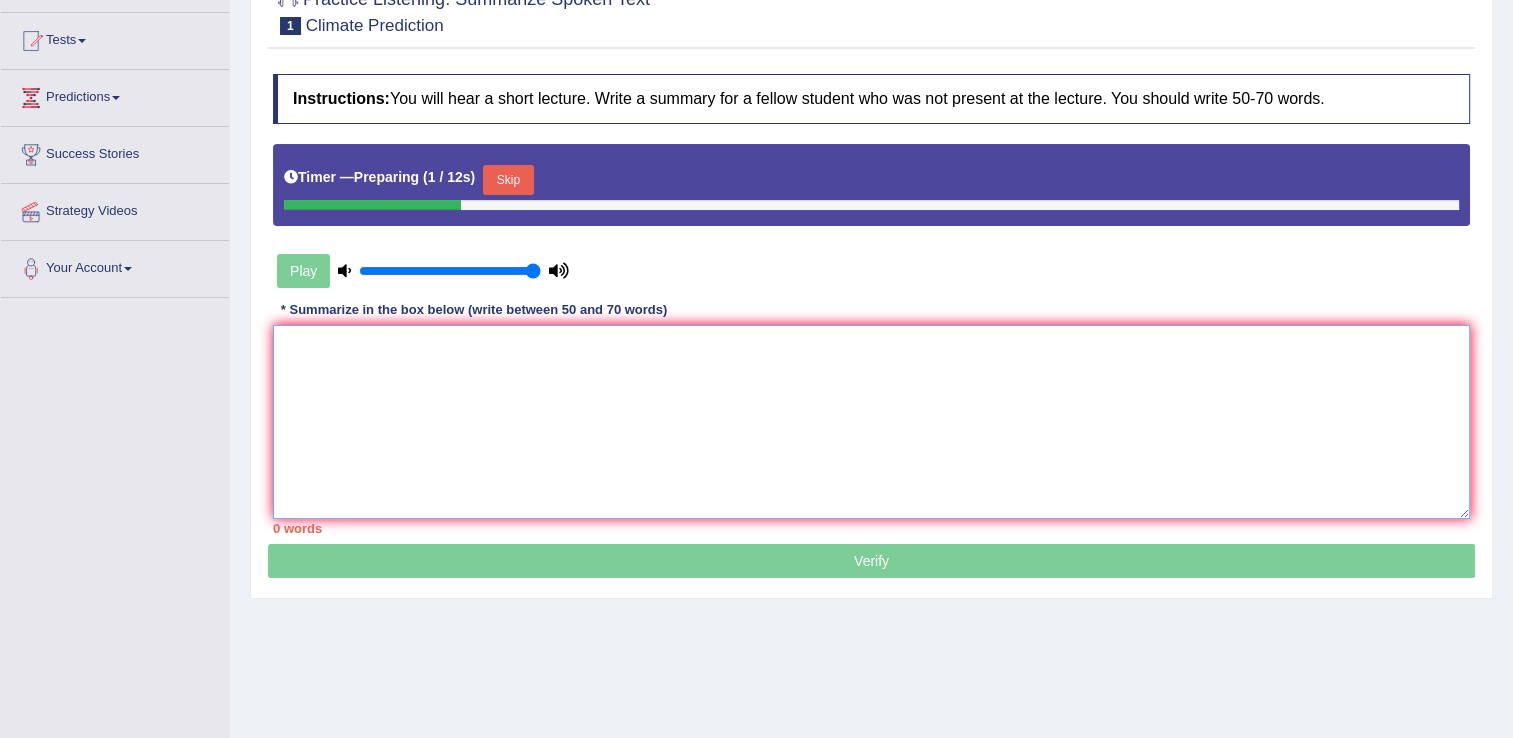 click at bounding box center [871, 422] 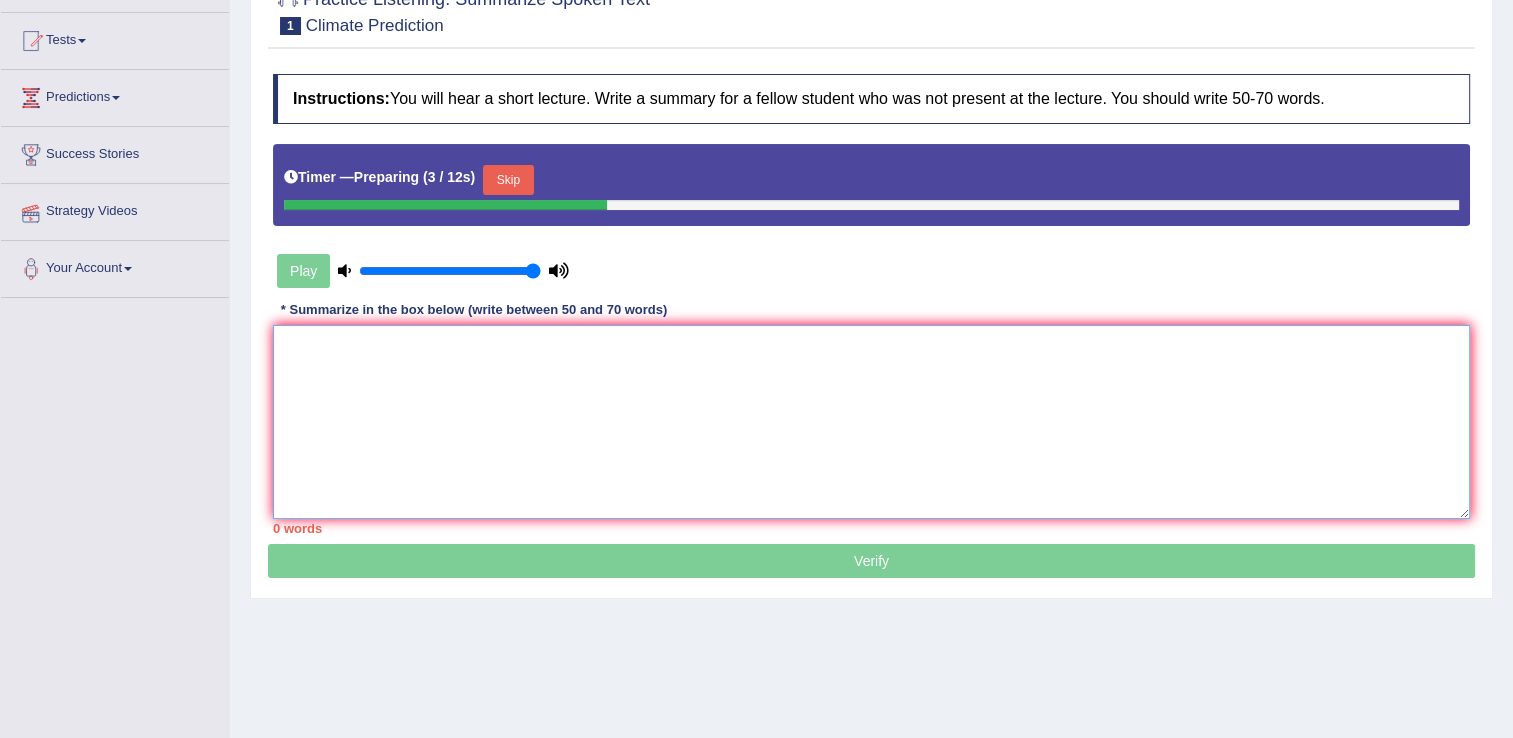 scroll, scrollTop: 0, scrollLeft: 0, axis: both 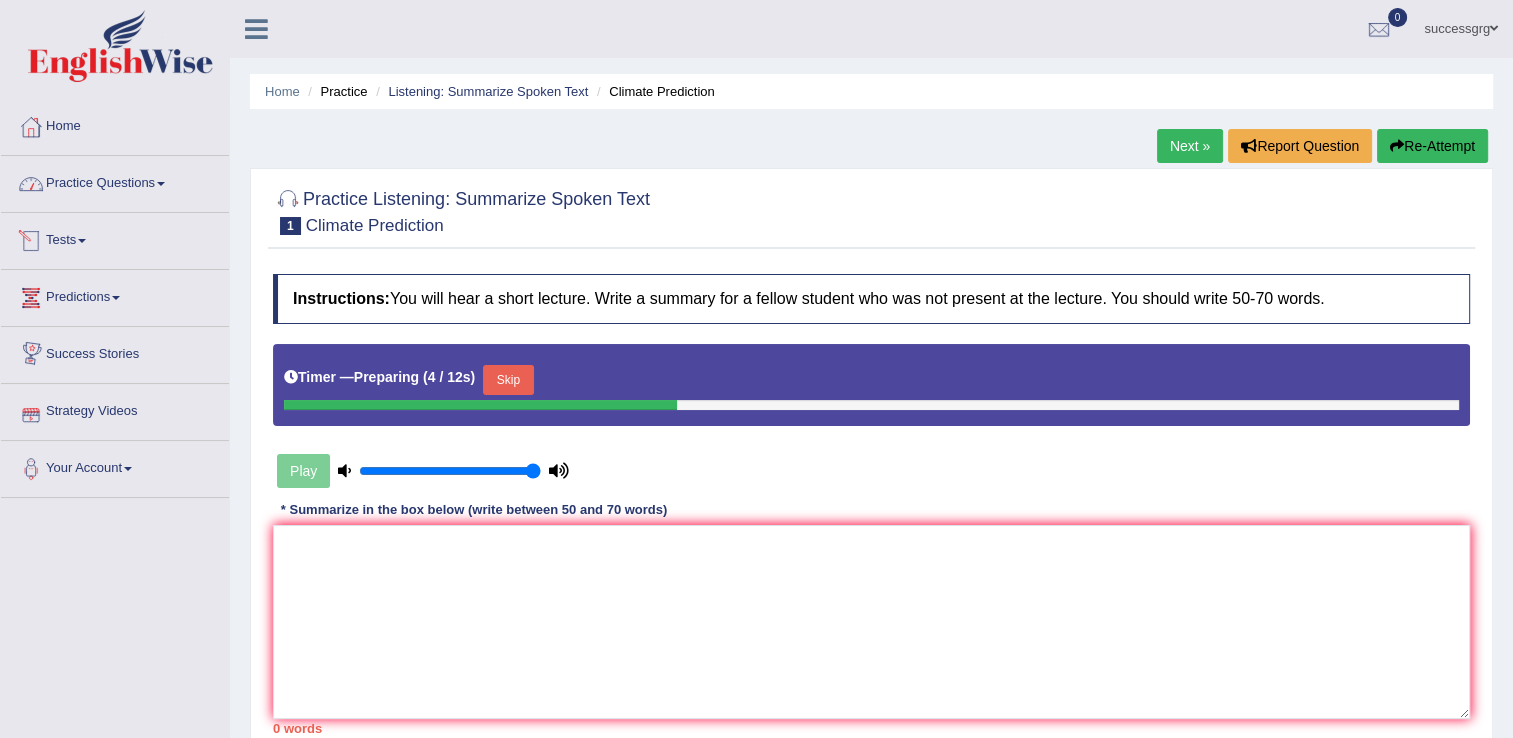 click on "Practice Questions" at bounding box center (115, 181) 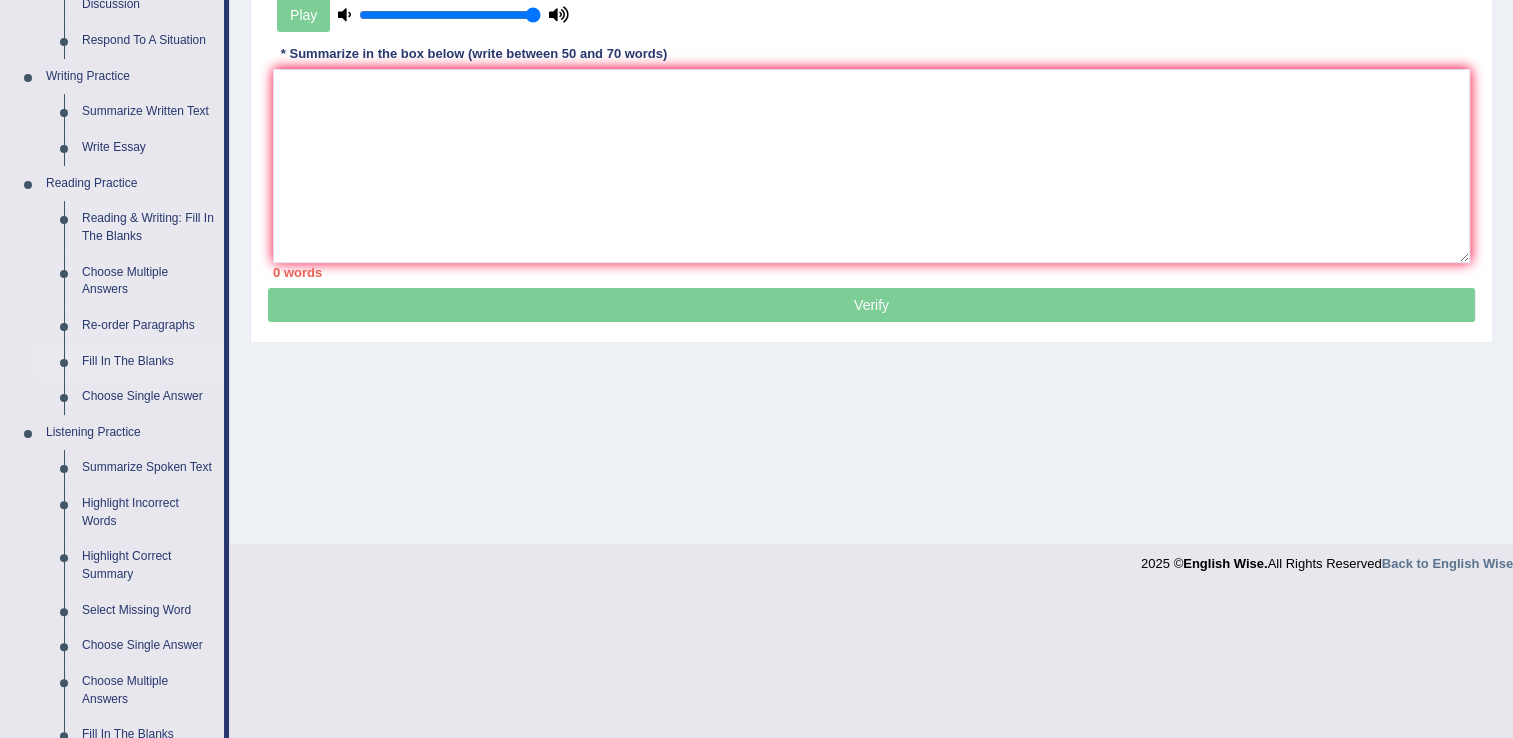 scroll, scrollTop: 600, scrollLeft: 0, axis: vertical 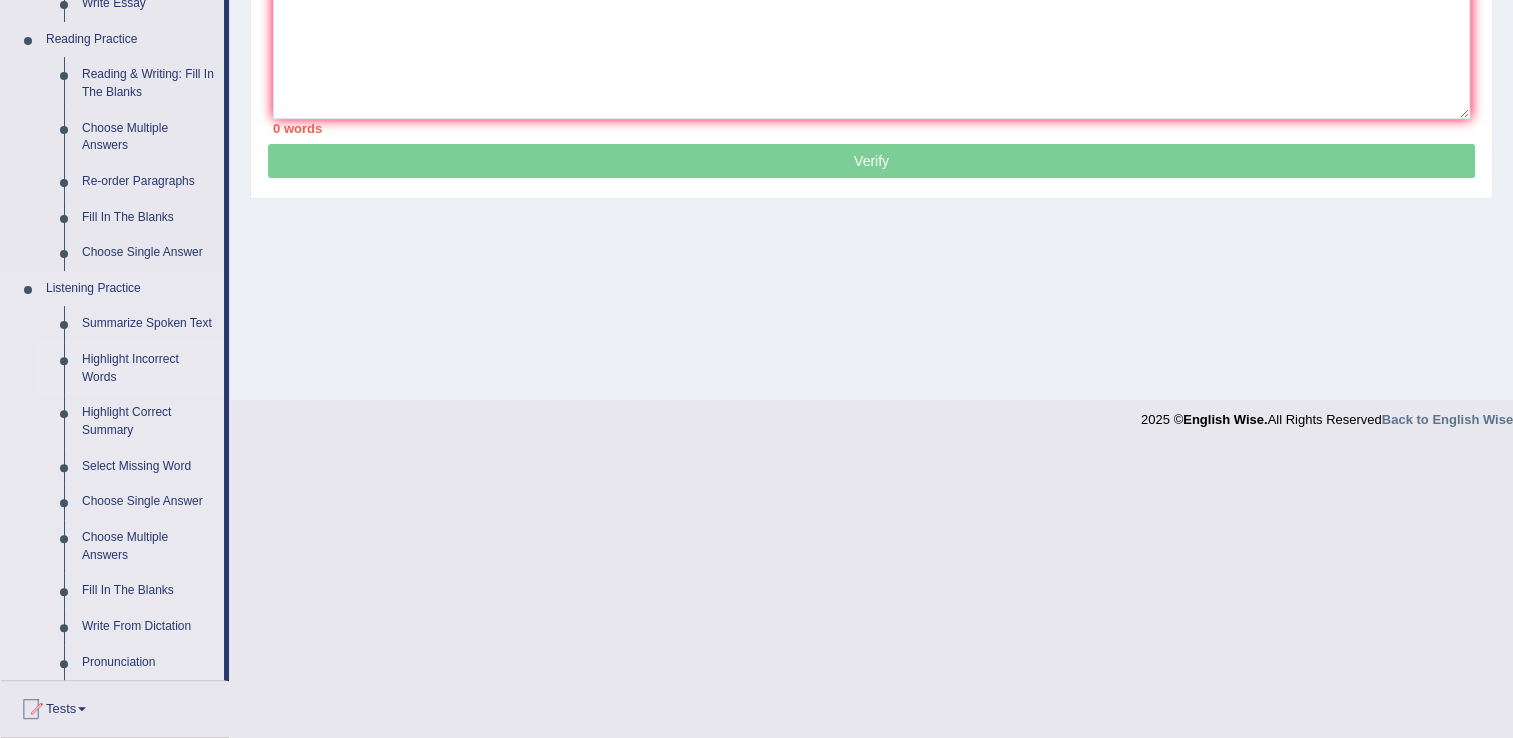 click on "Highlight Incorrect Words" at bounding box center [148, 368] 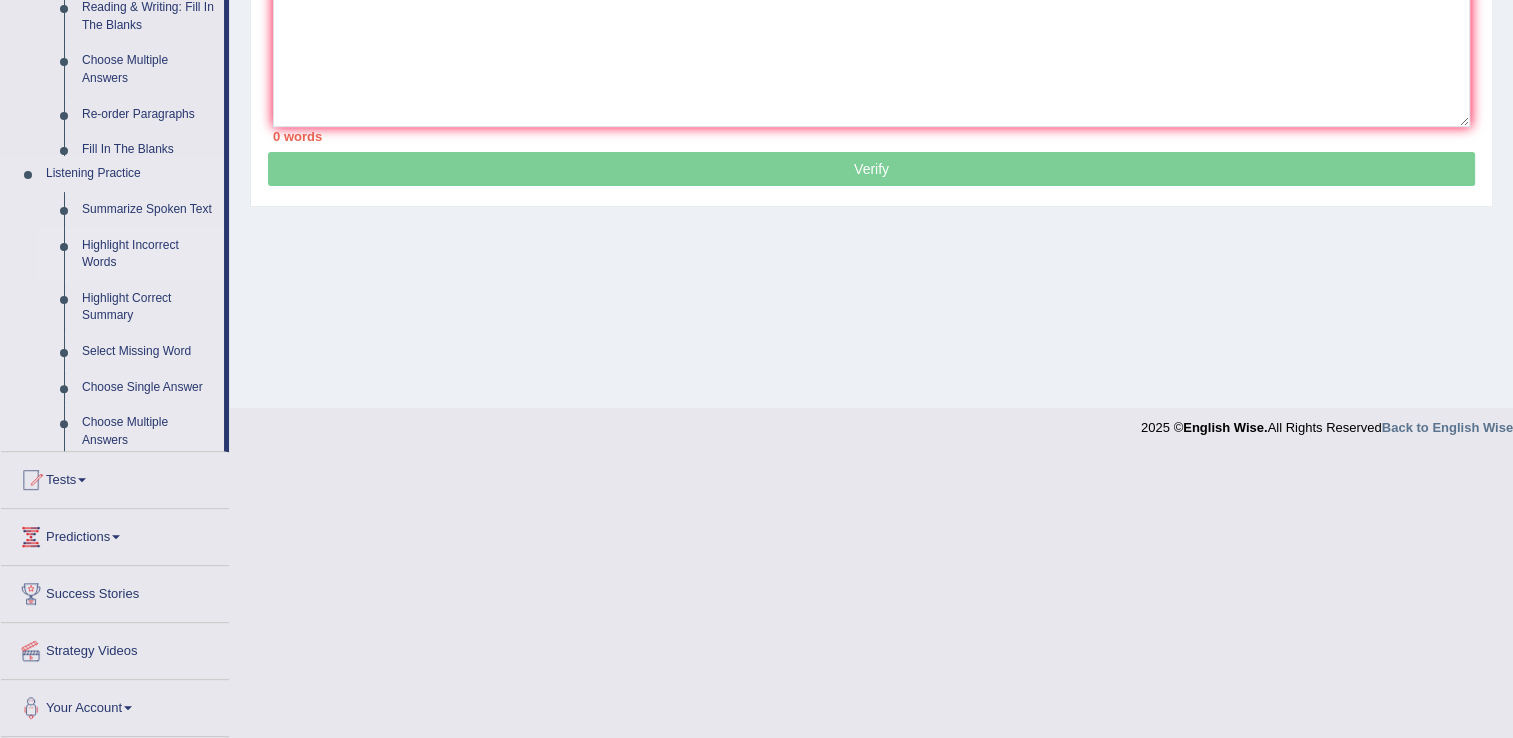 scroll, scrollTop: 397, scrollLeft: 0, axis: vertical 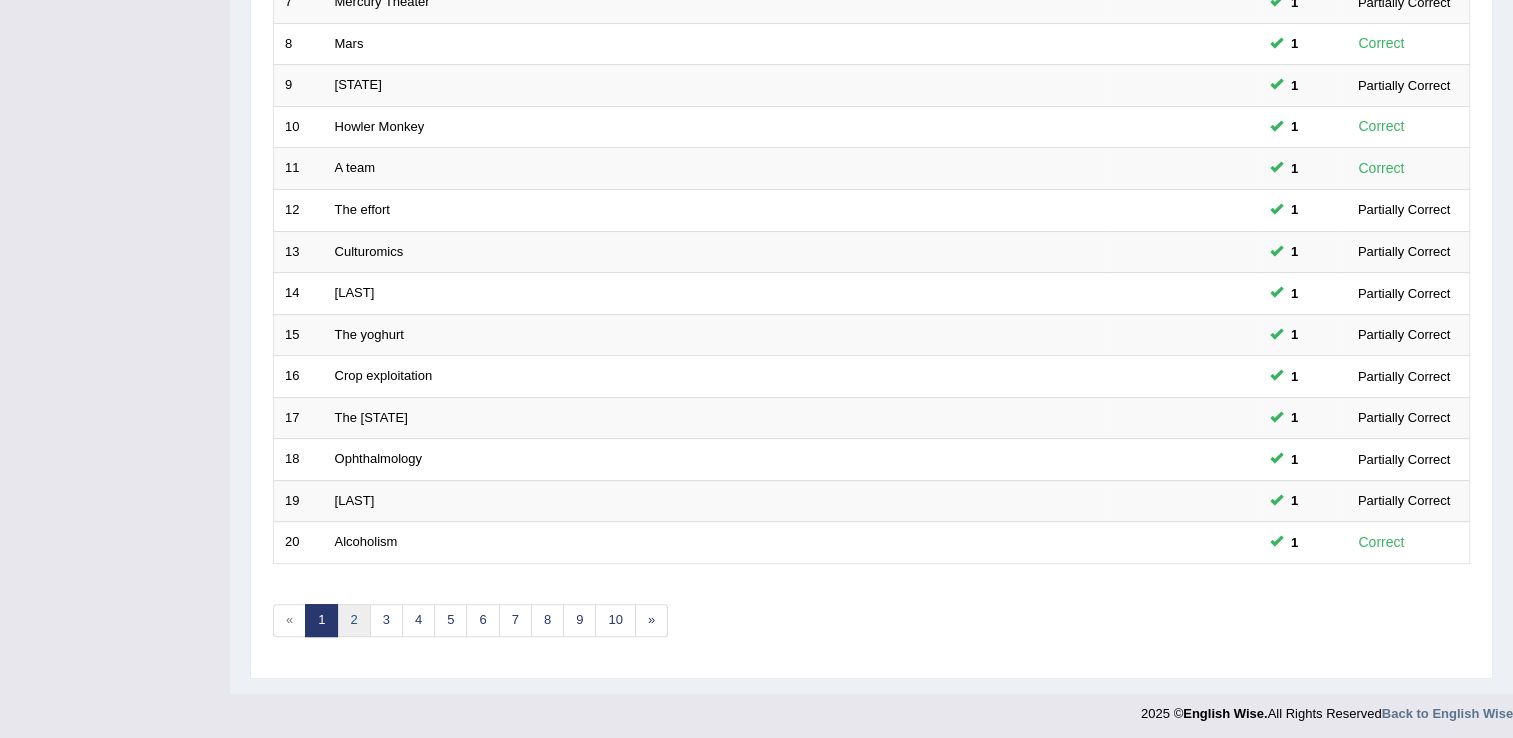click on "2" at bounding box center [353, 620] 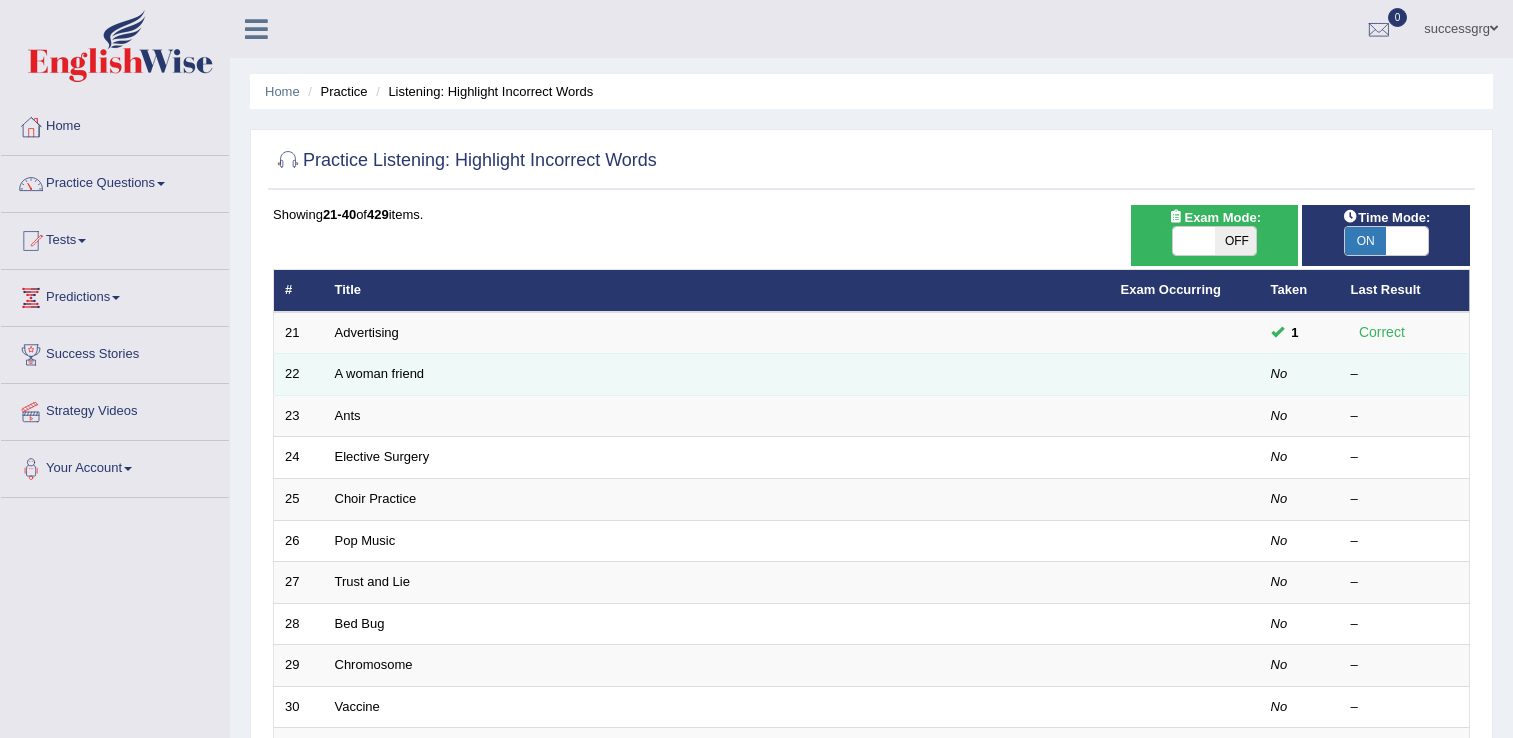 scroll, scrollTop: 0, scrollLeft: 0, axis: both 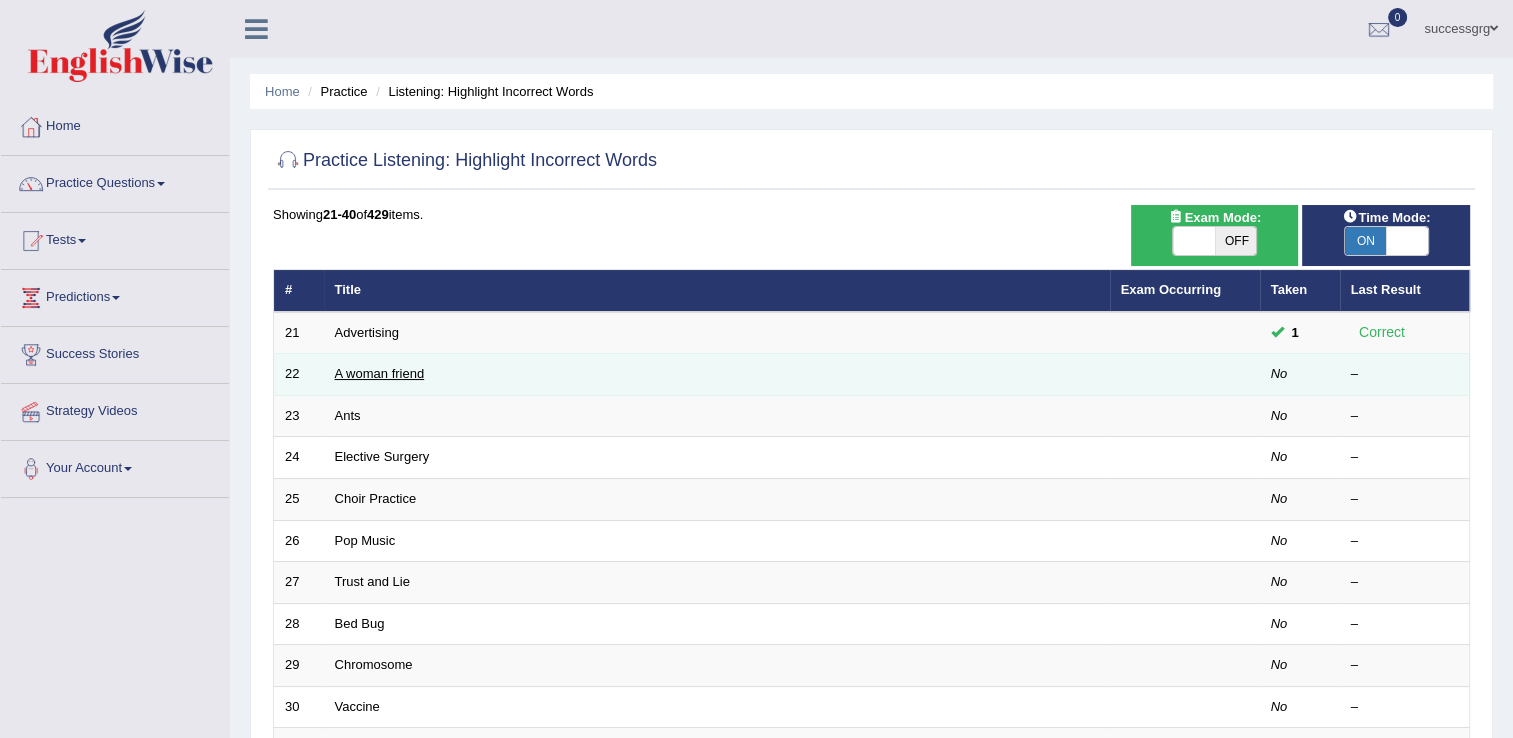 click on "A woman friend" at bounding box center [380, 373] 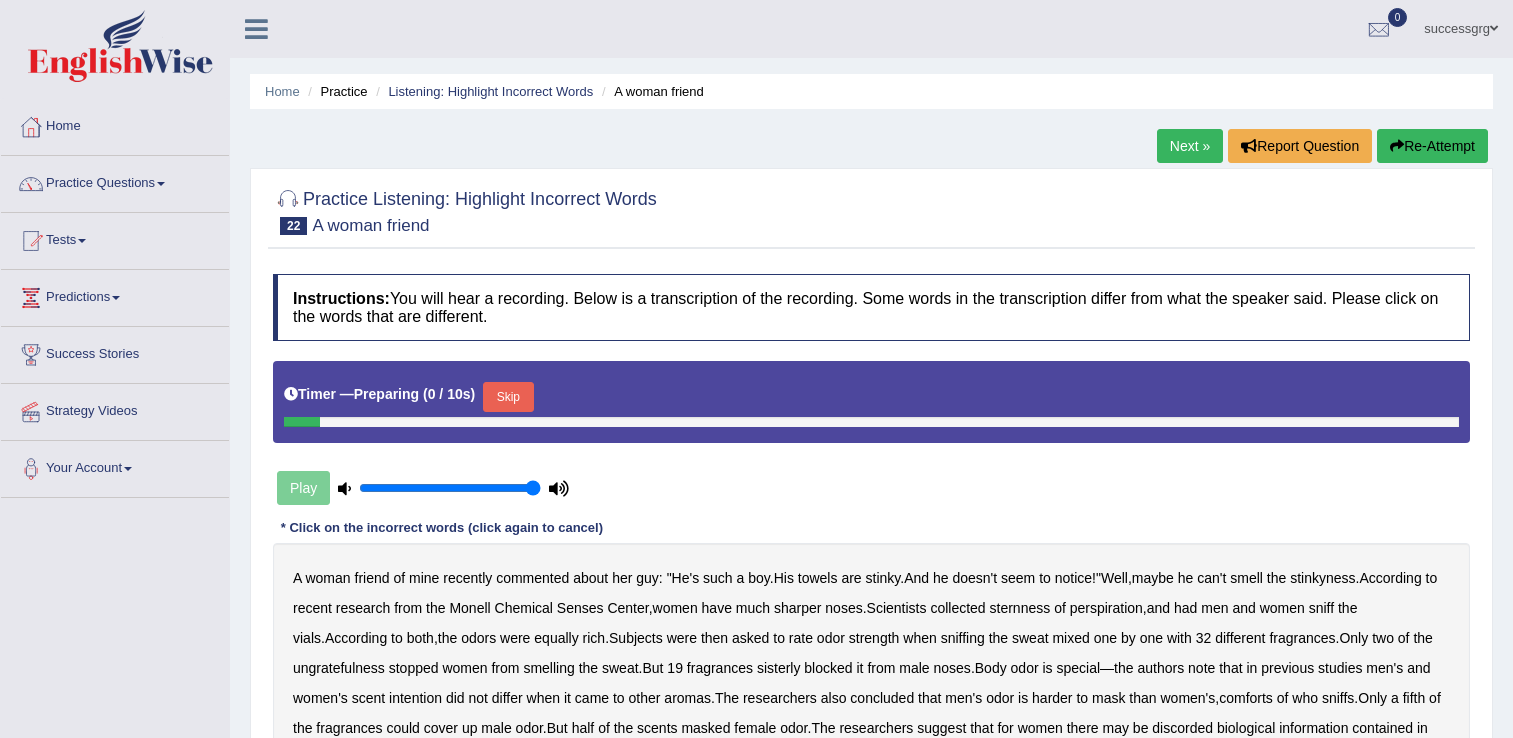 scroll, scrollTop: 0, scrollLeft: 0, axis: both 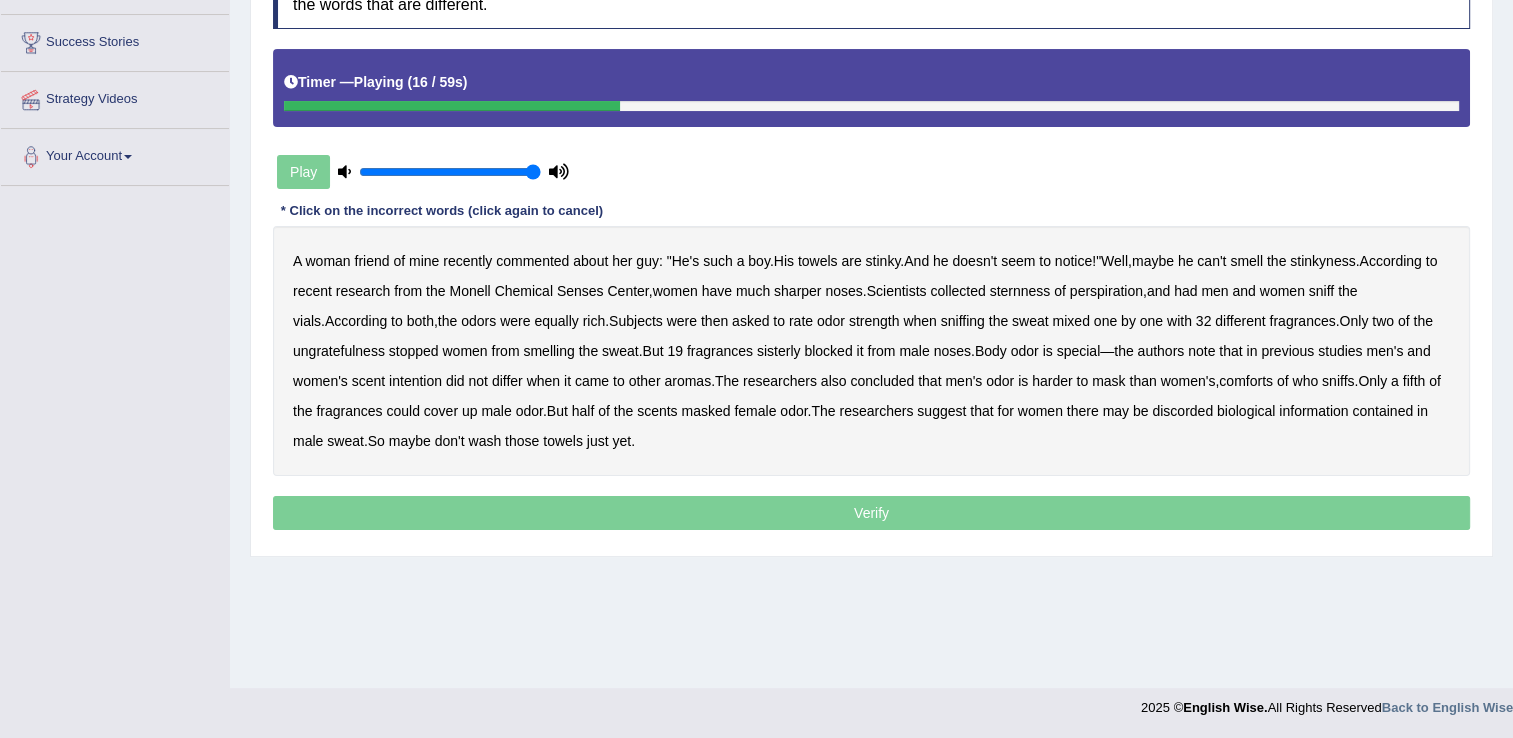 click on "sternness" at bounding box center (1020, 291) 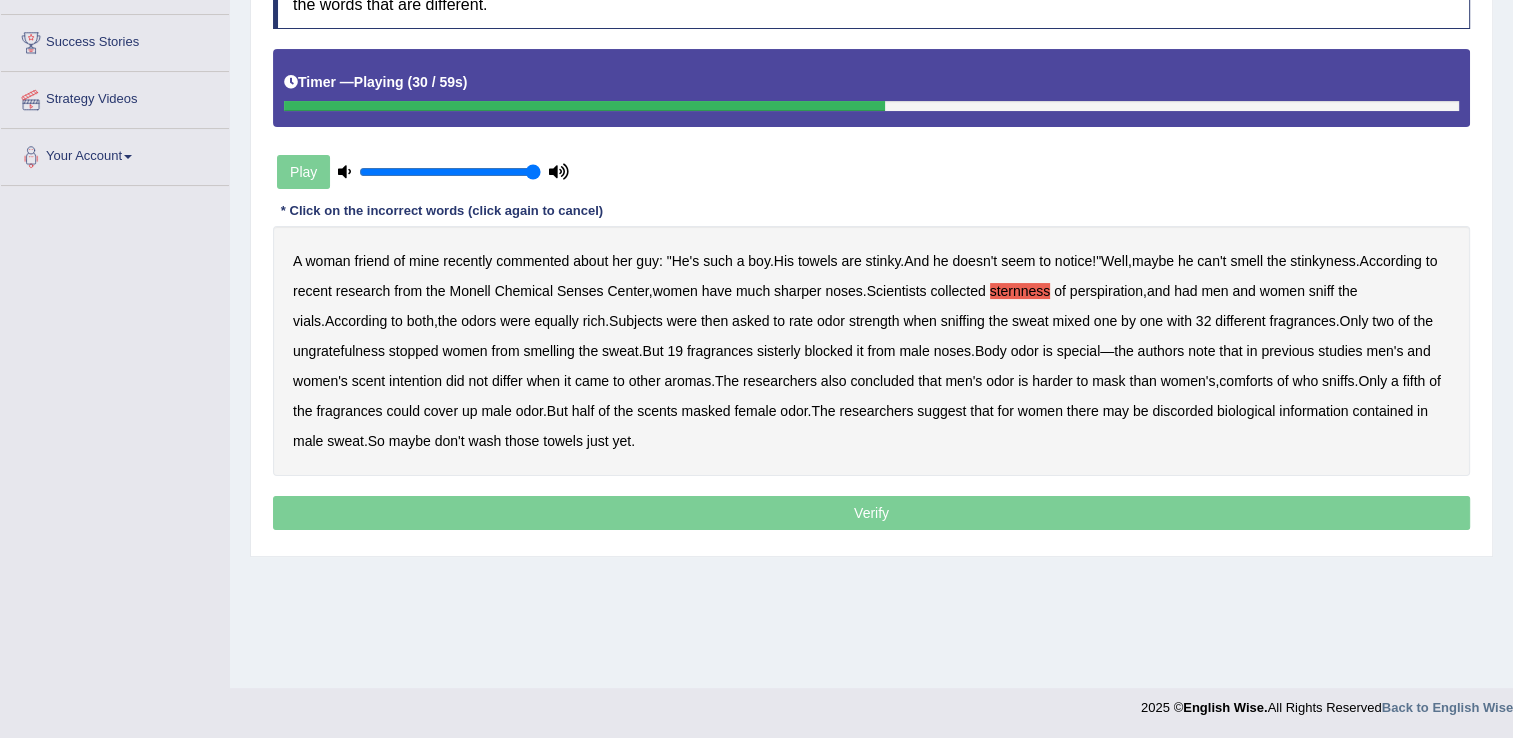 drag, startPoint x: 324, startPoint y: 349, endPoint x: 373, endPoint y: 350, distance: 49.010204 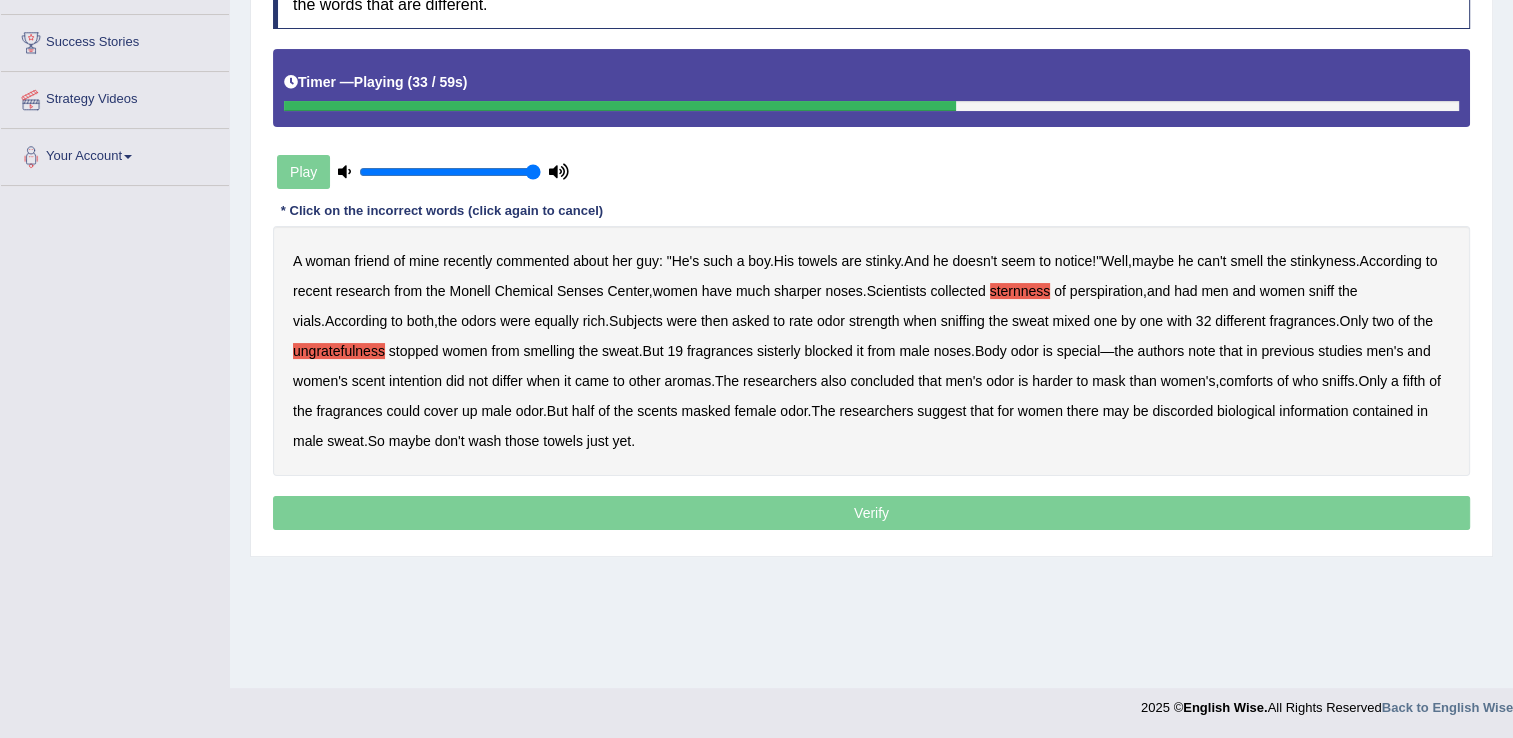 drag, startPoint x: 785, startPoint y: 354, endPoint x: 859, endPoint y: 344, distance: 74.672615 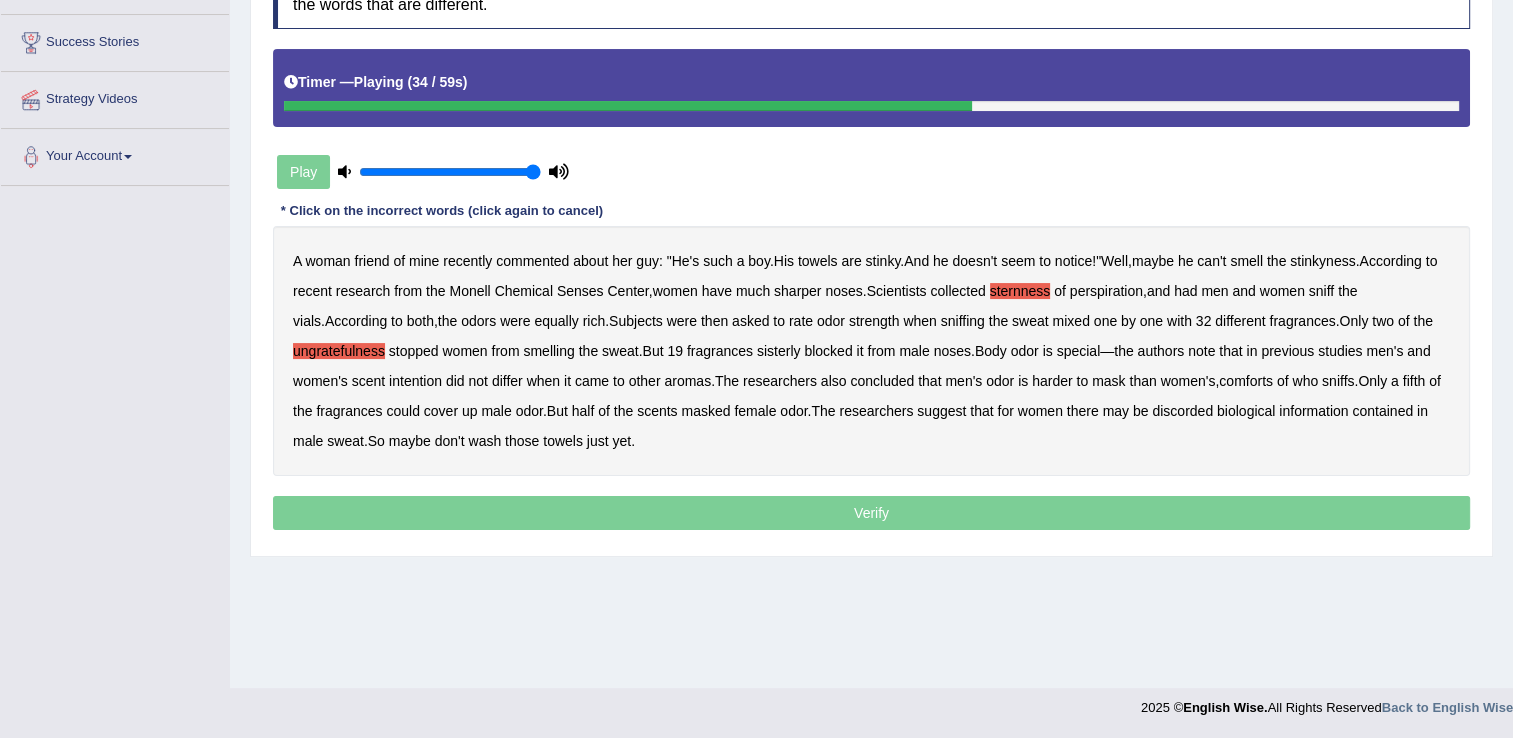 click on "sisterly" at bounding box center [779, 351] 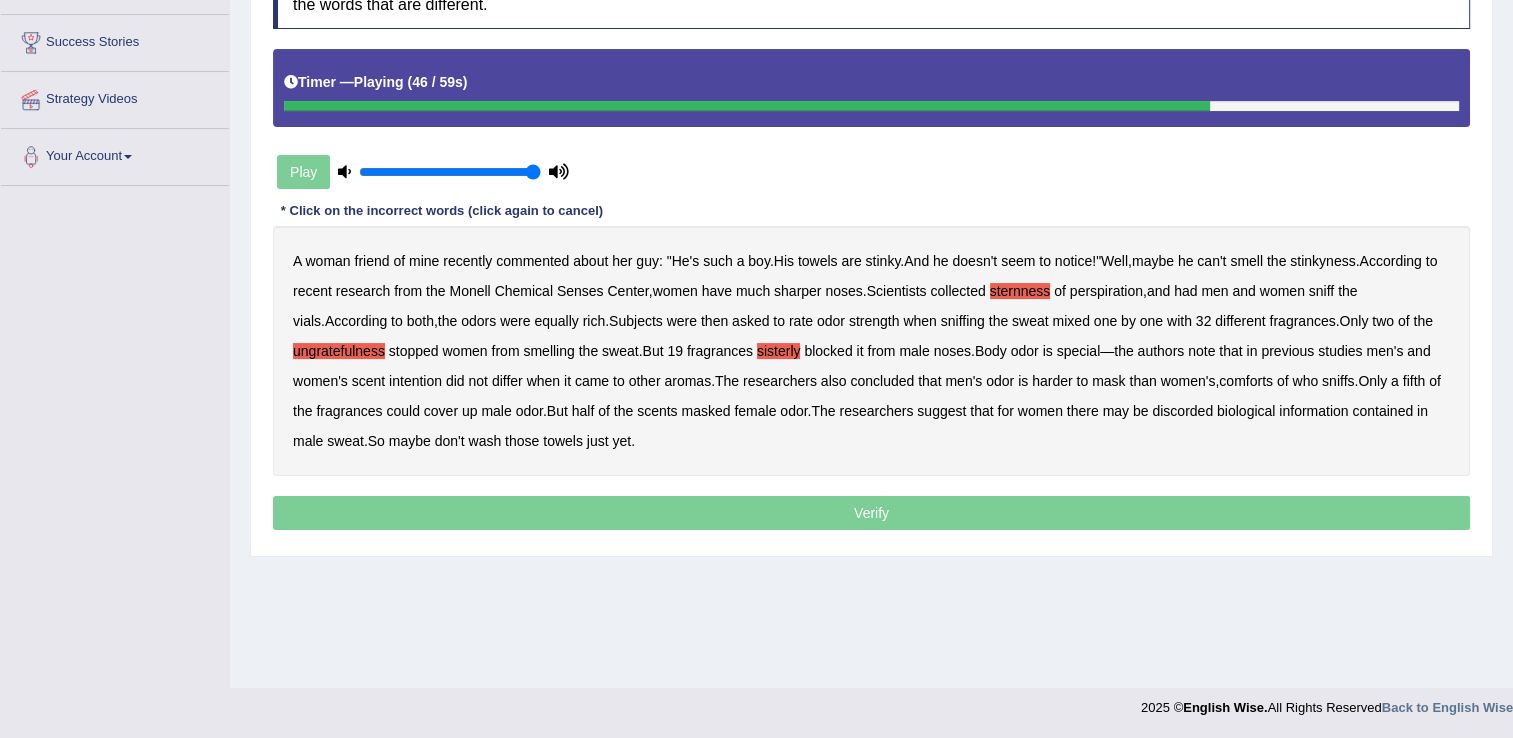 click on "comforts" at bounding box center [1246, 381] 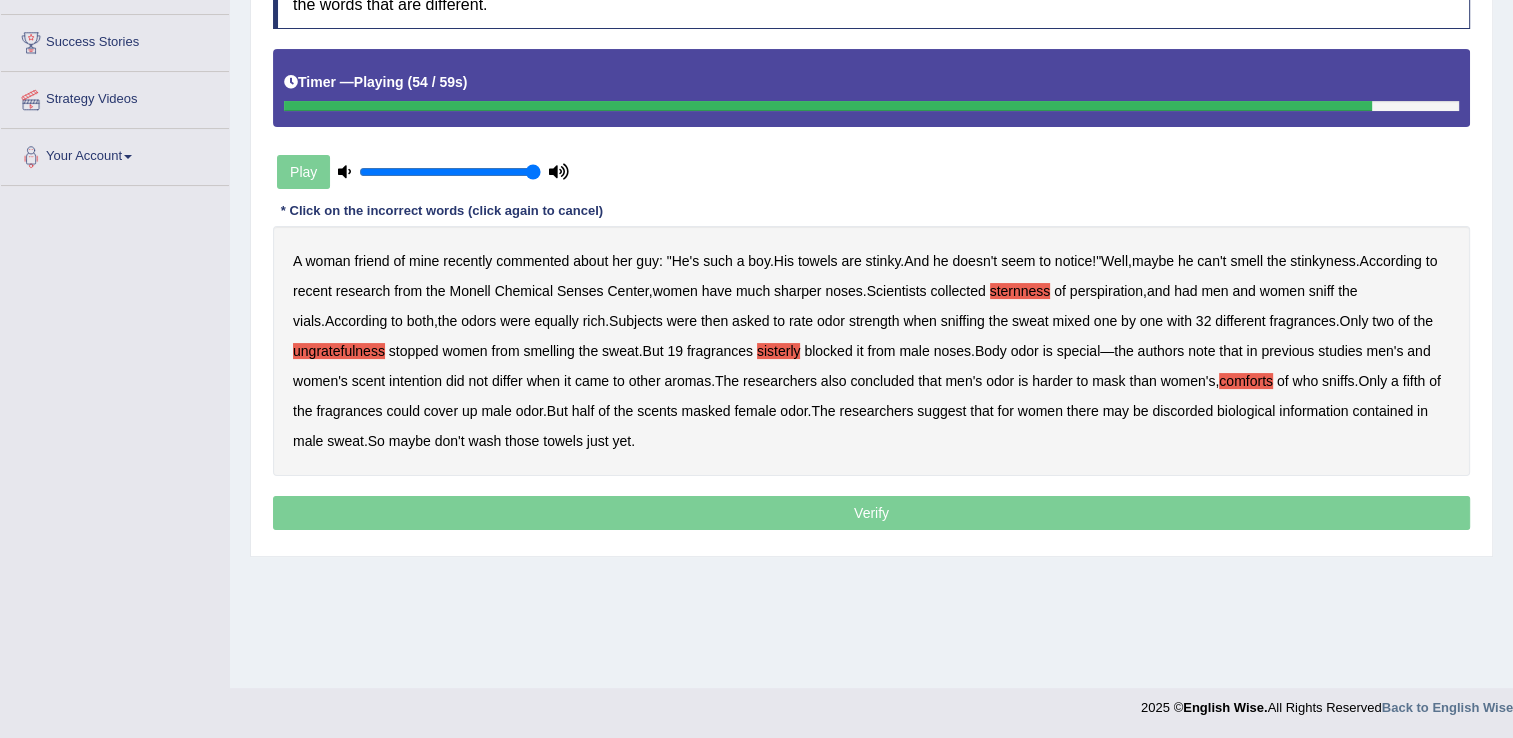 click on "discorded" at bounding box center (1182, 411) 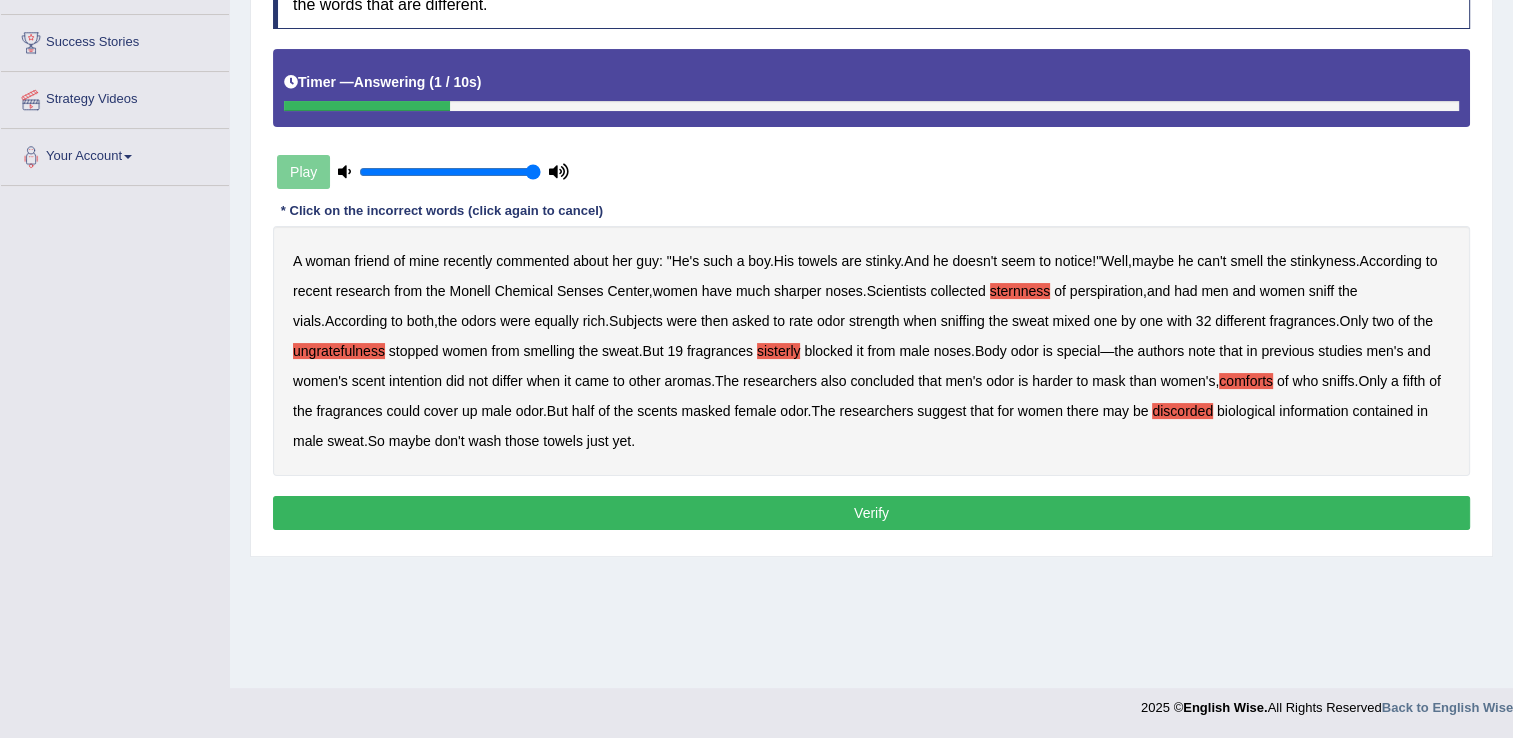 click on "Verify" at bounding box center (871, 513) 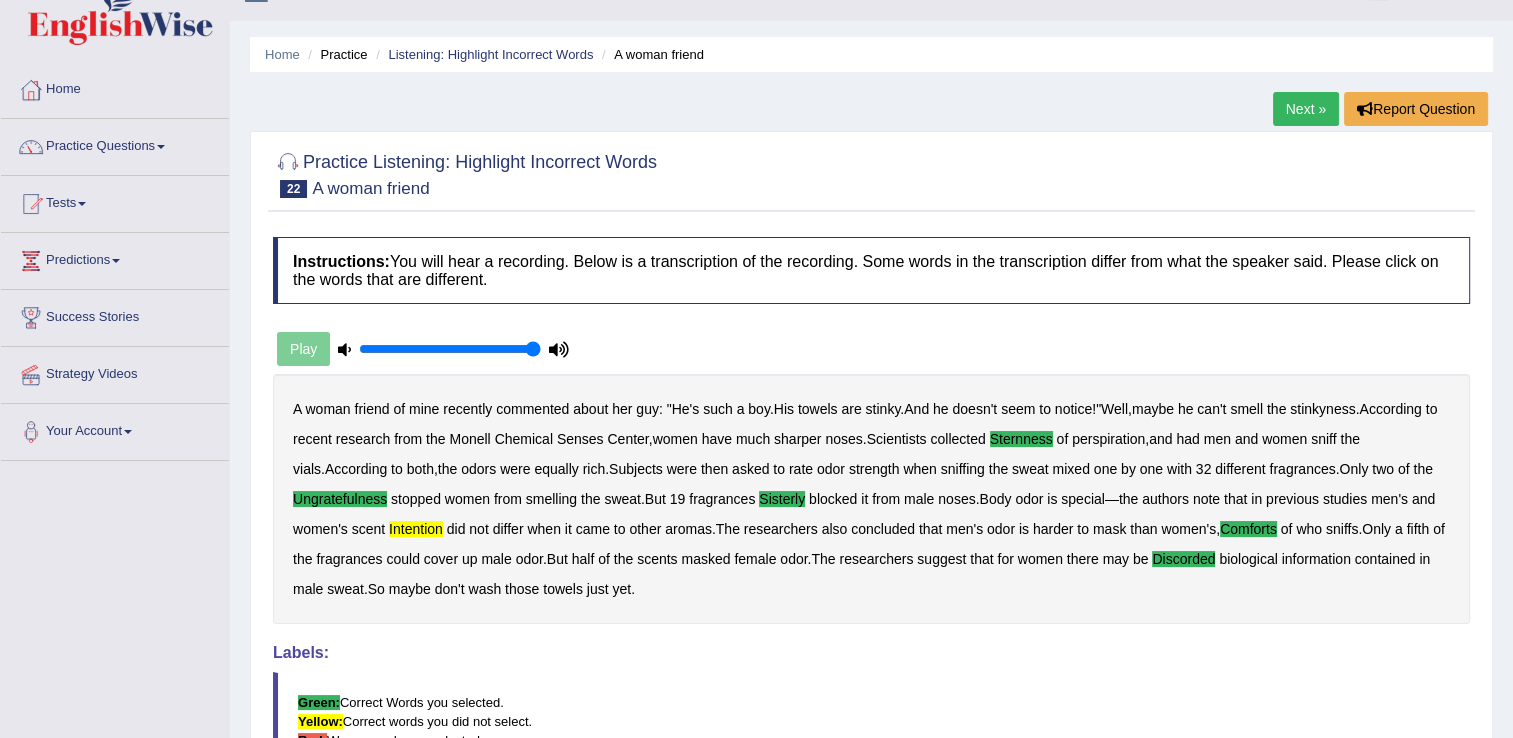 scroll, scrollTop: 0, scrollLeft: 0, axis: both 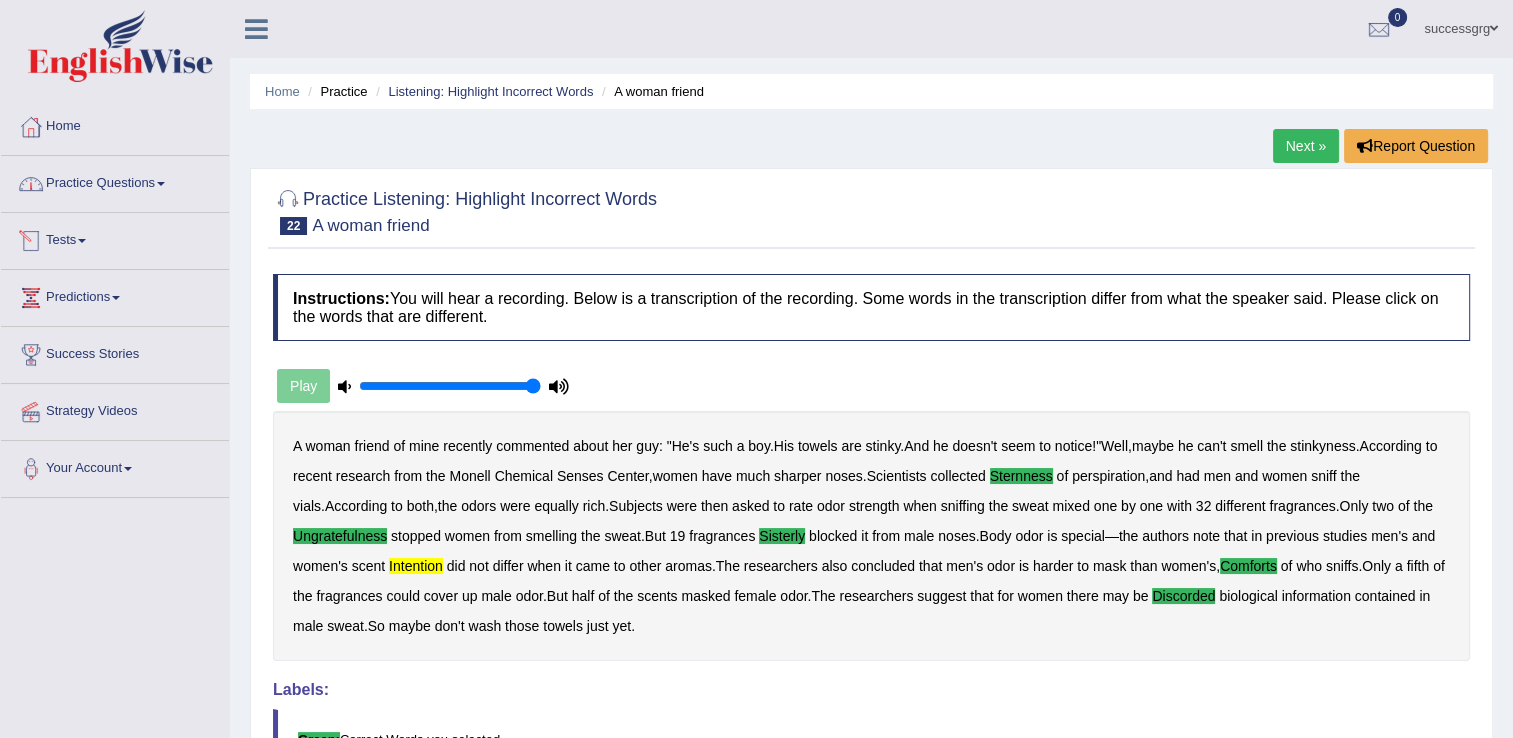 click on "Practice Questions" at bounding box center [115, 181] 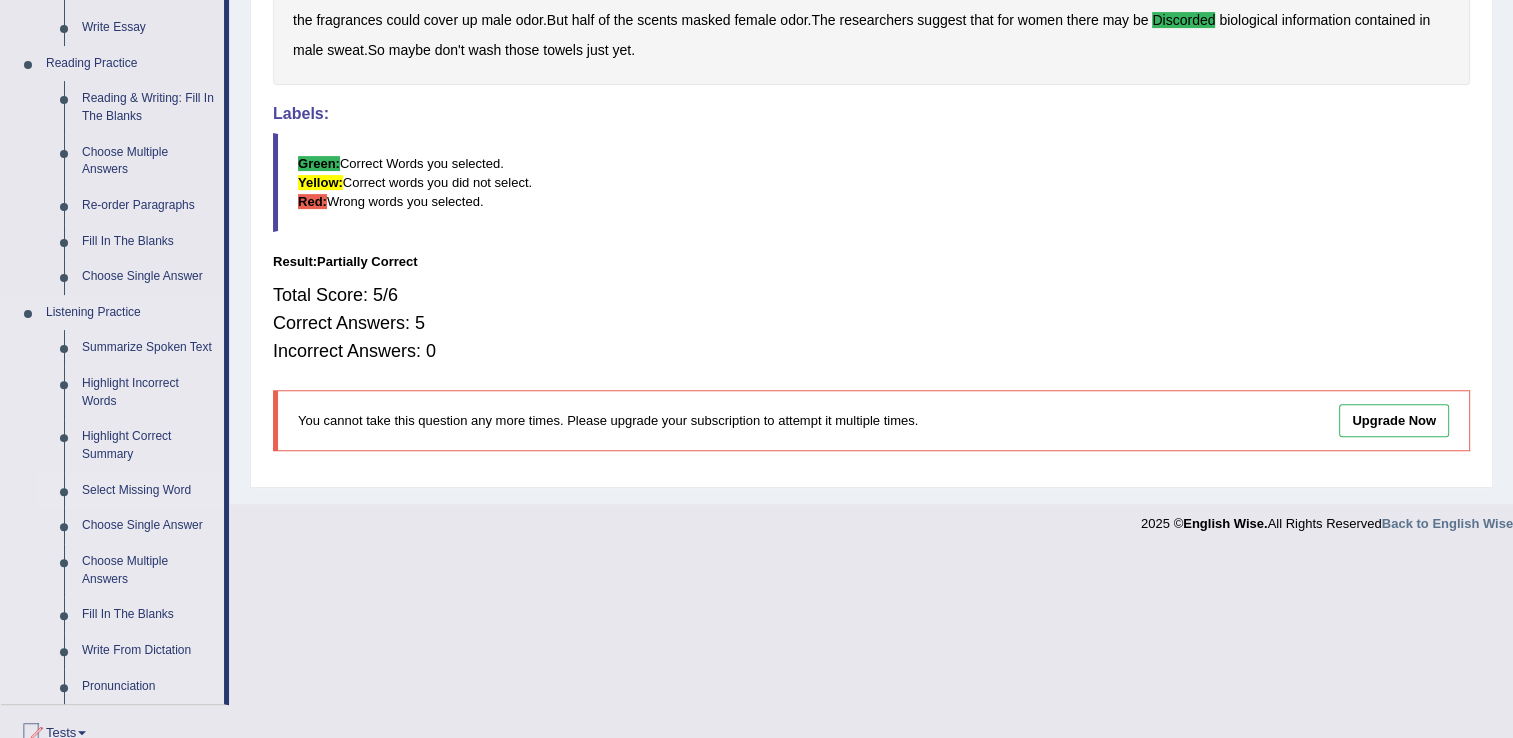 scroll, scrollTop: 700, scrollLeft: 0, axis: vertical 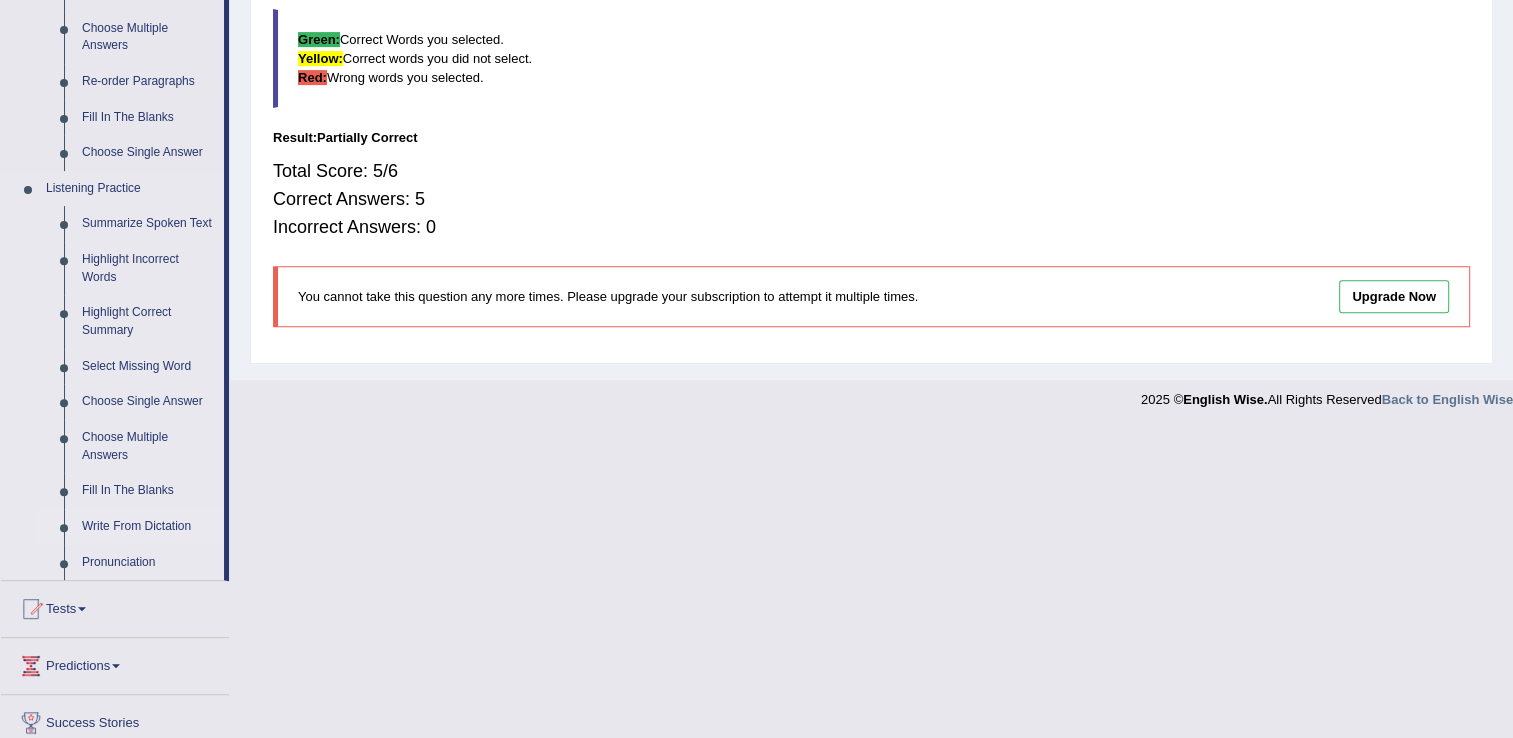 click on "Write From Dictation" at bounding box center [148, 527] 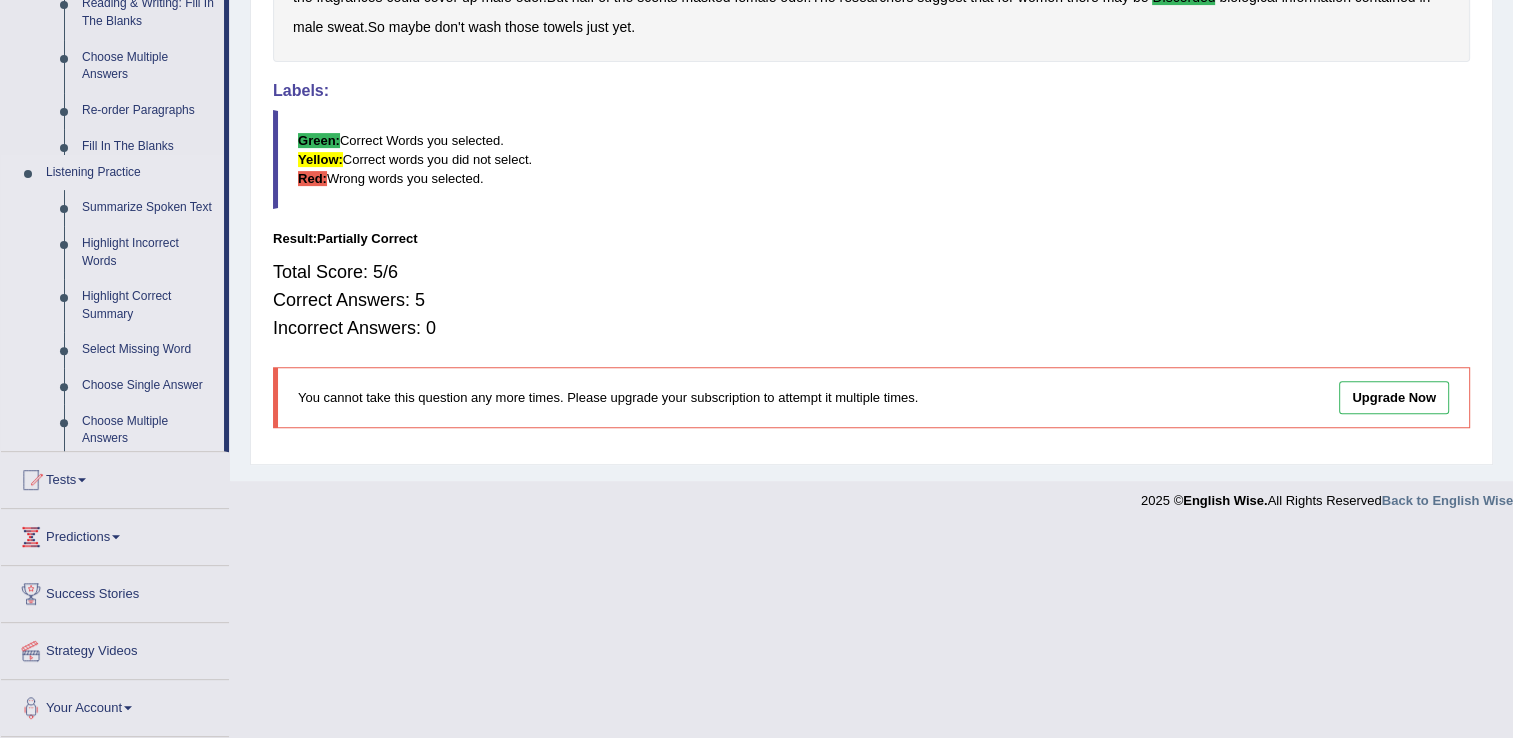 scroll, scrollTop: 405, scrollLeft: 0, axis: vertical 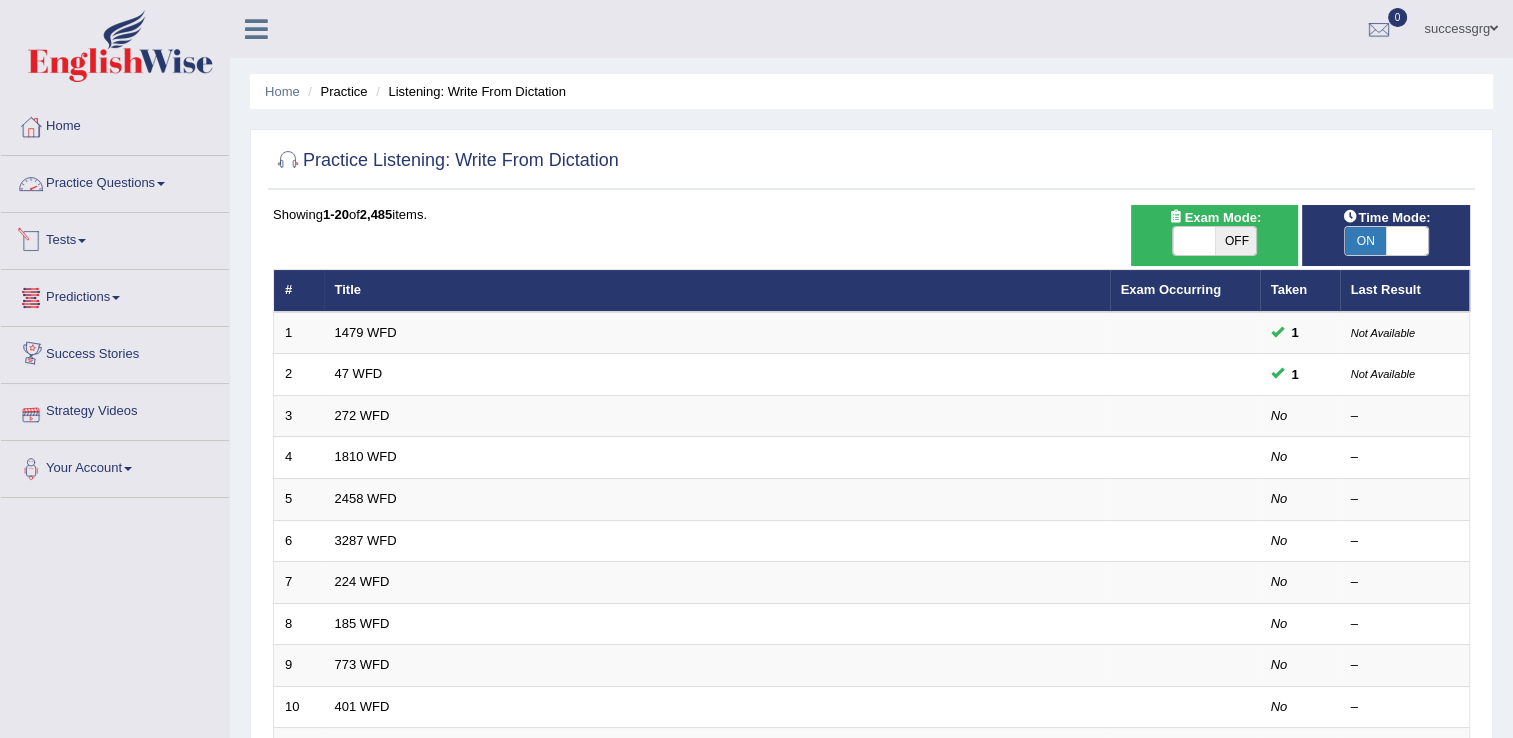 click on "Practice Questions" at bounding box center (115, 181) 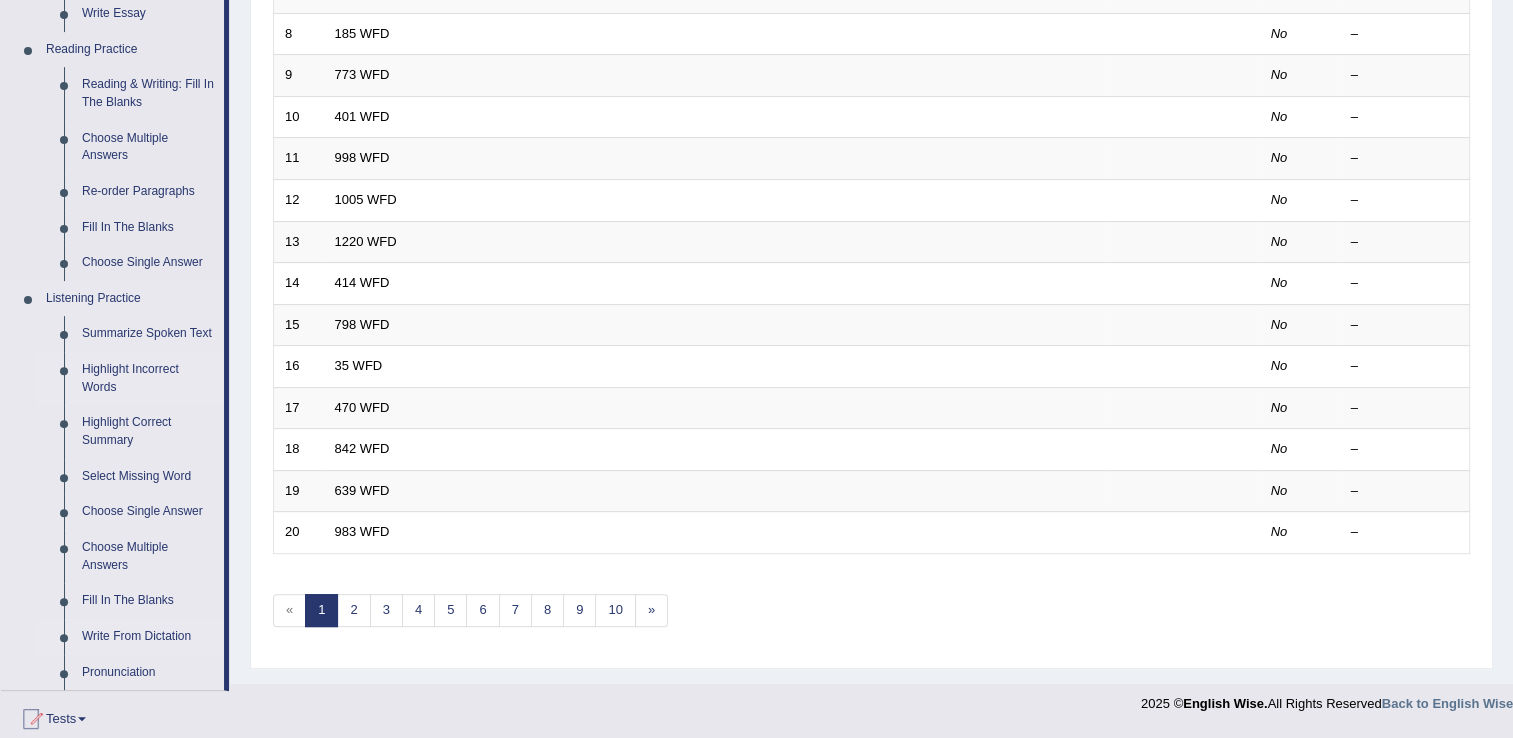 scroll, scrollTop: 800, scrollLeft: 0, axis: vertical 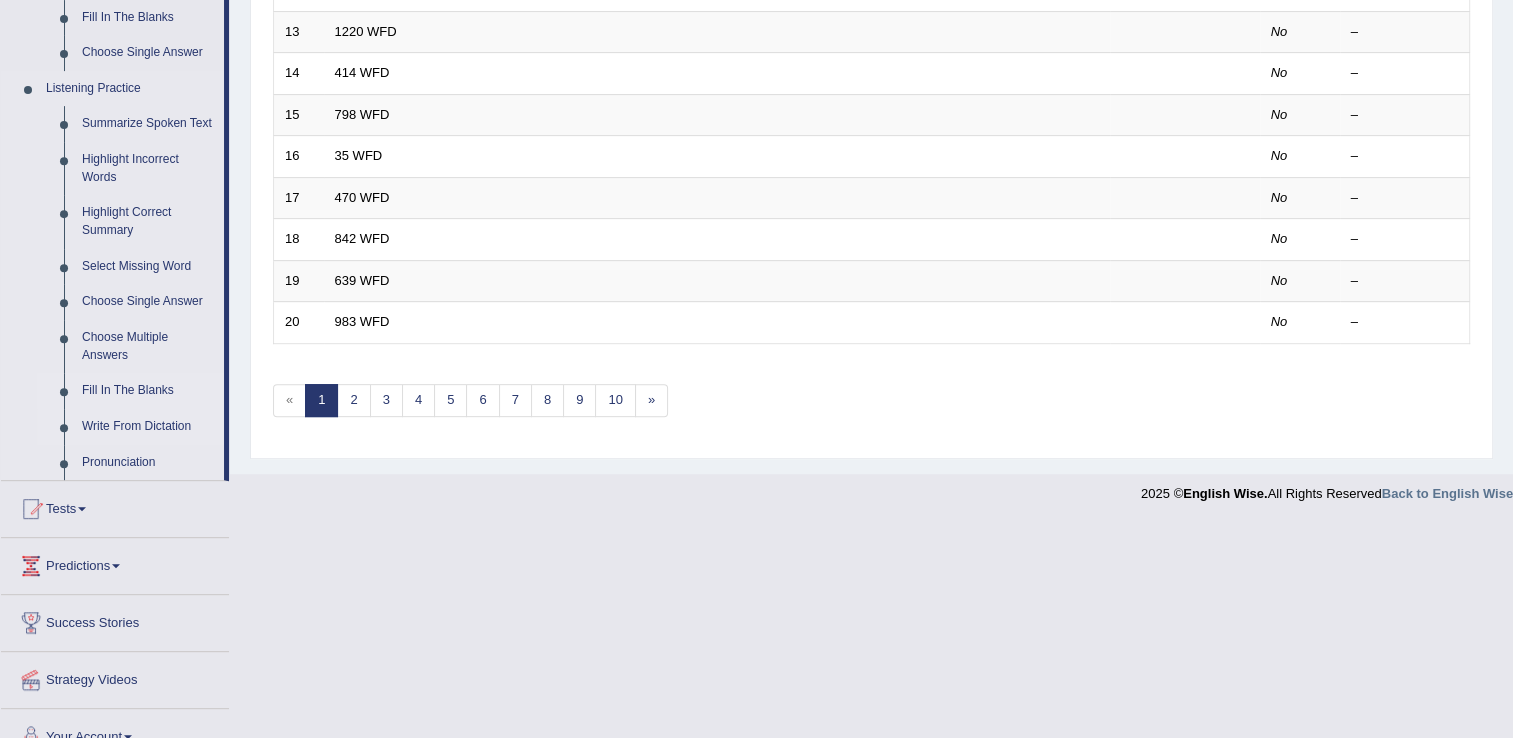 click on "Fill In The Blanks" at bounding box center [148, 391] 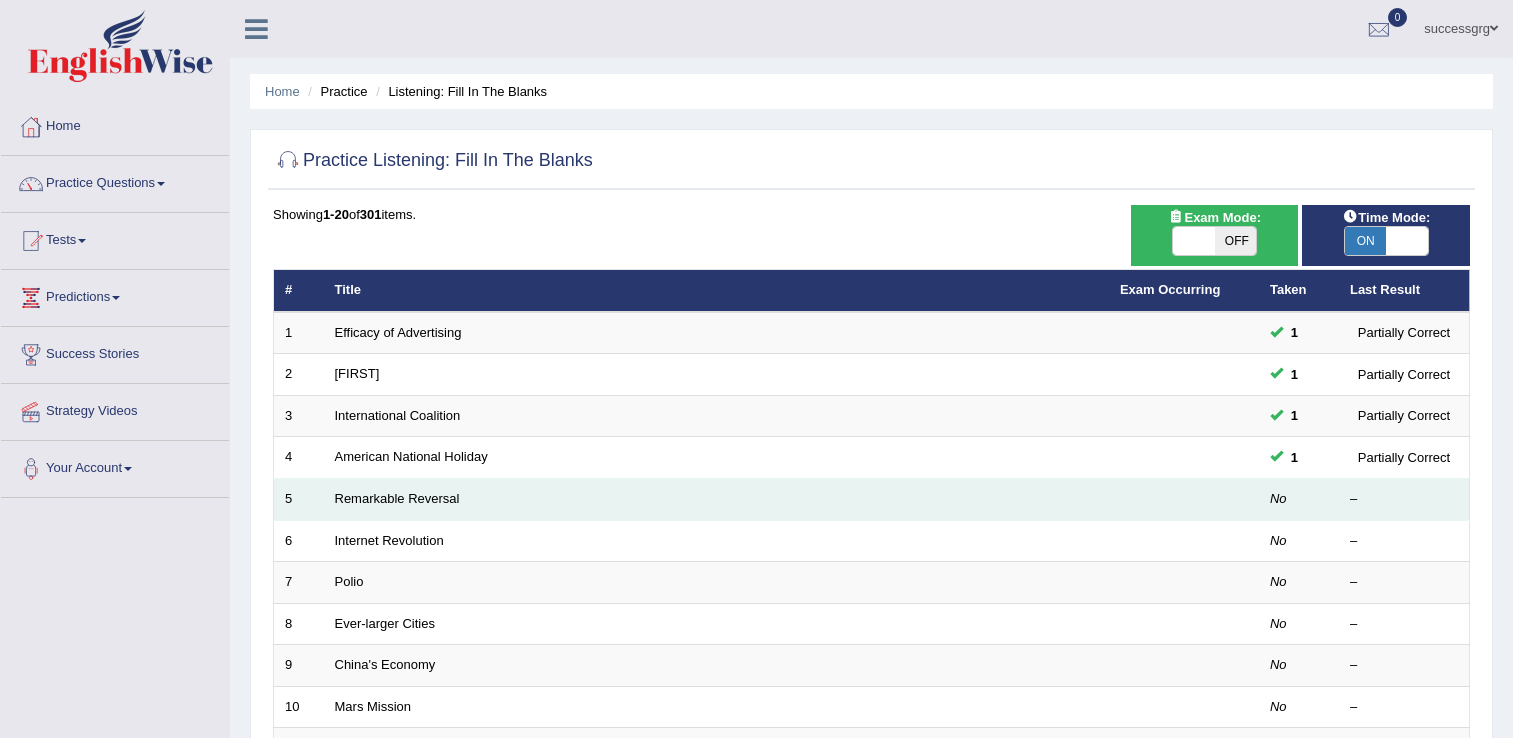scroll, scrollTop: 0, scrollLeft: 0, axis: both 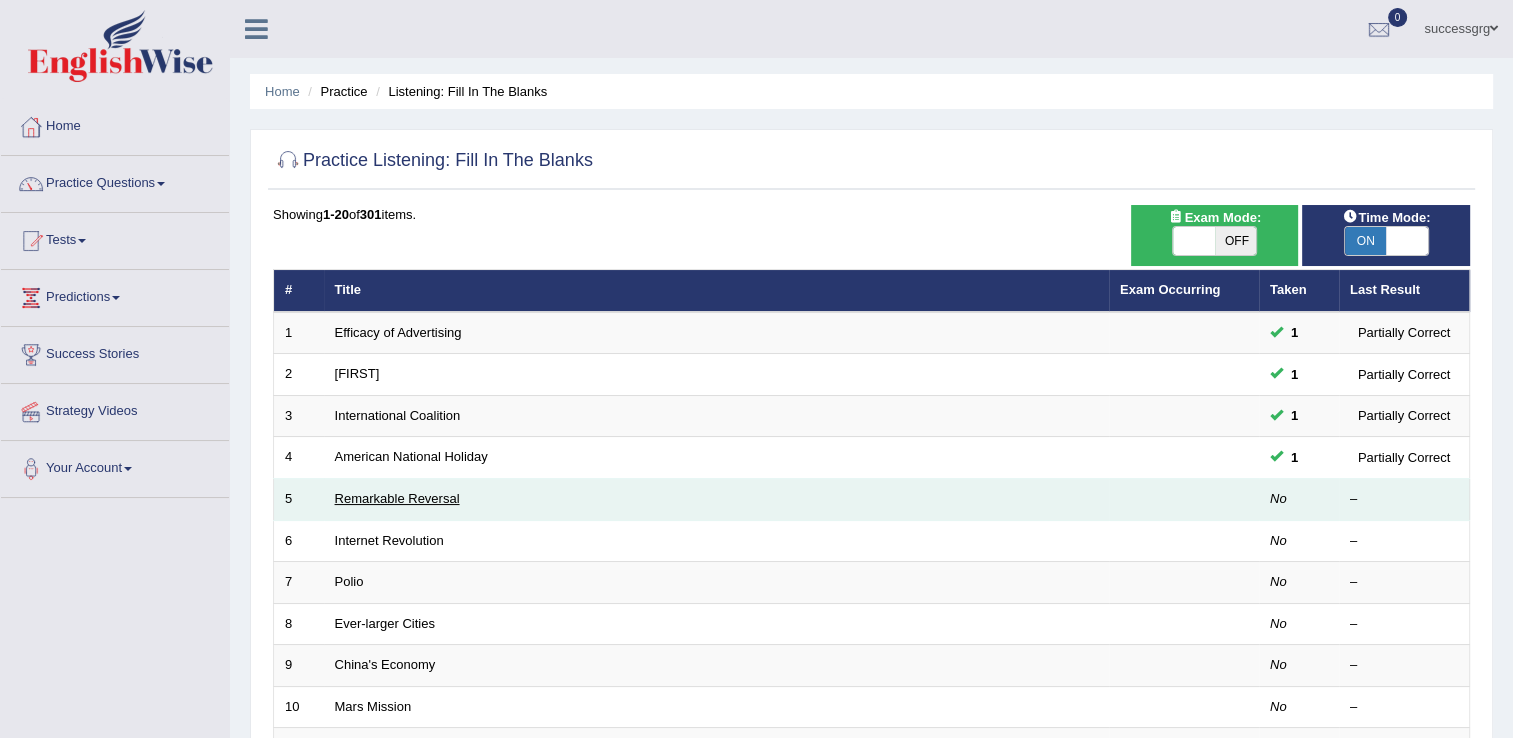 click on "Remarkable Reversal" at bounding box center (397, 498) 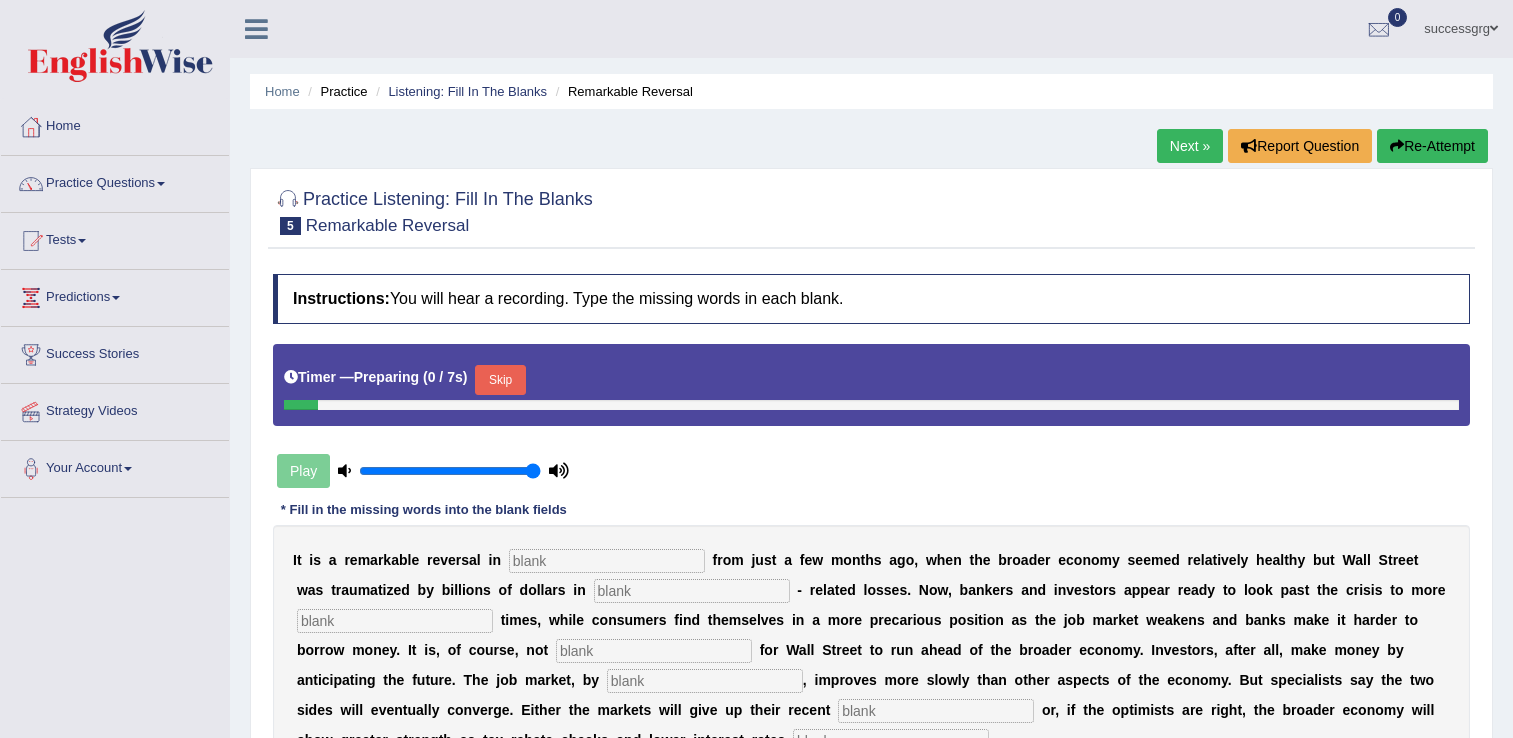scroll, scrollTop: 0, scrollLeft: 0, axis: both 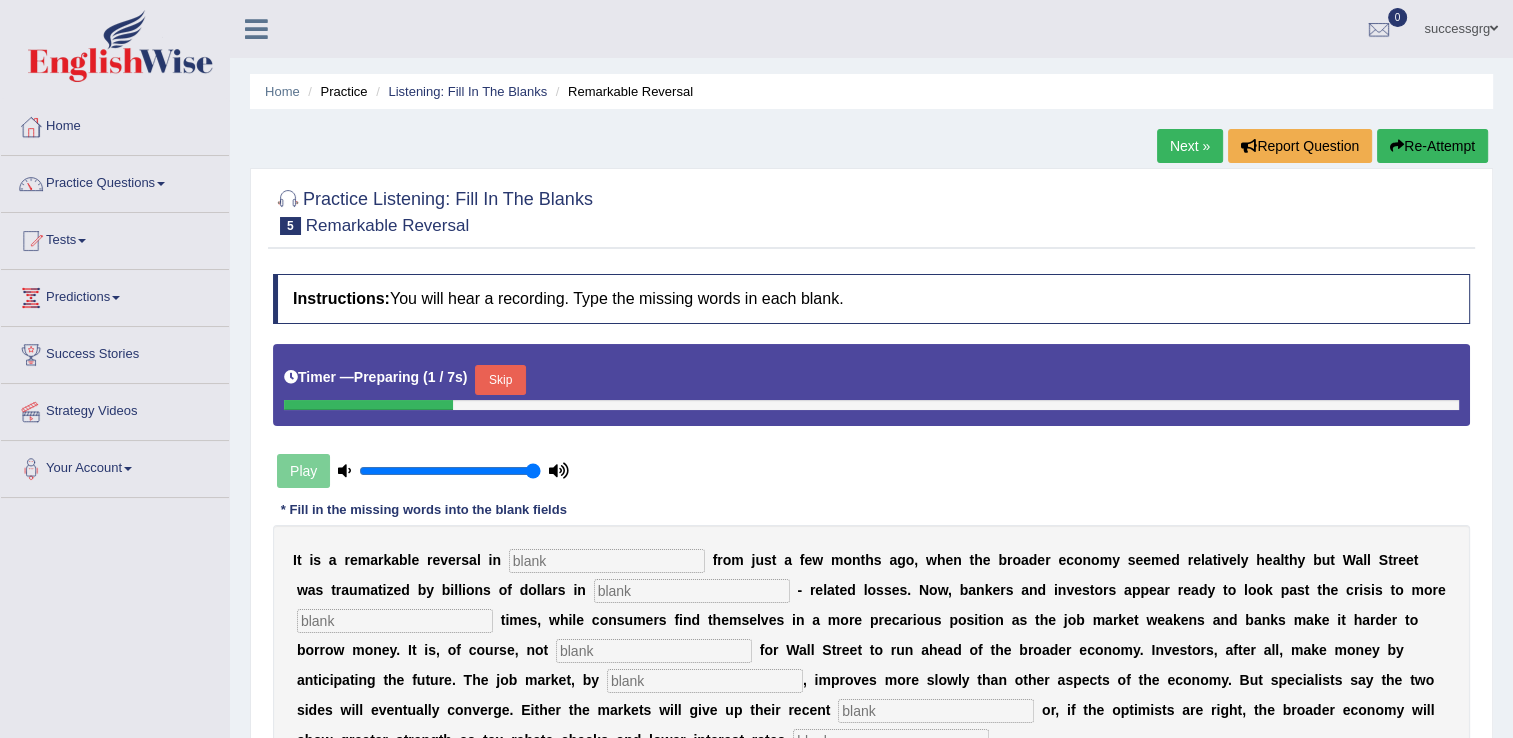 click at bounding box center [607, 561] 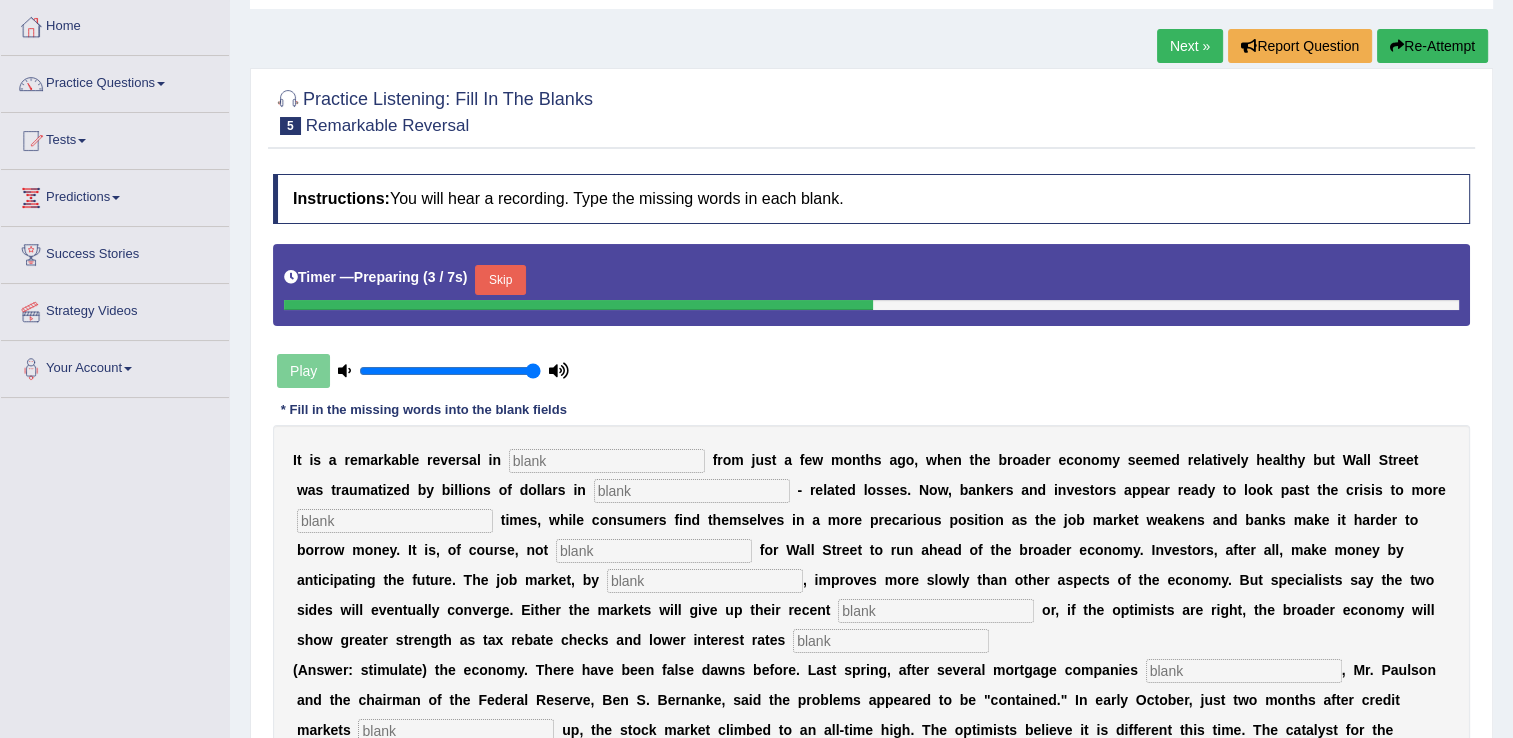 scroll, scrollTop: 200, scrollLeft: 0, axis: vertical 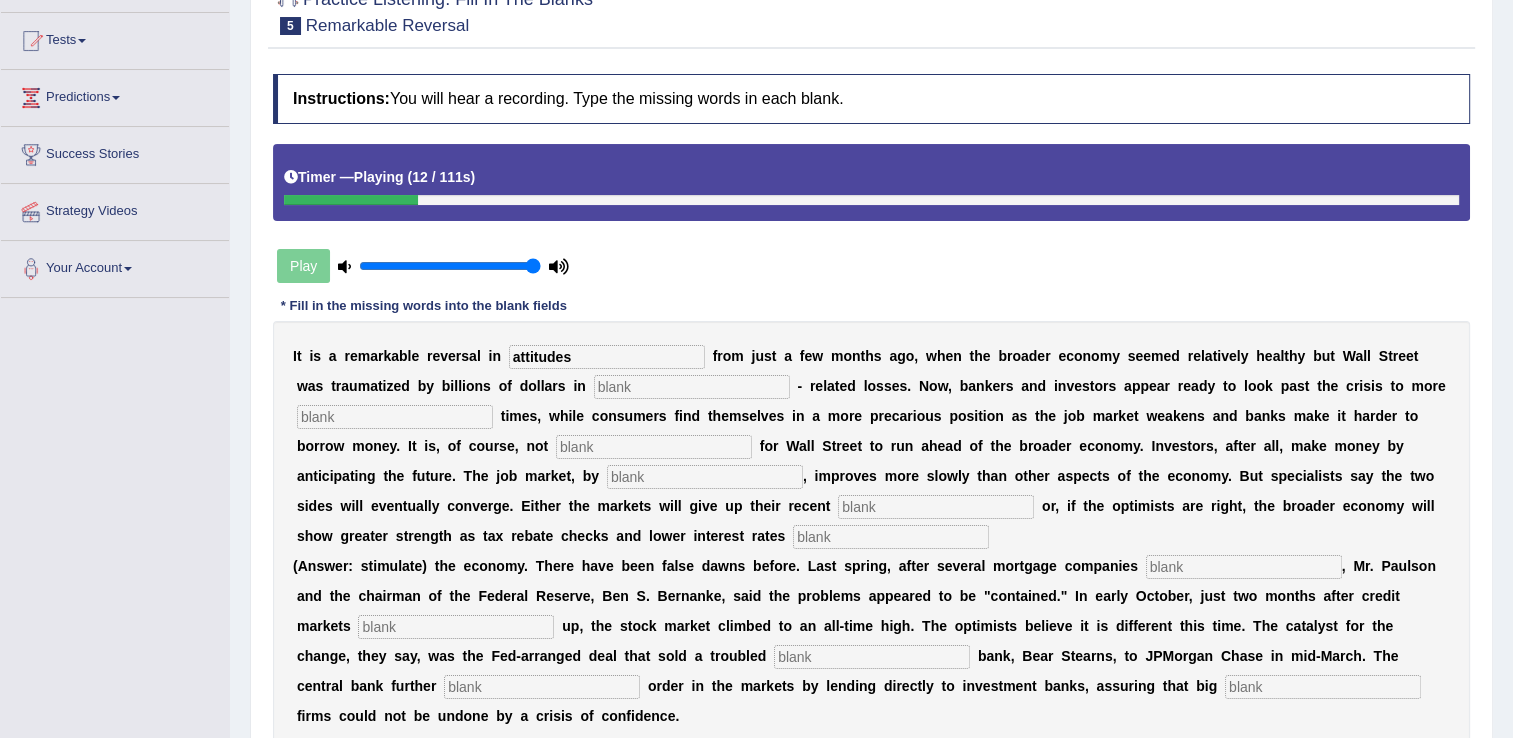 type on "attitudes" 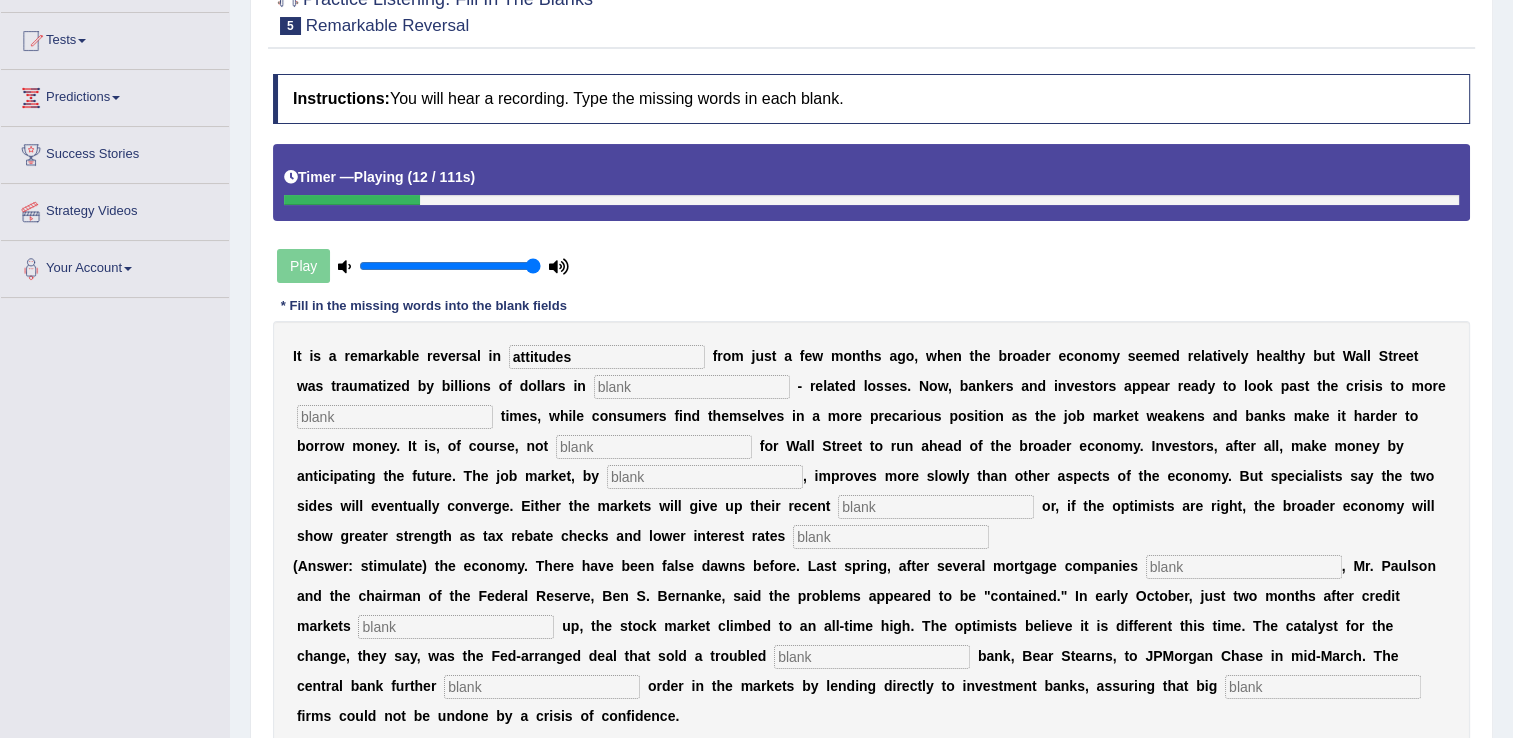 click at bounding box center (692, 387) 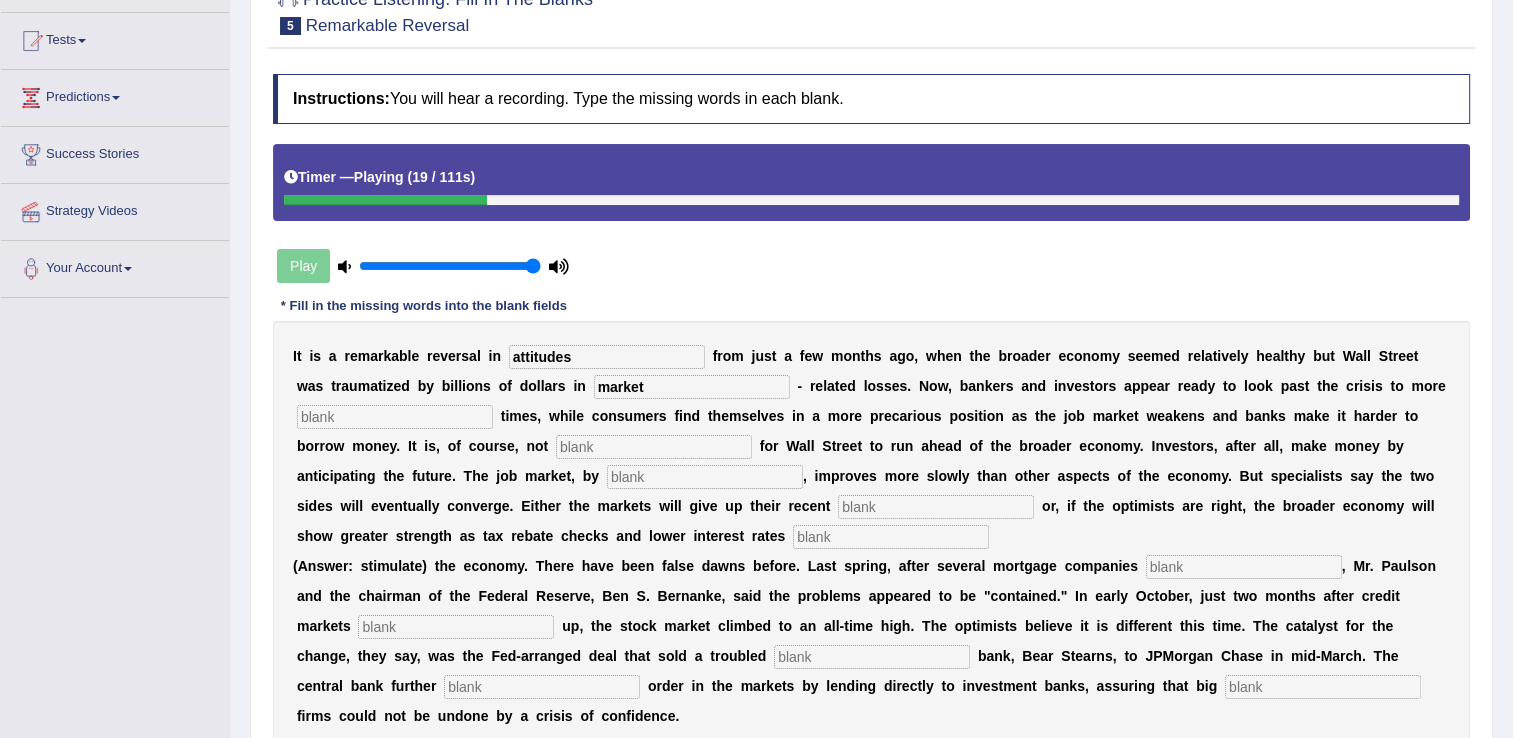 type on "market" 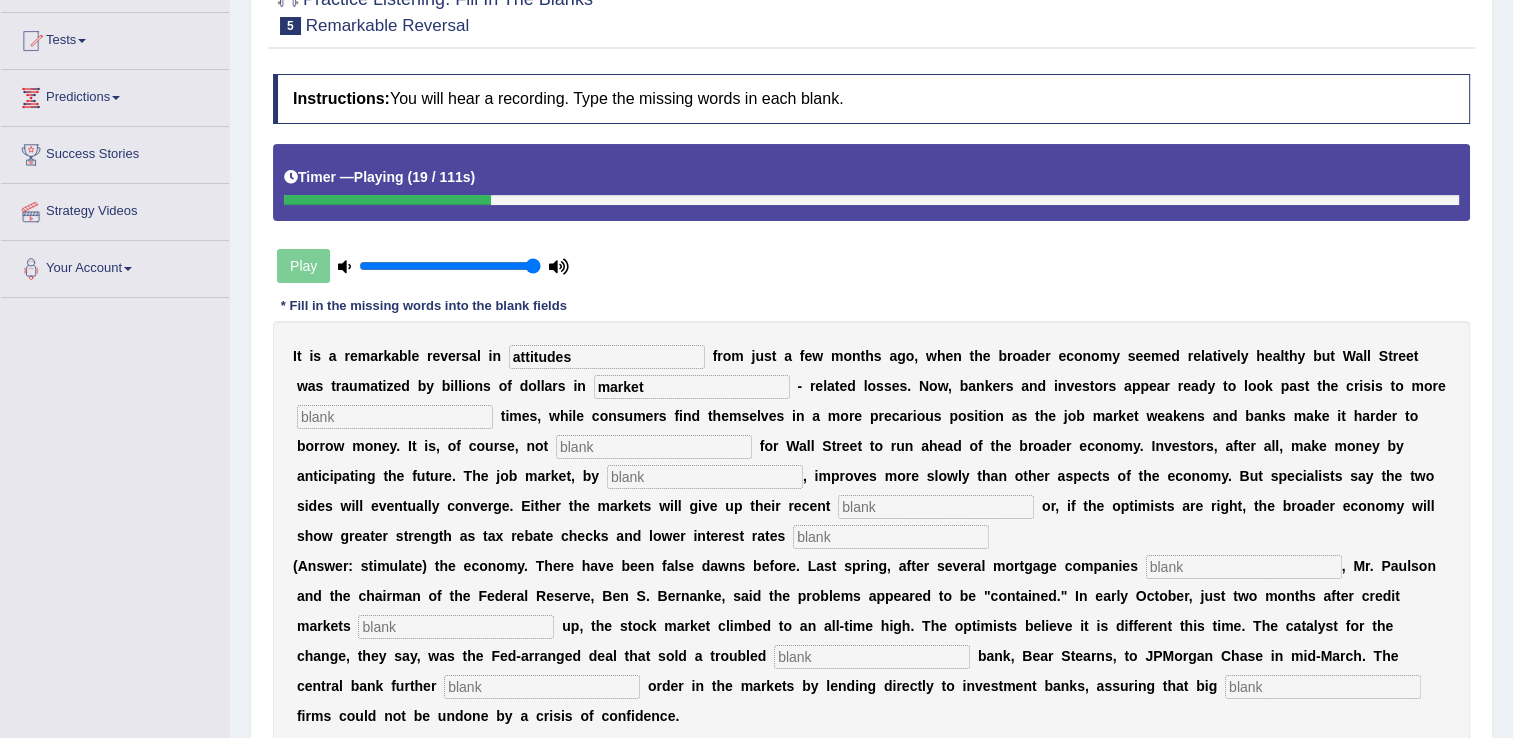 click at bounding box center [395, 417] 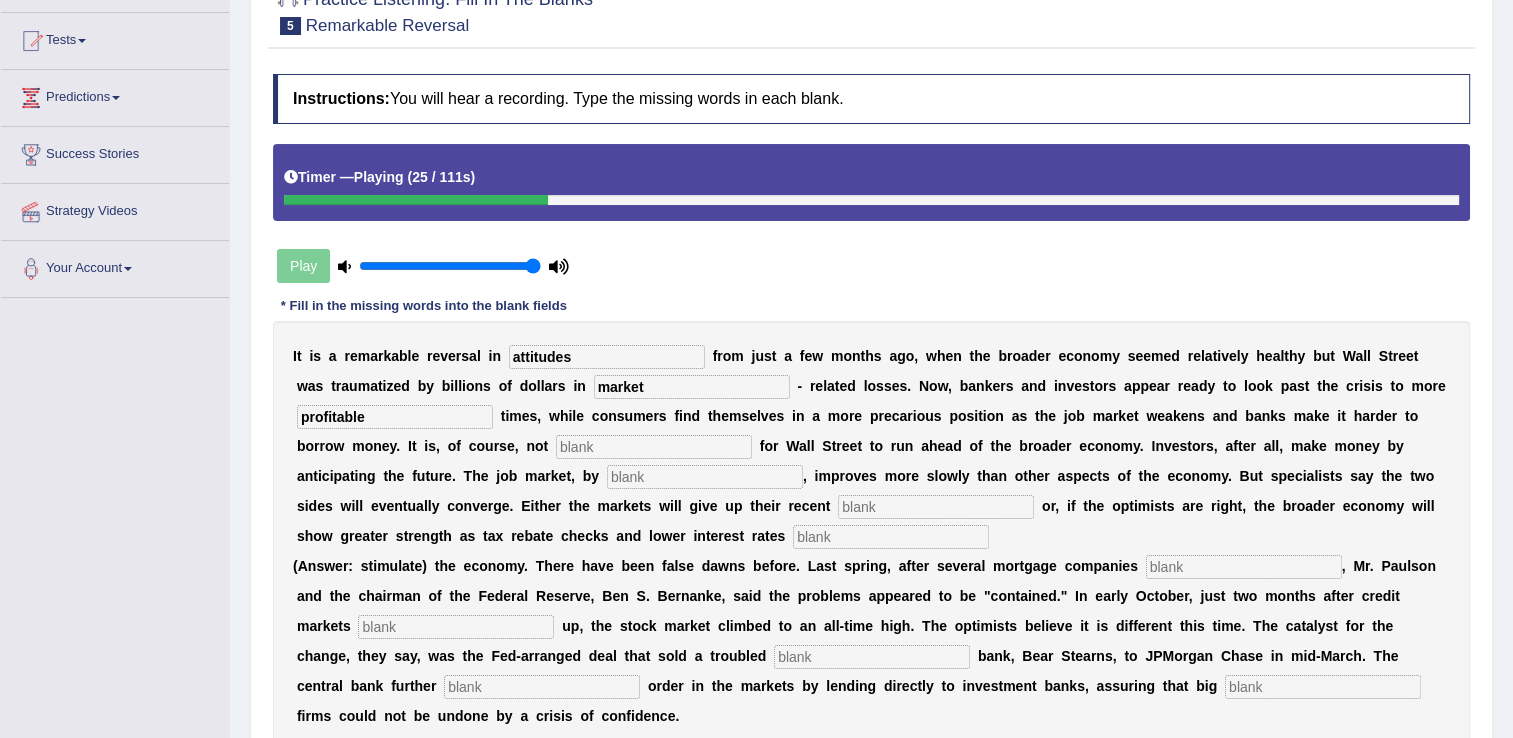 type on "profitable" 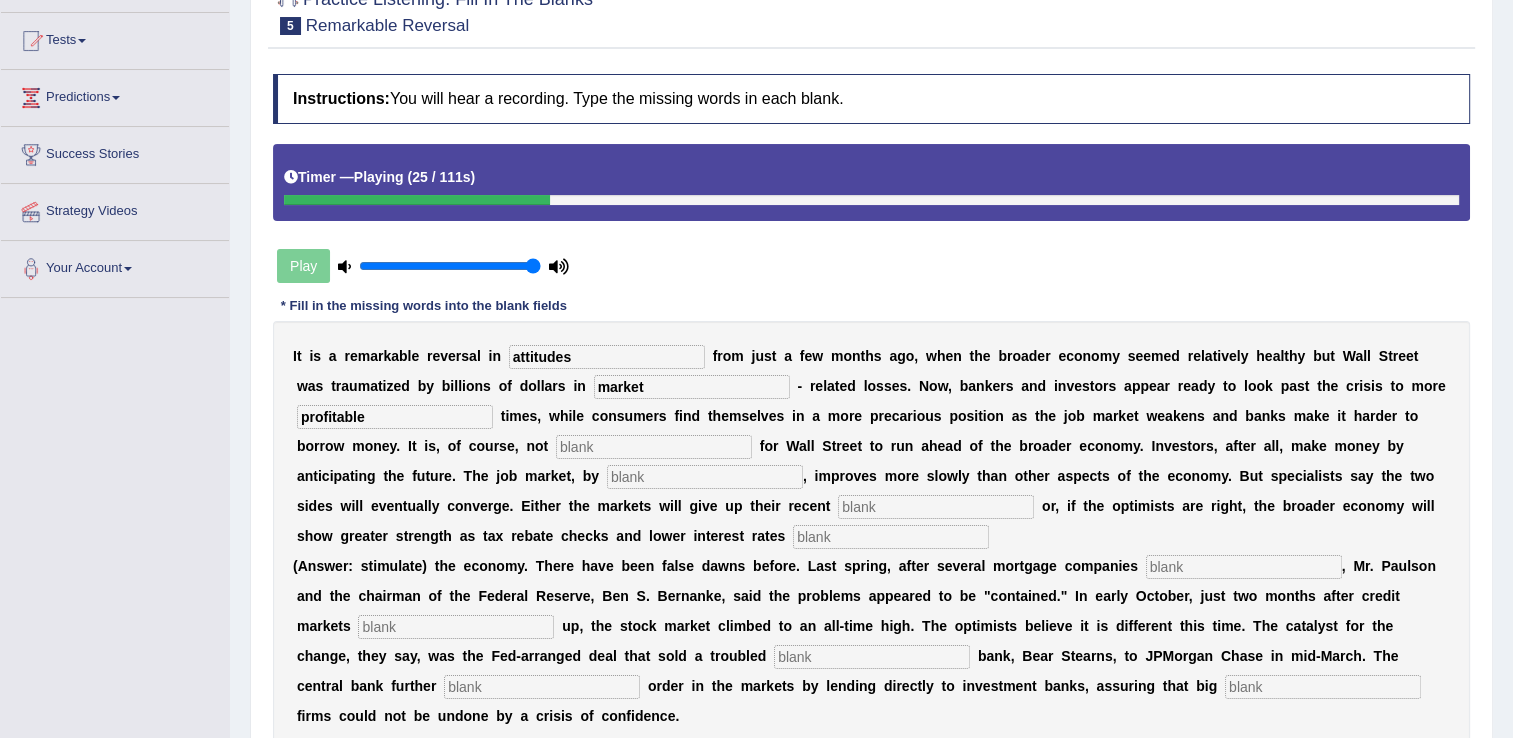 click at bounding box center [654, 447] 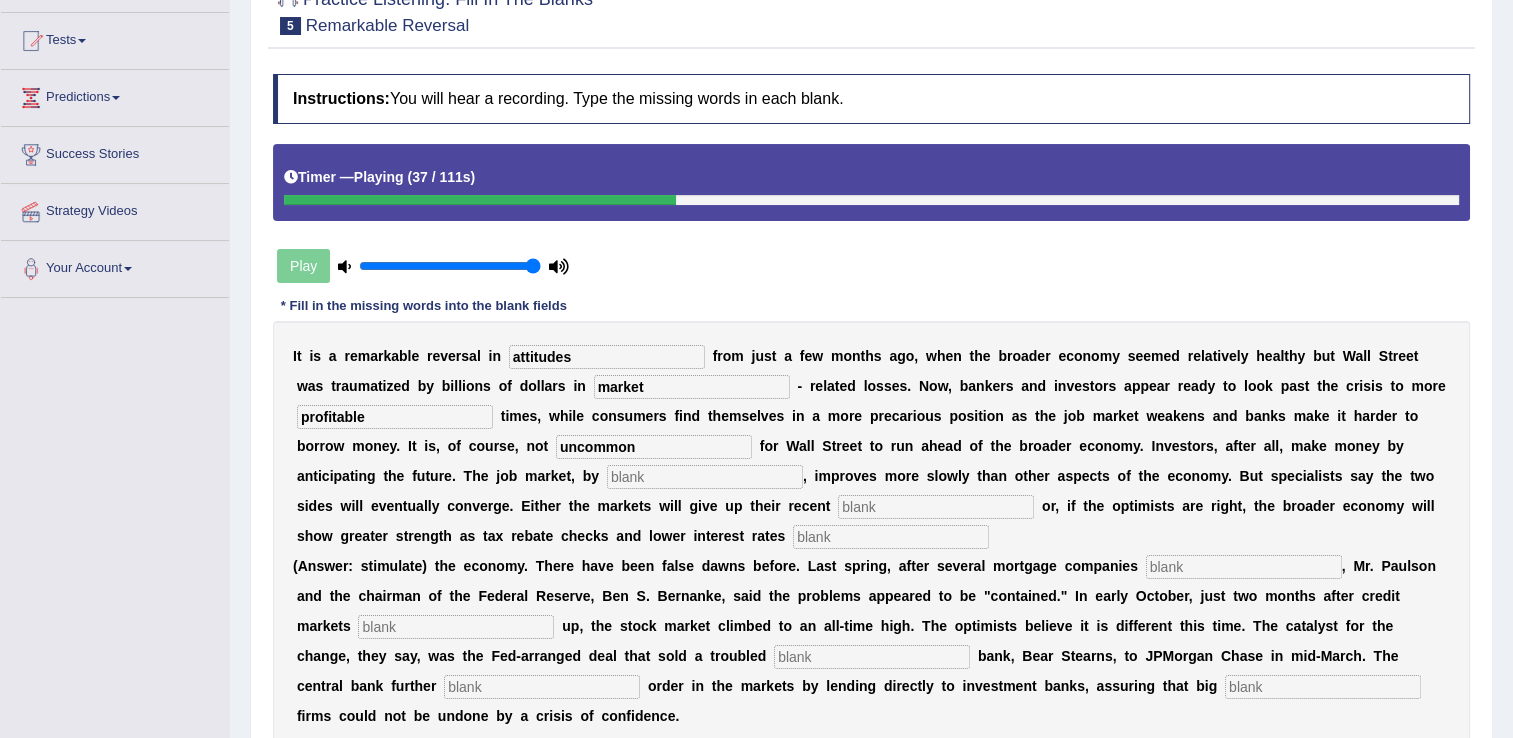 type on "uncommon" 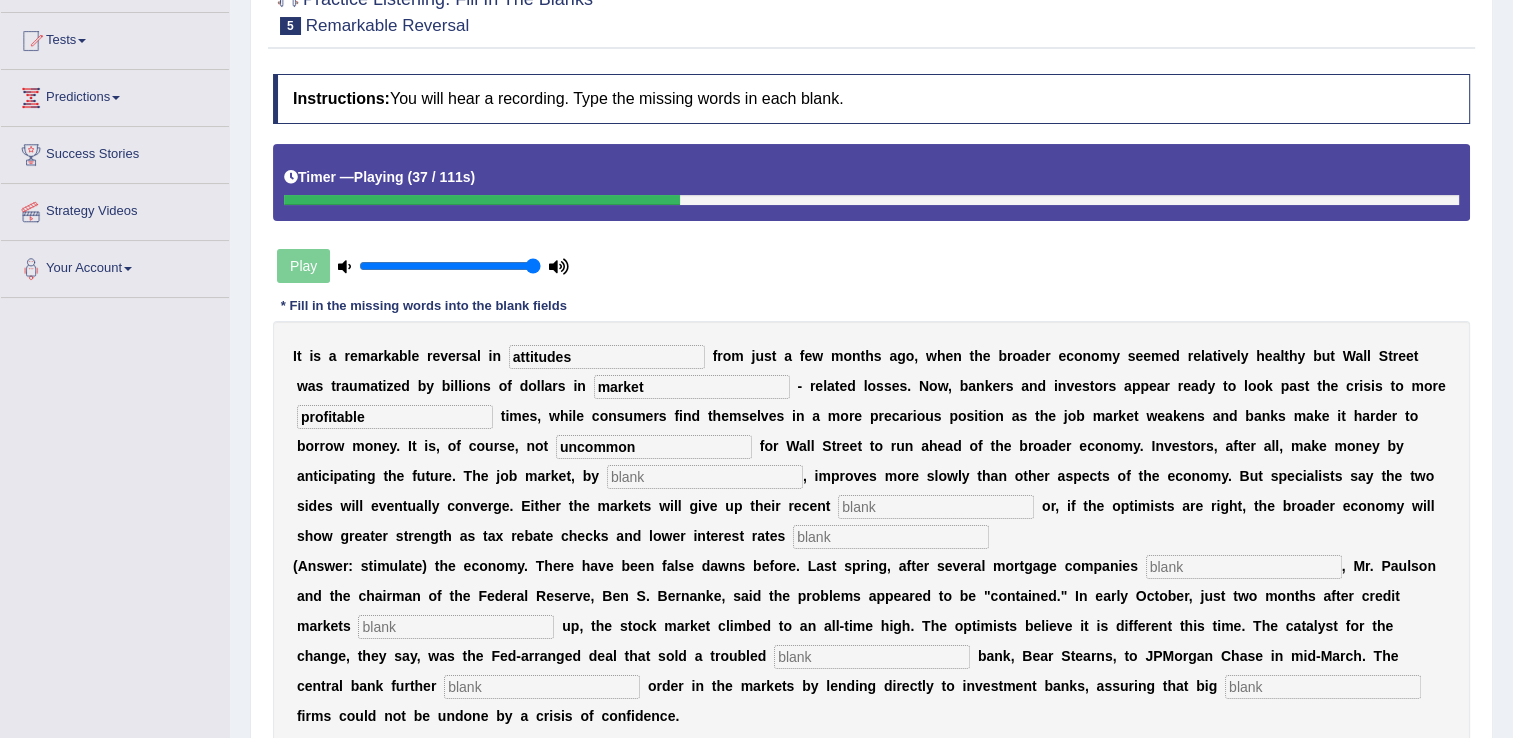 click at bounding box center (705, 477) 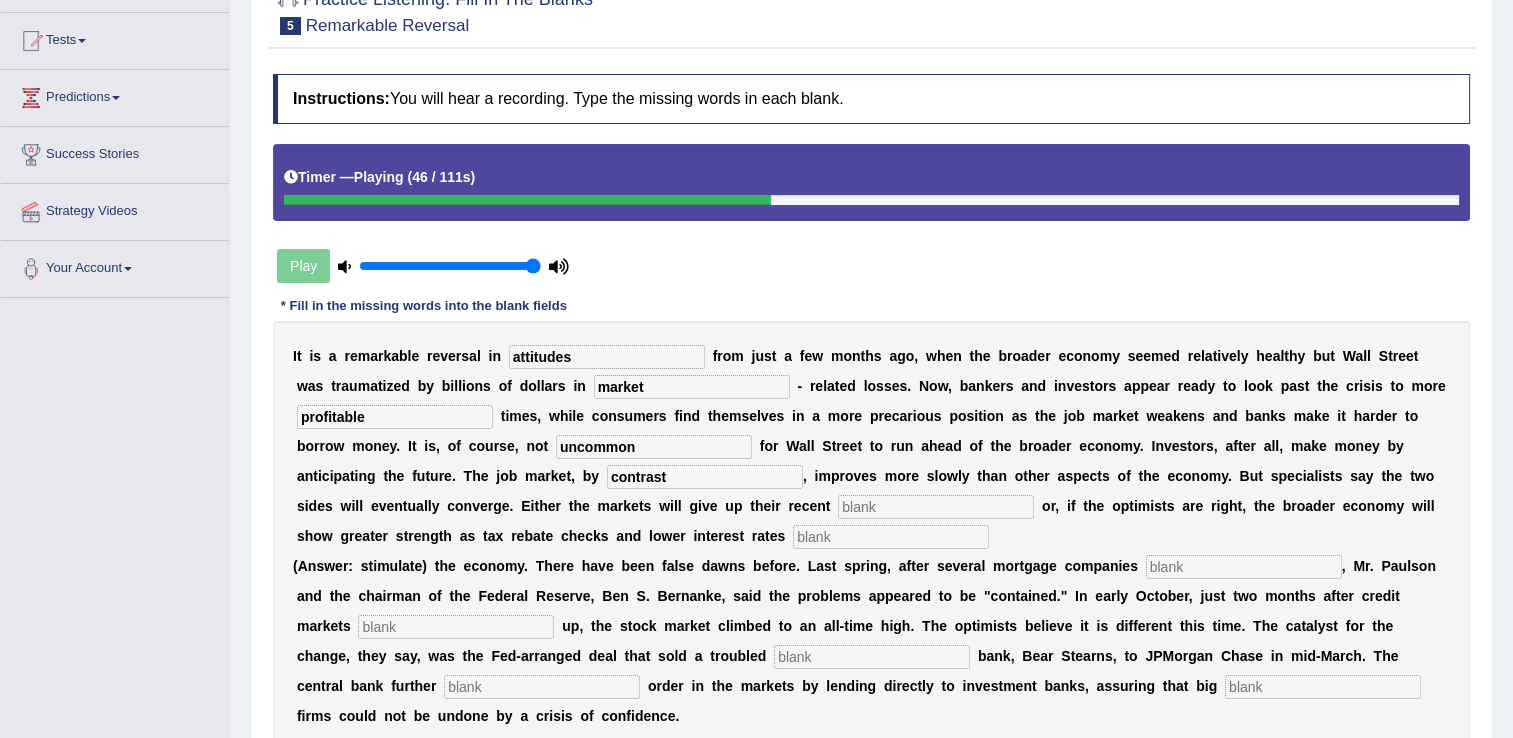 type on "contrast" 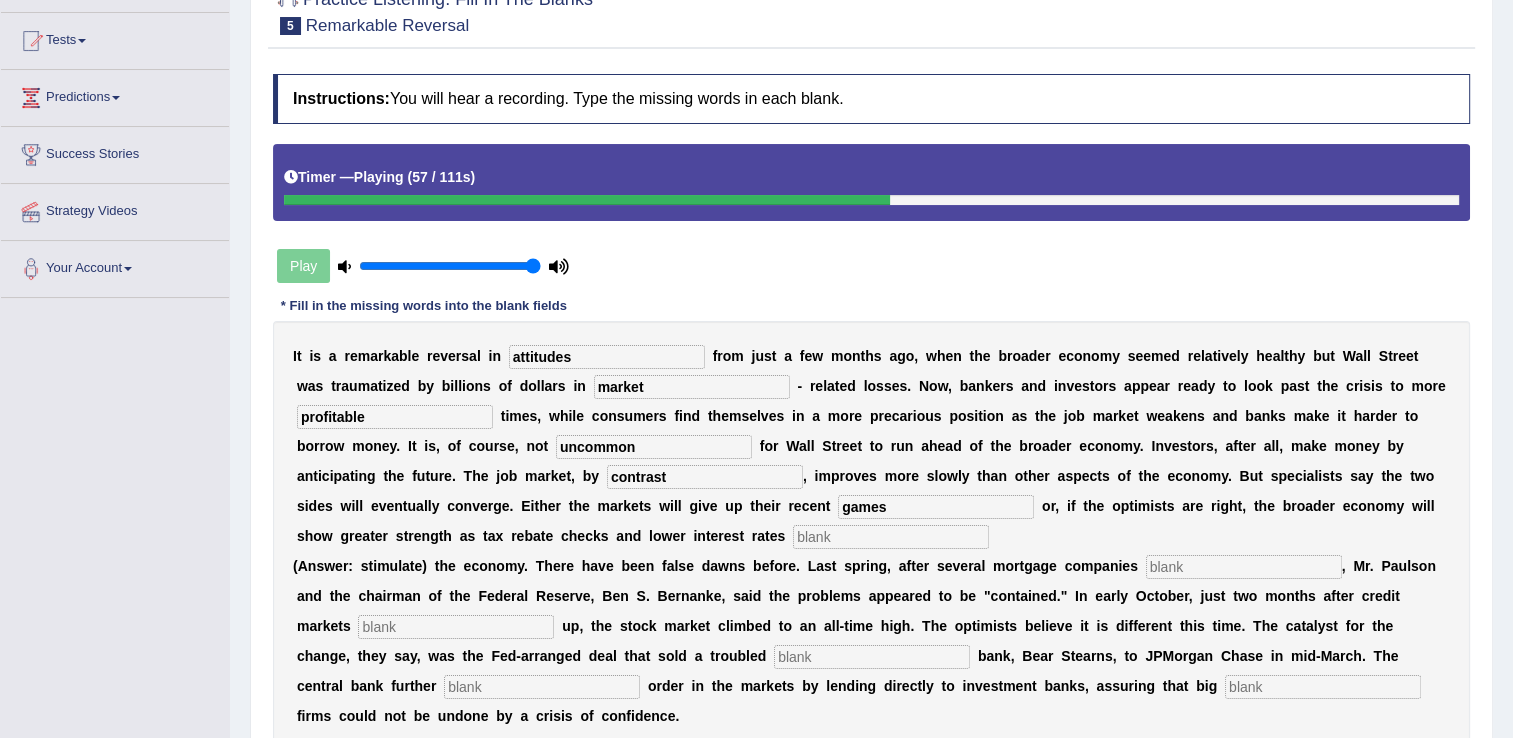 type on "games" 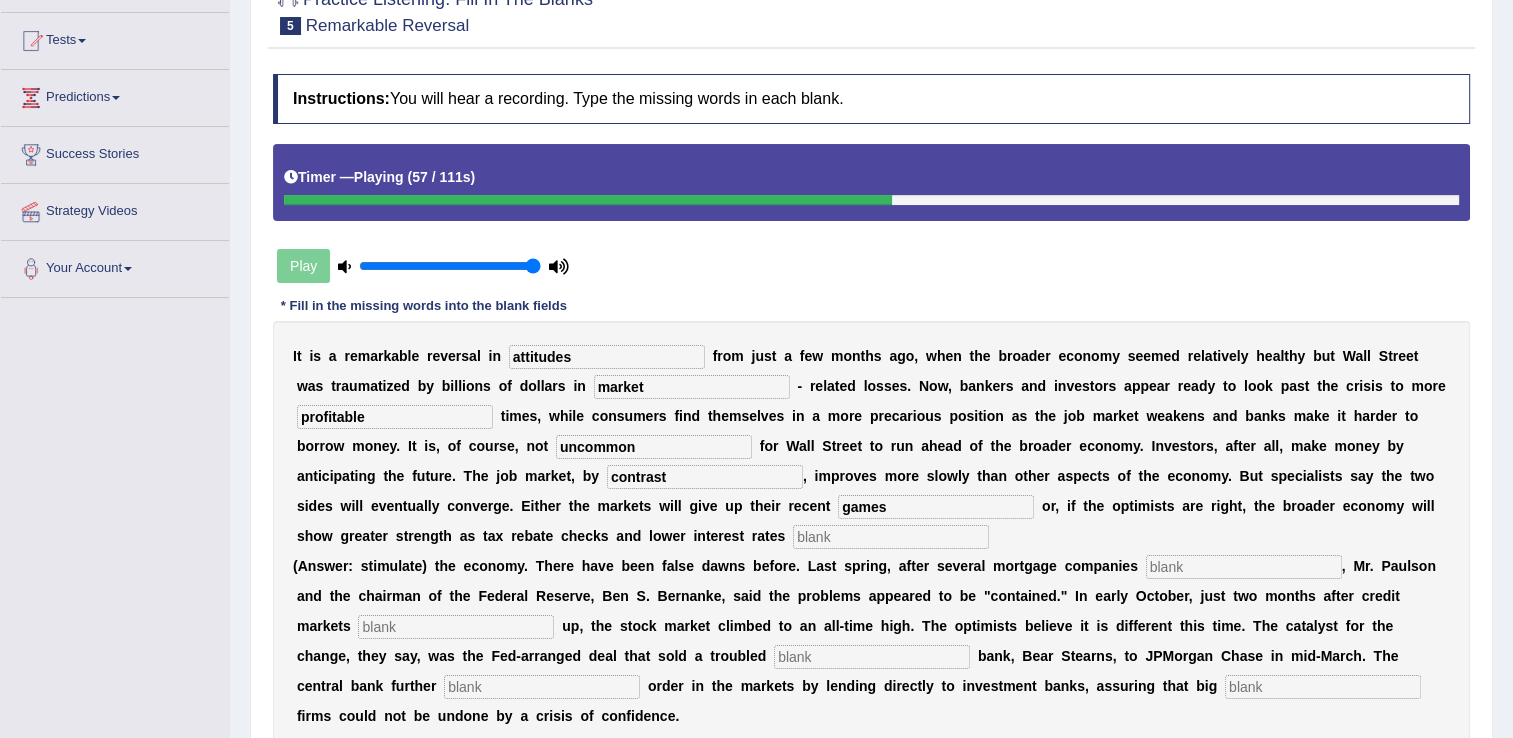 click at bounding box center [891, 537] 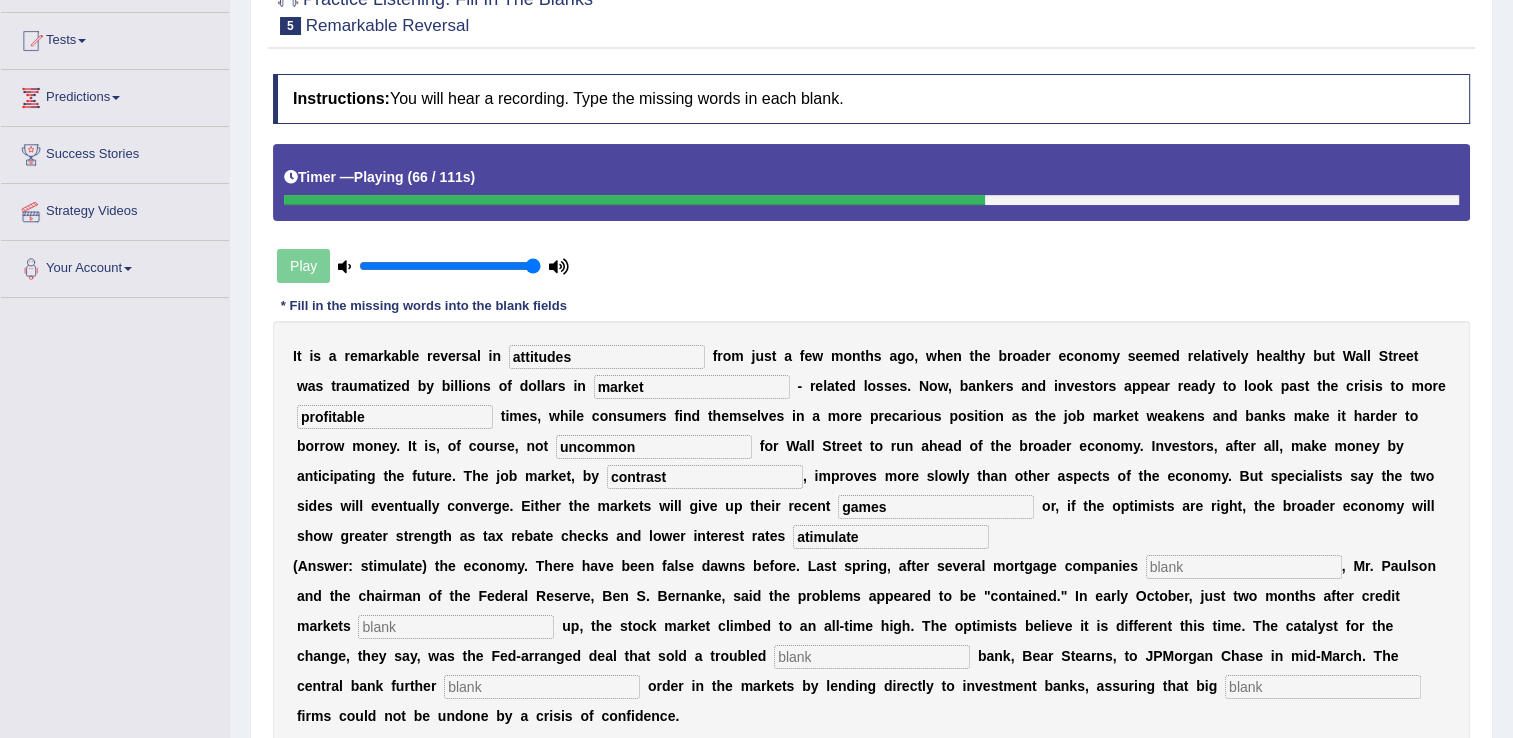 type on "atimulate" 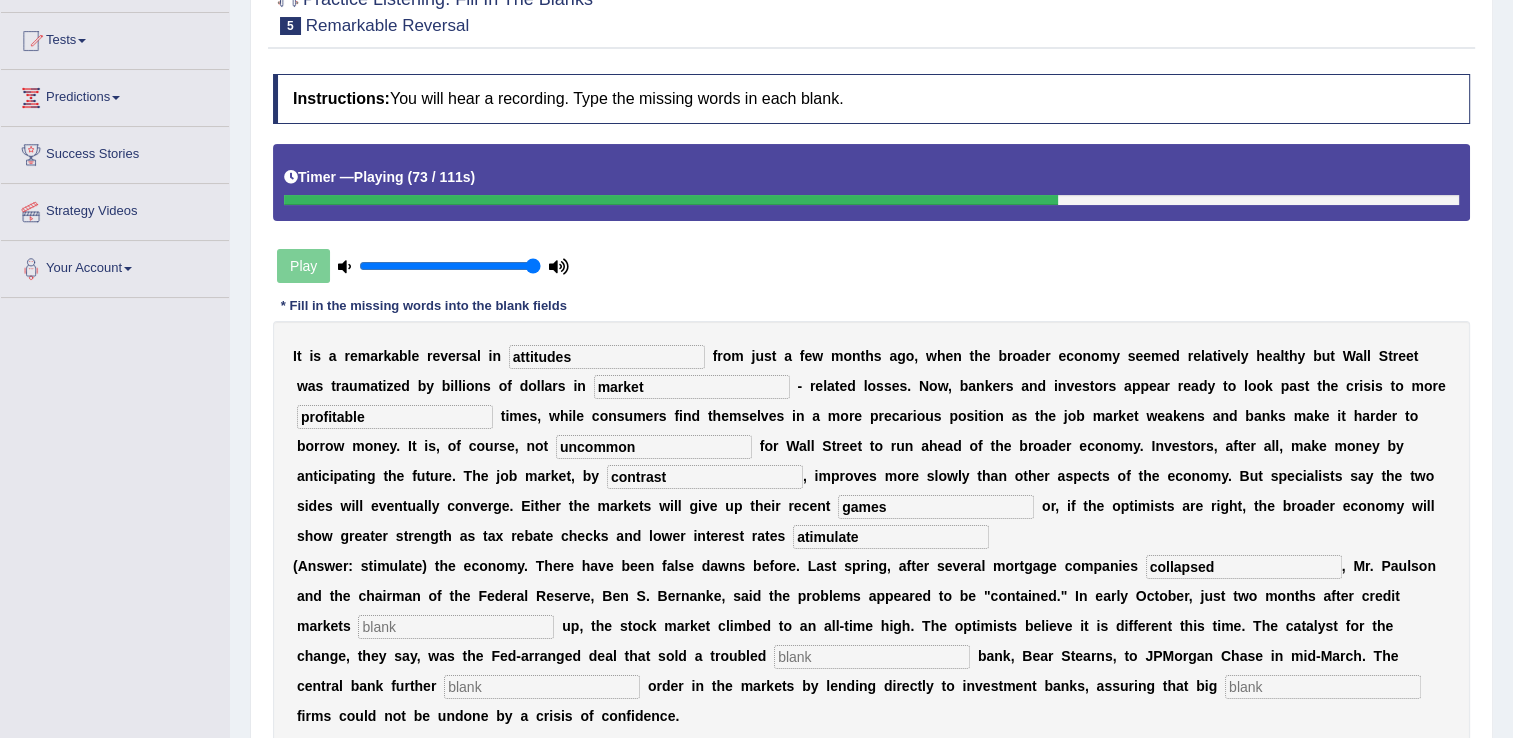 type on "collapsed" 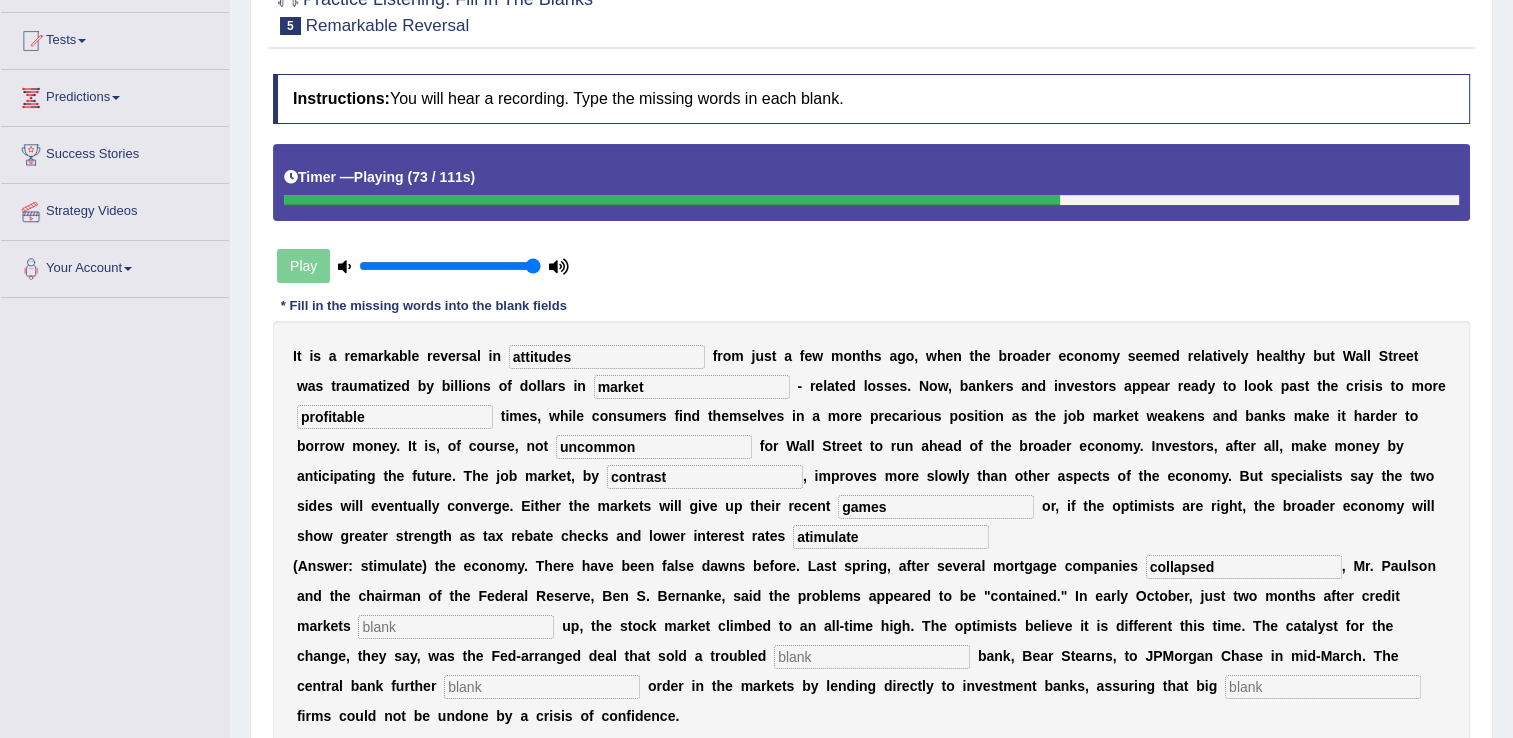click at bounding box center [456, 627] 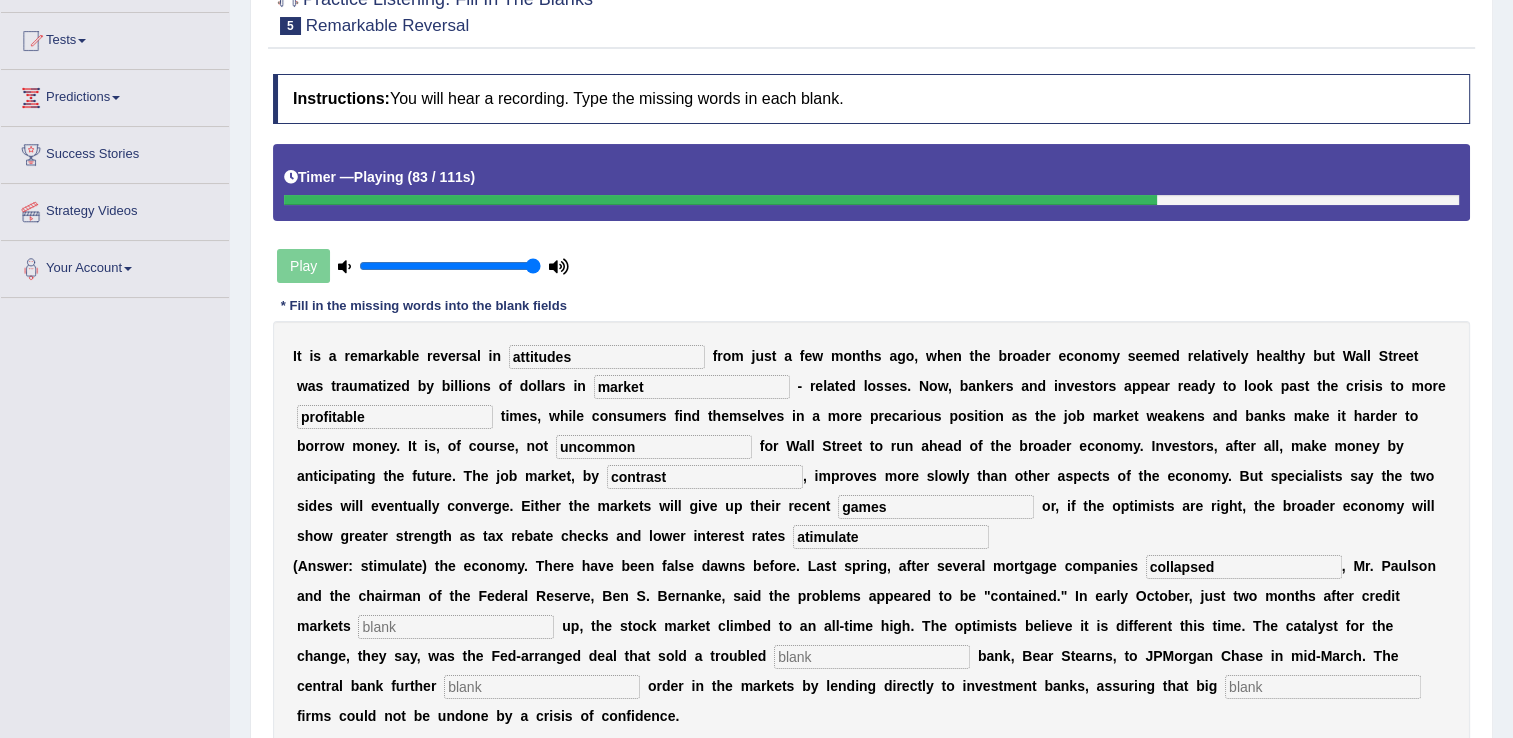 type on "s" 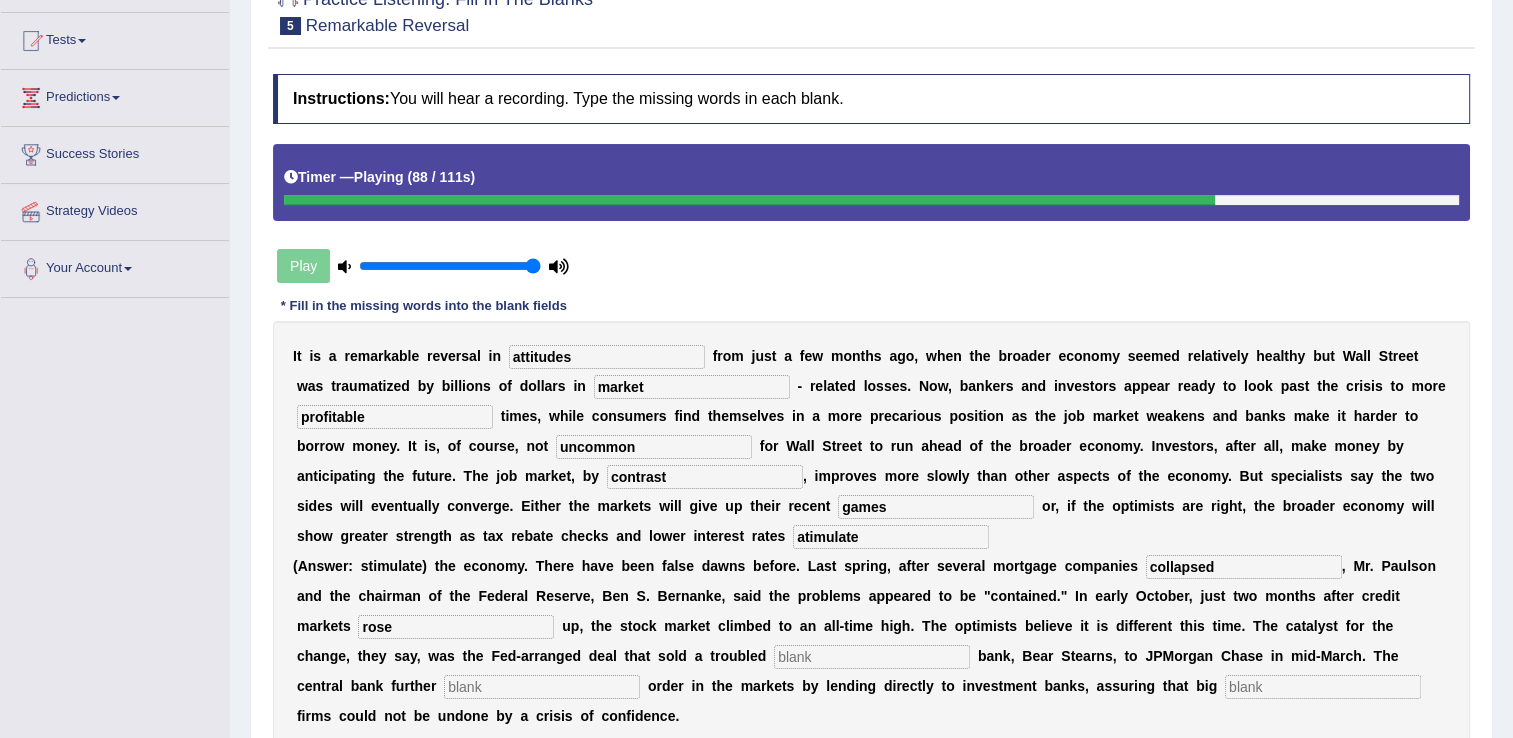 type on "rose" 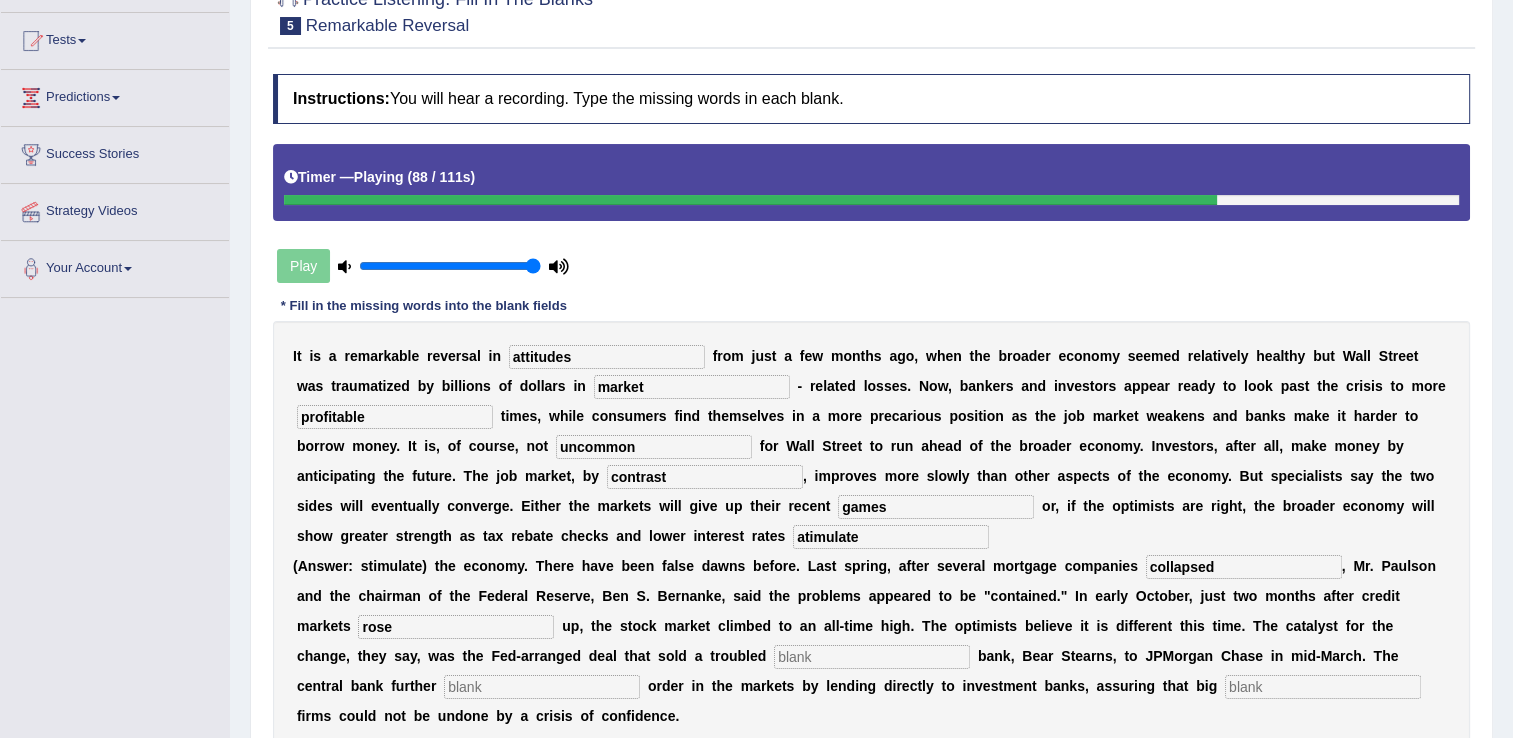 click at bounding box center [872, 657] 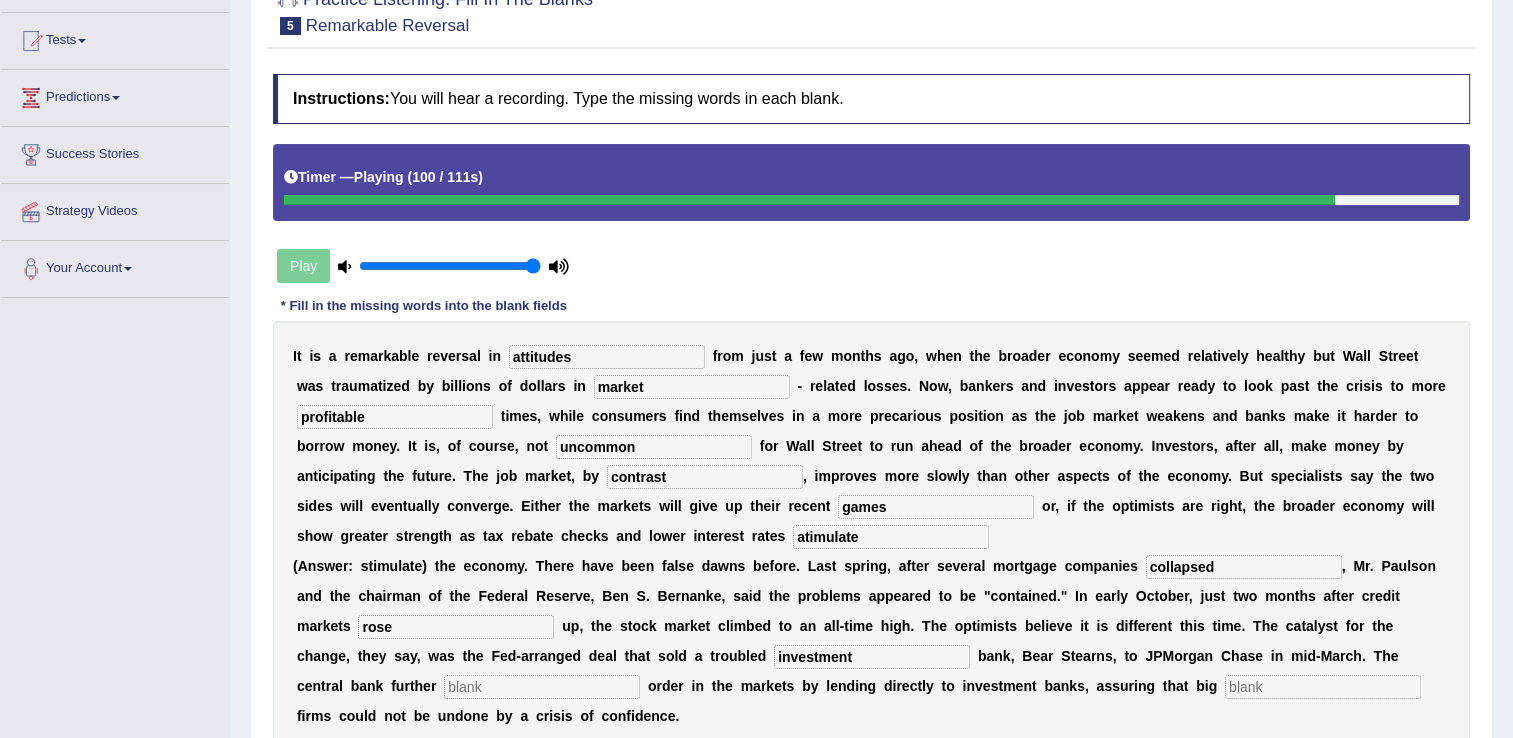 type on "investment" 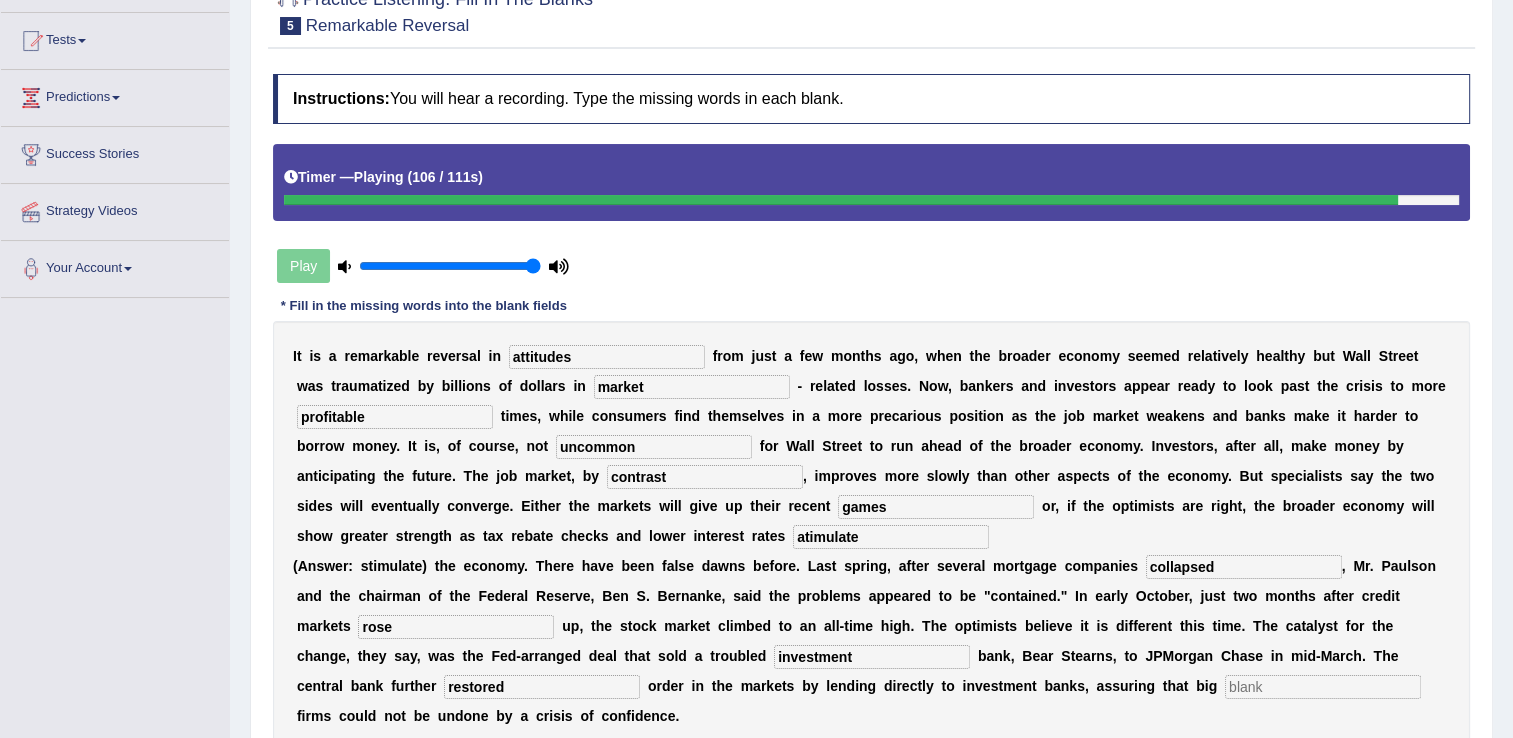 type on "restored" 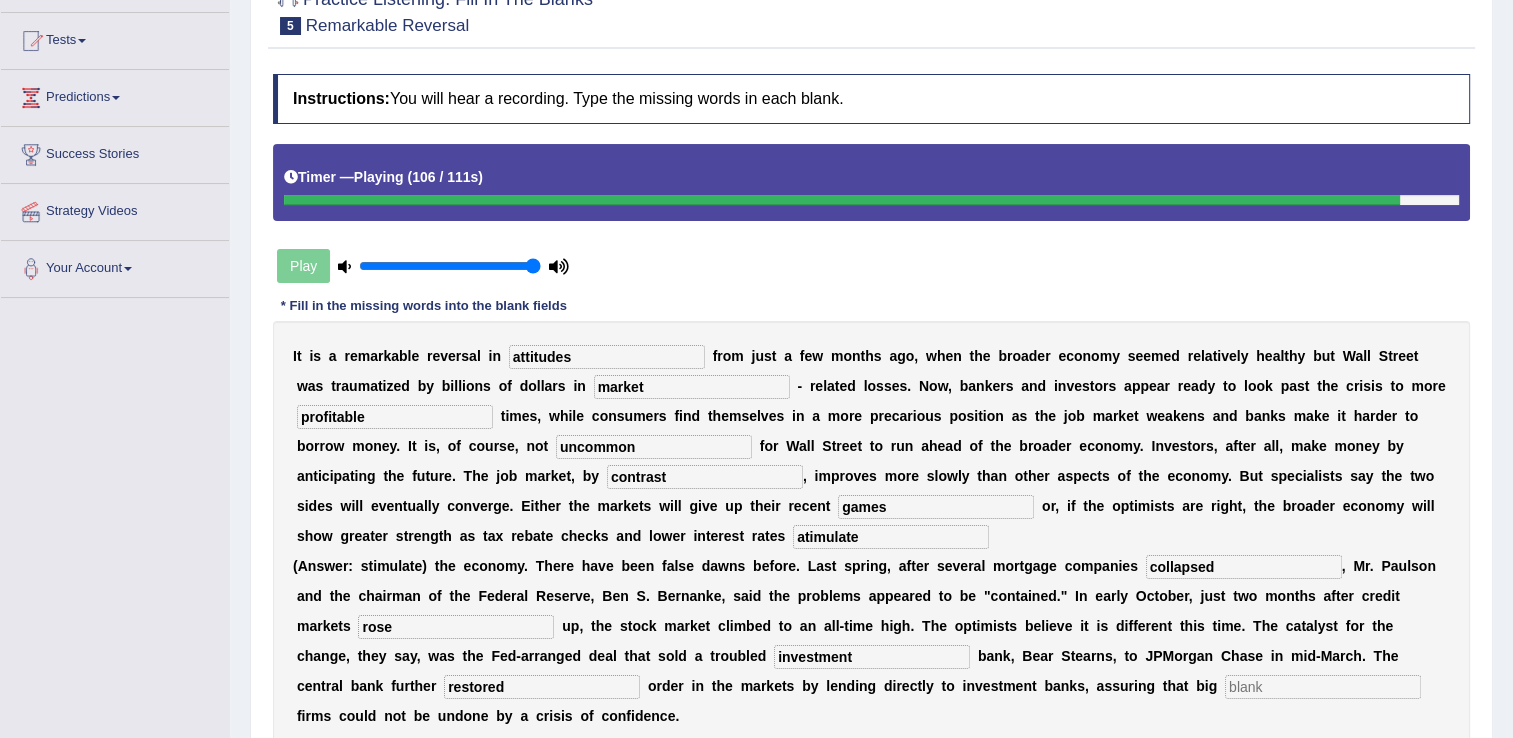 click at bounding box center (1323, 687) 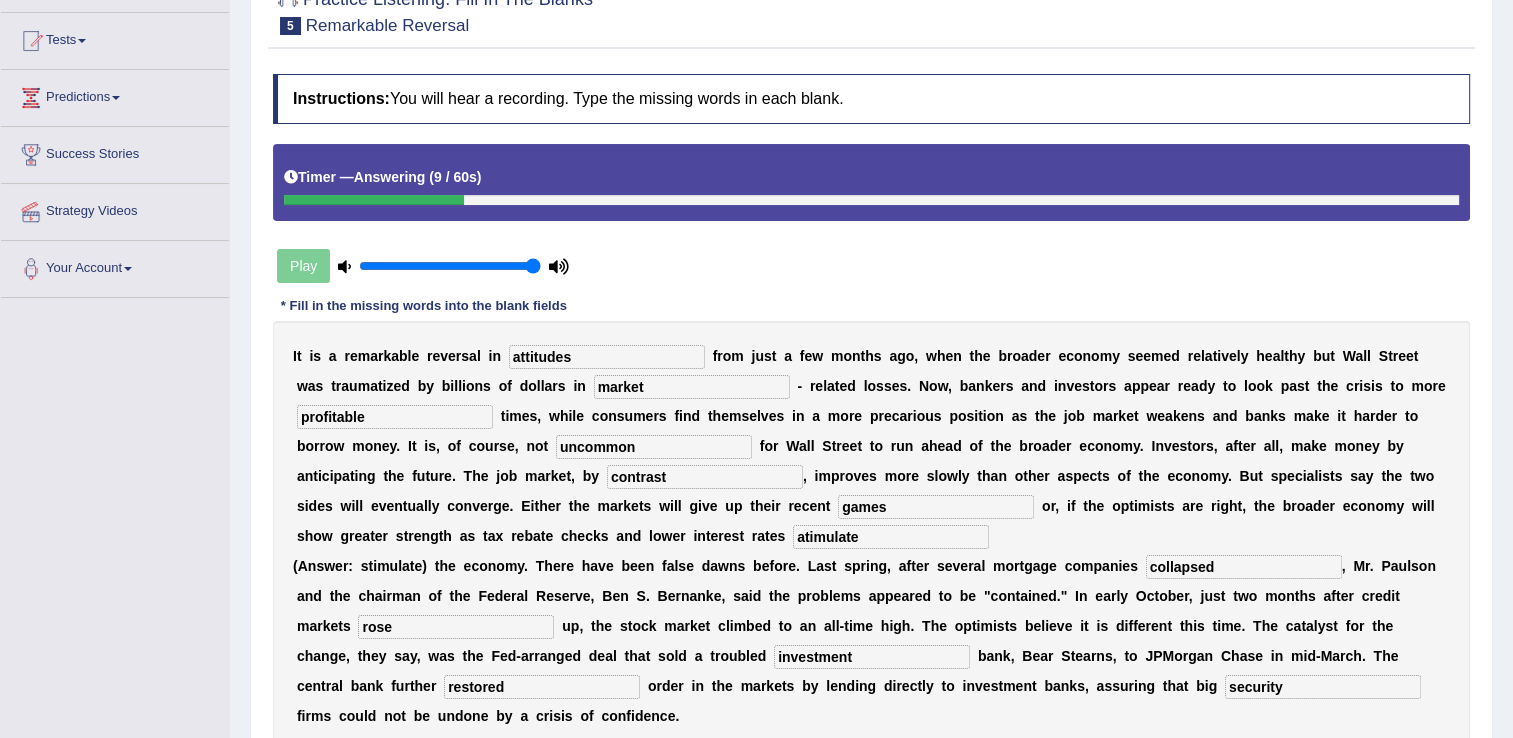type on "security" 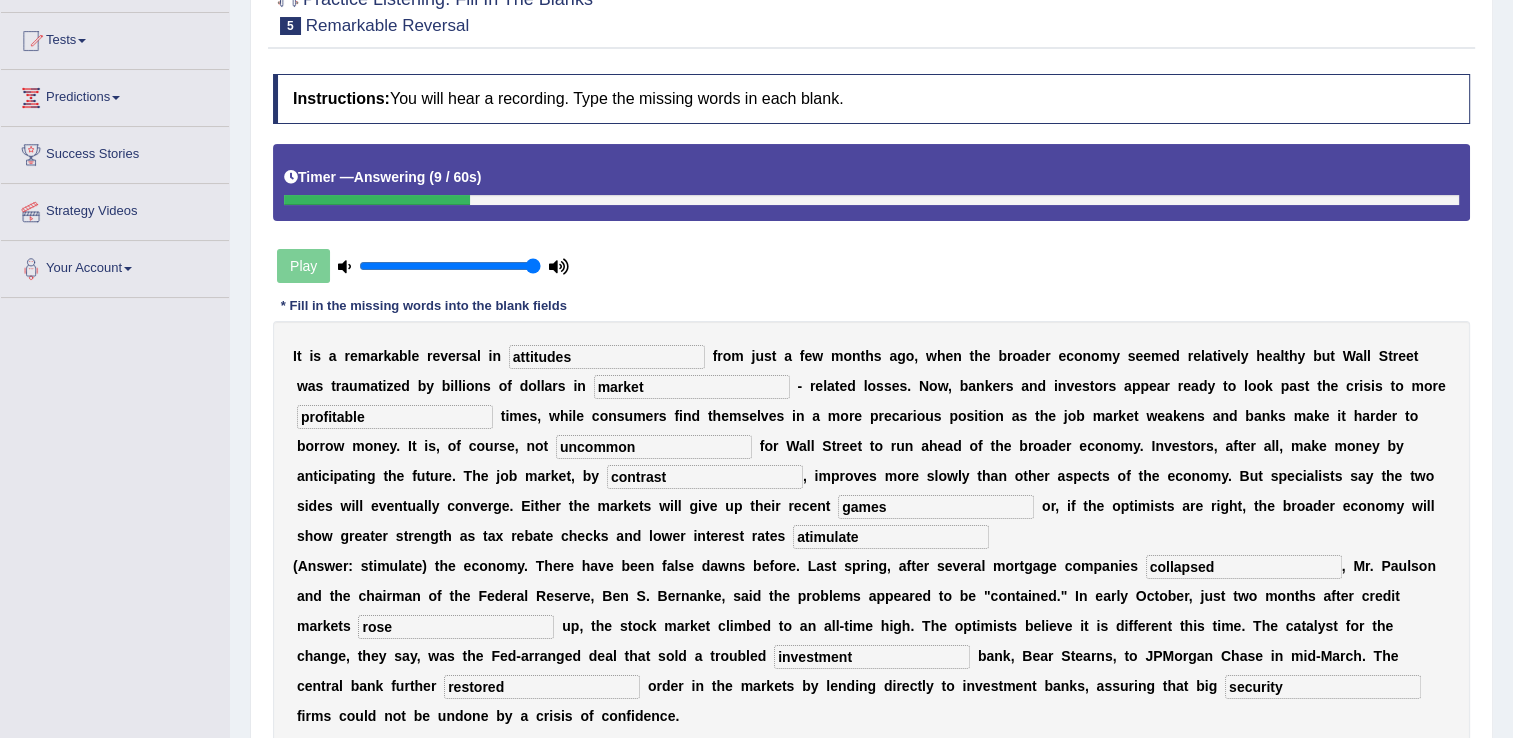 click on "atimulate" at bounding box center (891, 537) 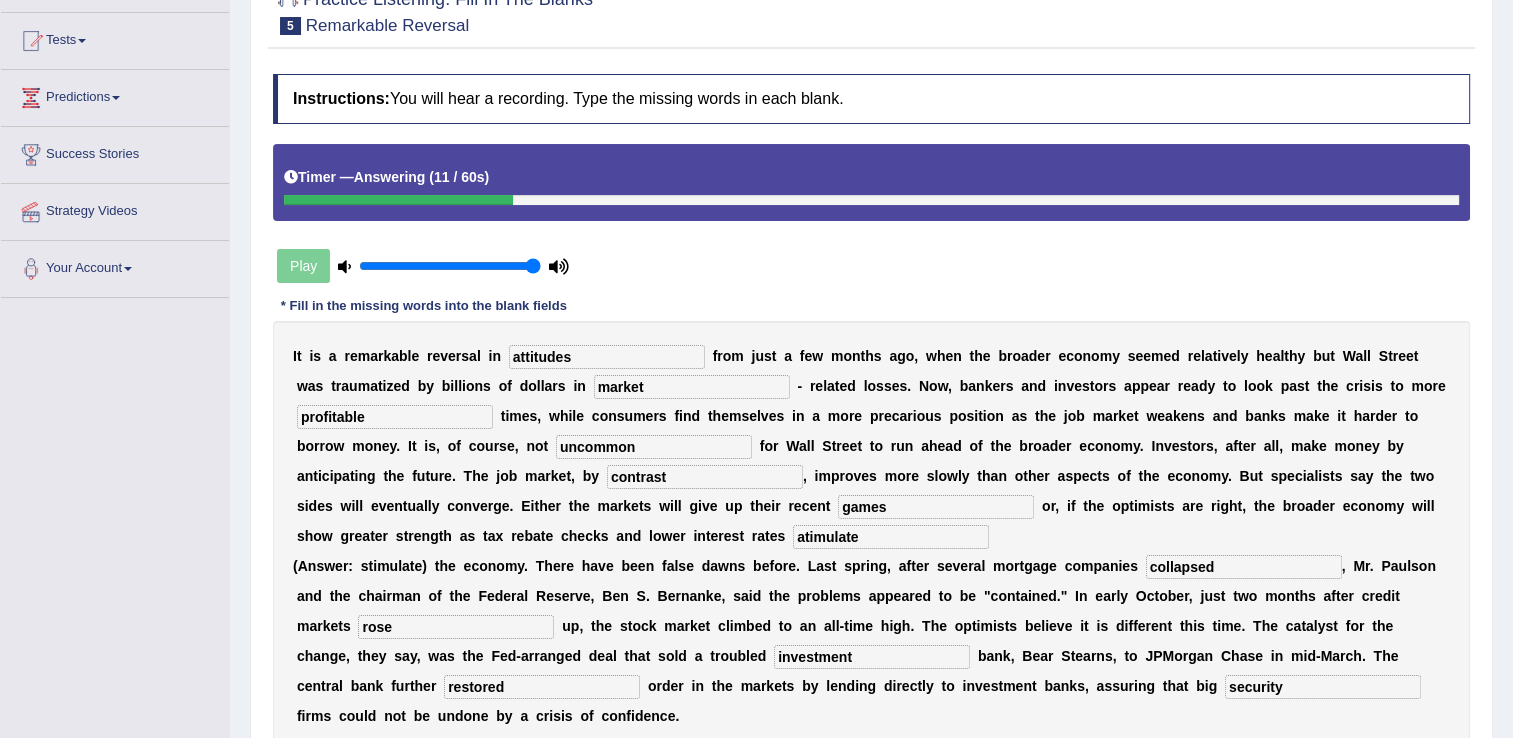 click on "atimulate" at bounding box center (891, 537) 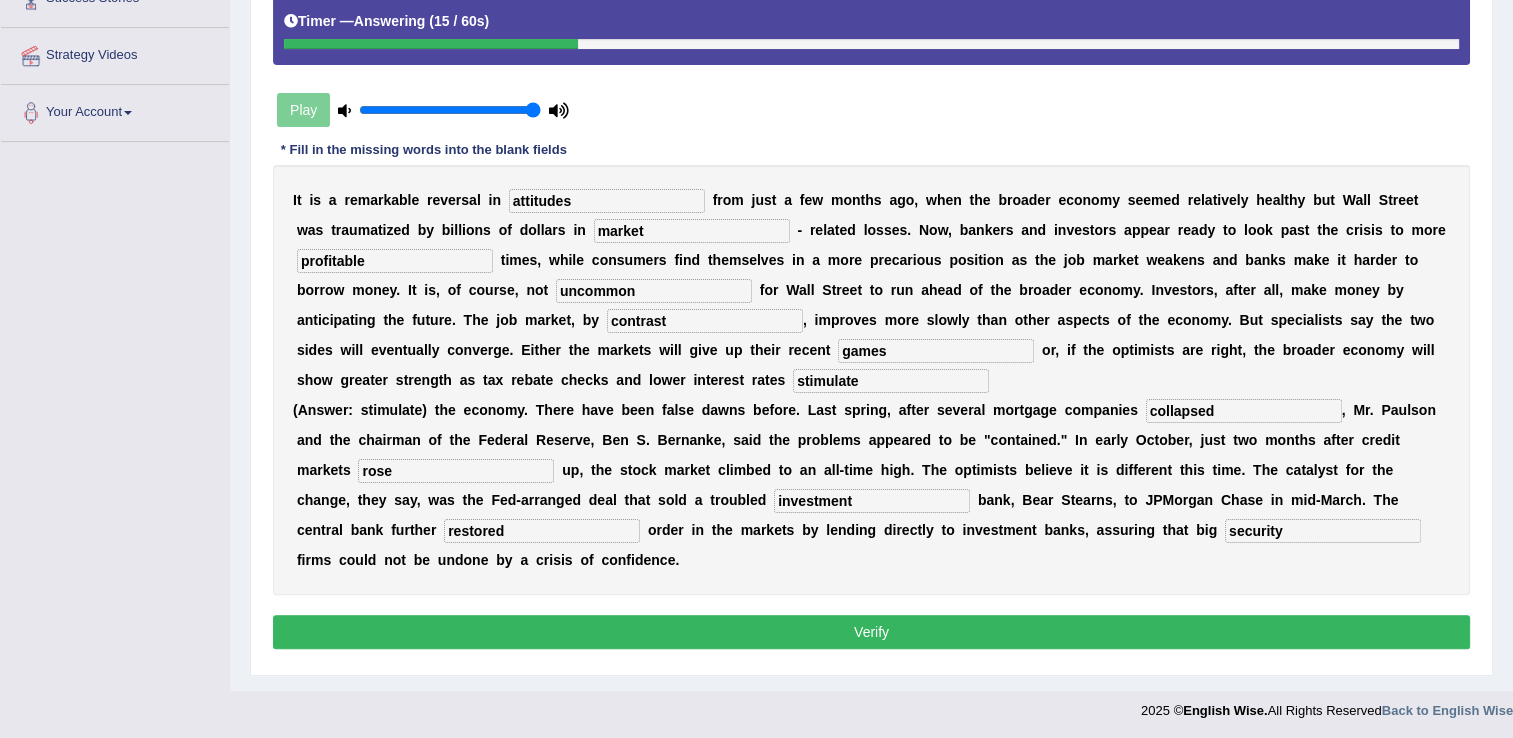 type on "stimulate" 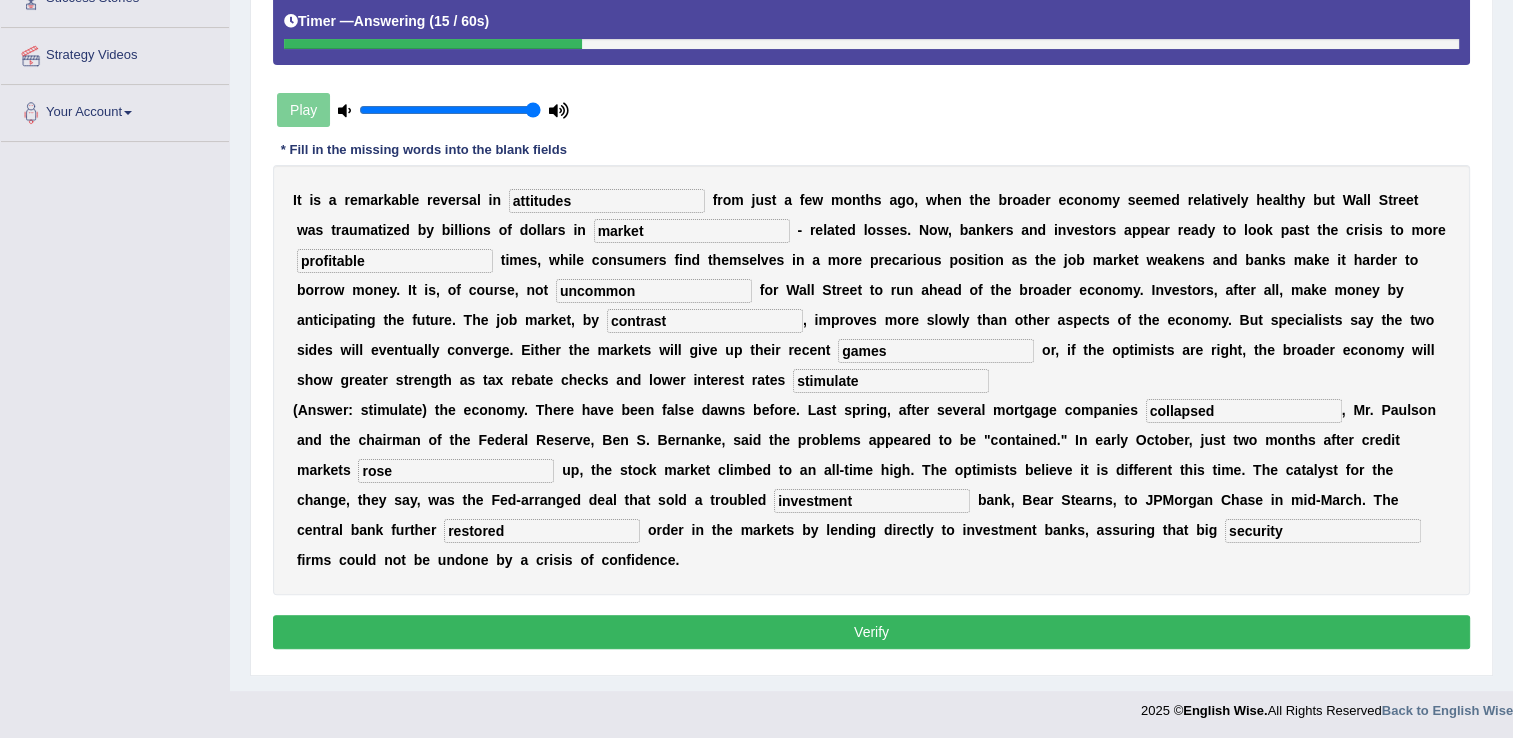 click on "Verify" at bounding box center [871, 632] 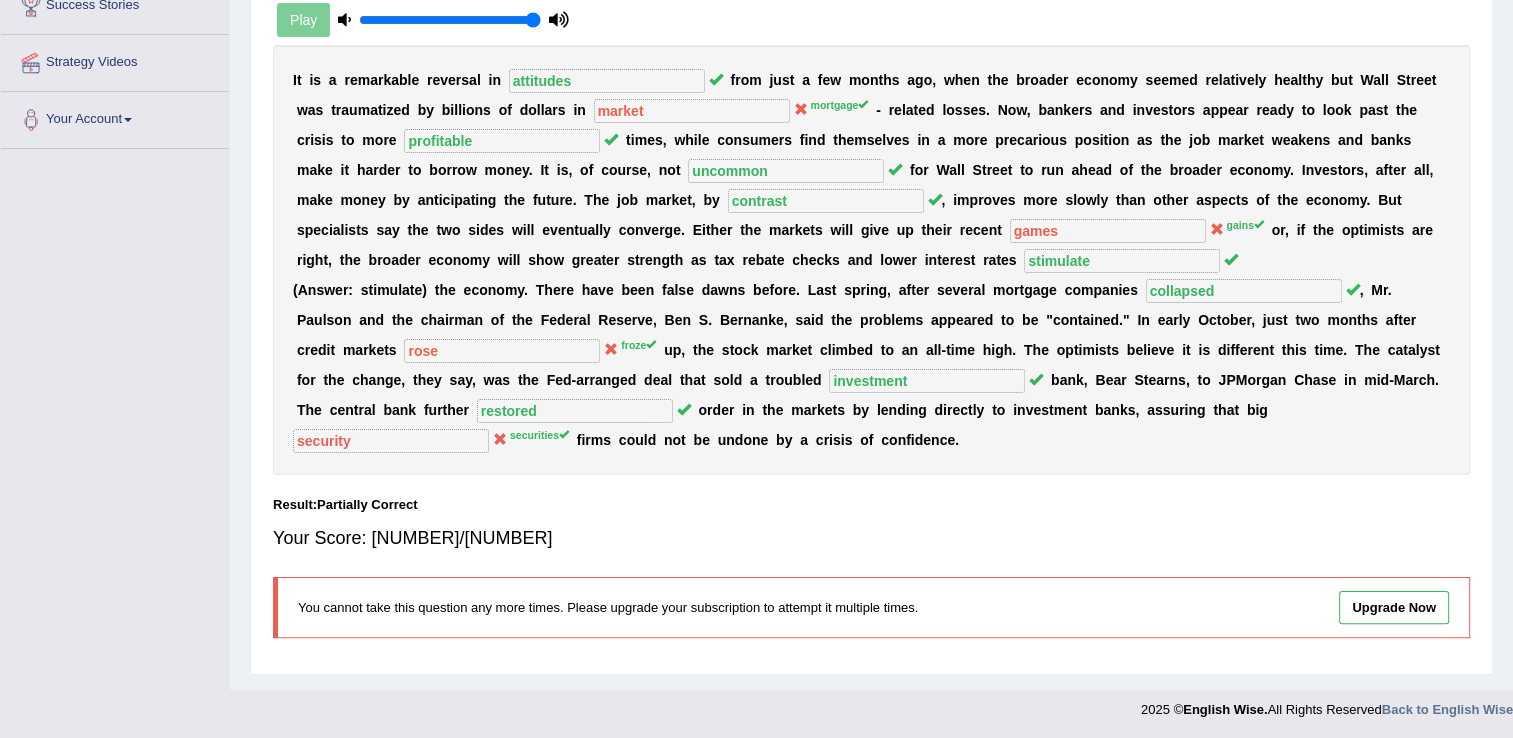 scroll, scrollTop: 49, scrollLeft: 0, axis: vertical 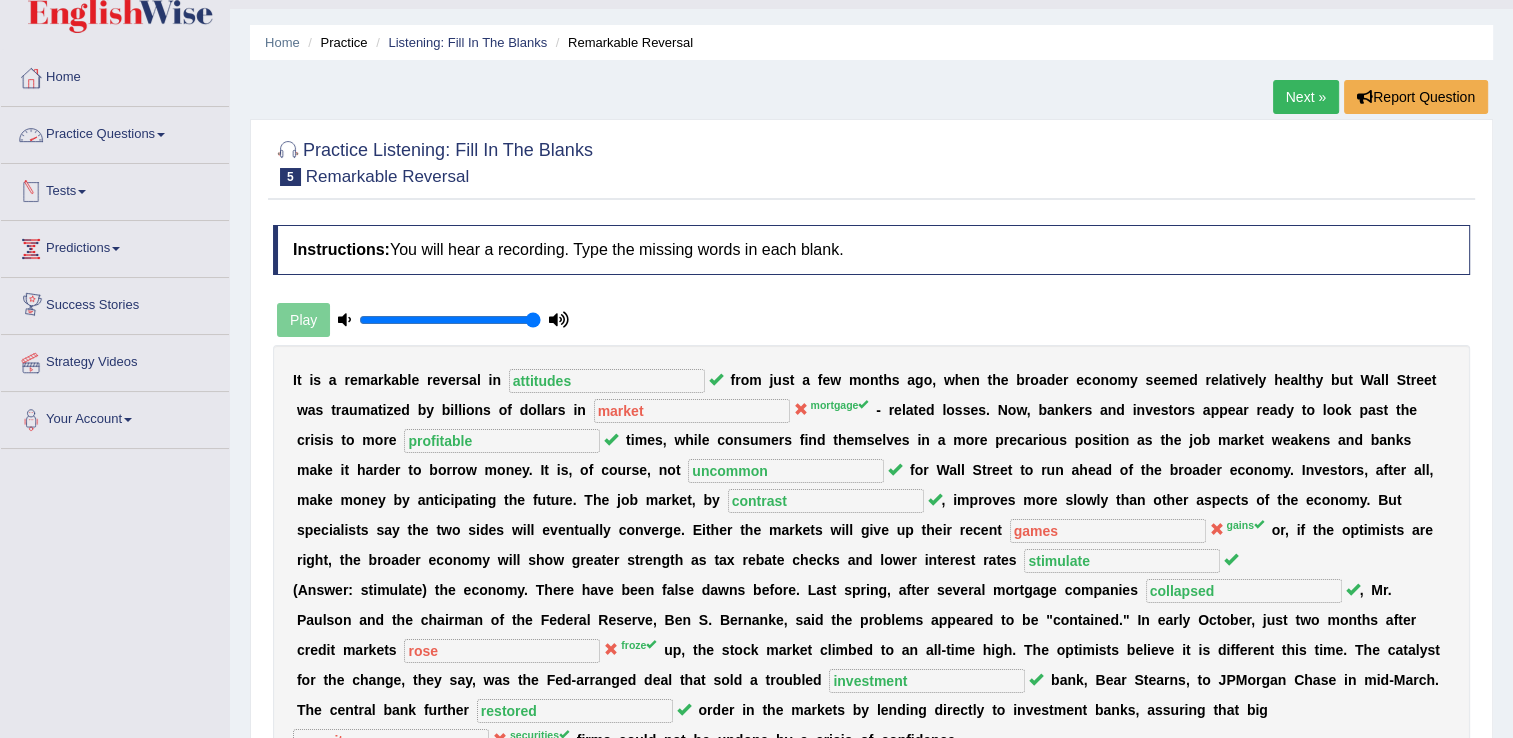 click on "Practice Questions" at bounding box center [115, 132] 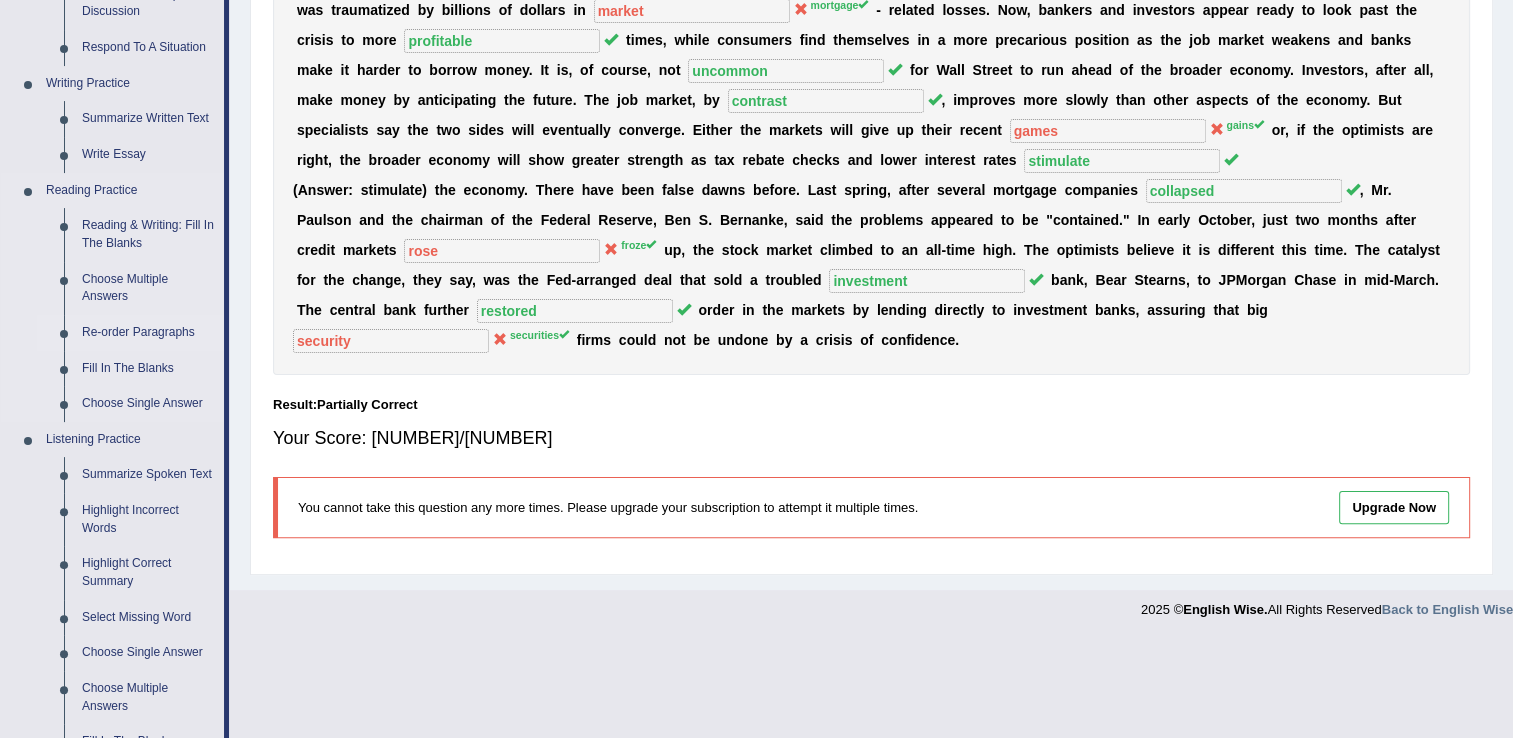 scroll, scrollTop: 749, scrollLeft: 0, axis: vertical 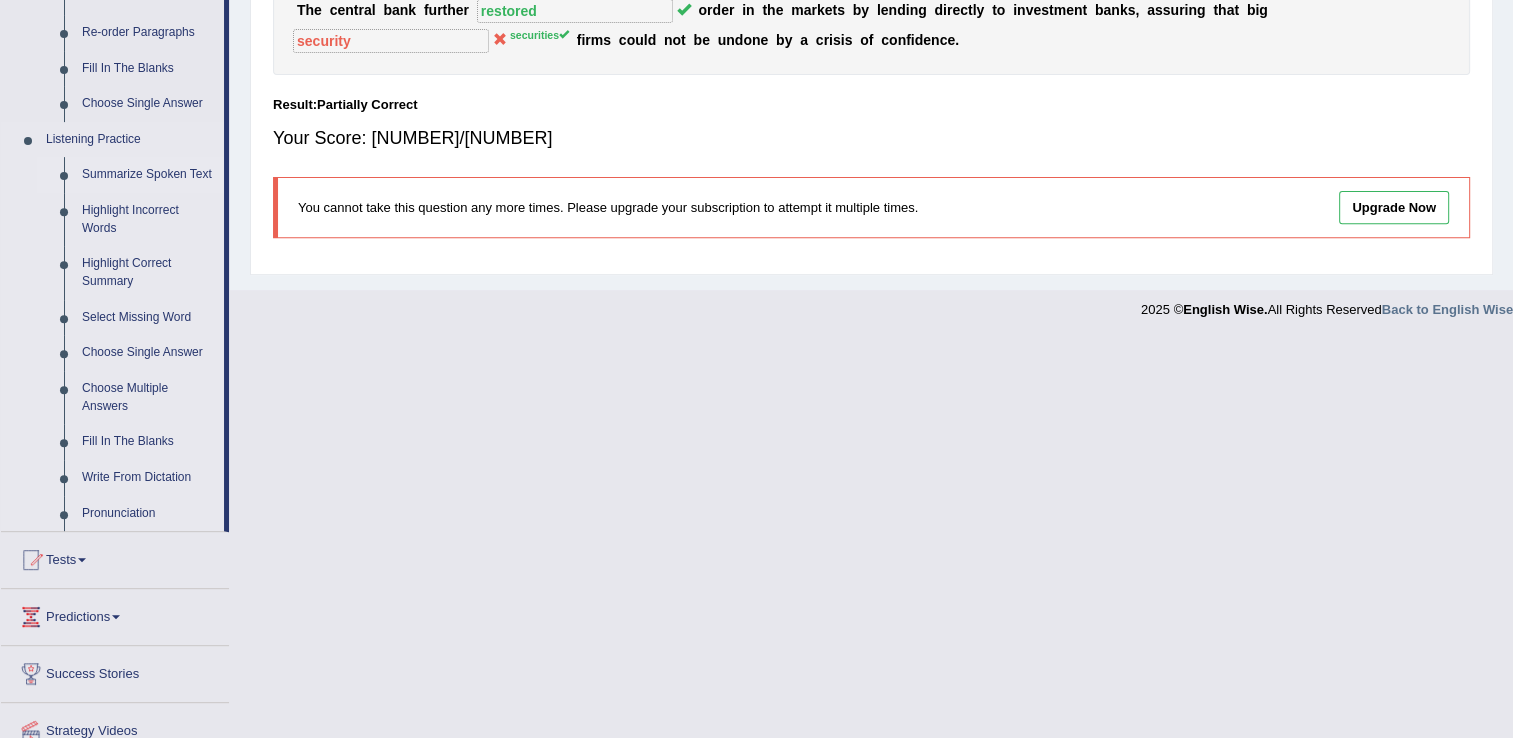 click on "Summarize Spoken Text" at bounding box center (148, 175) 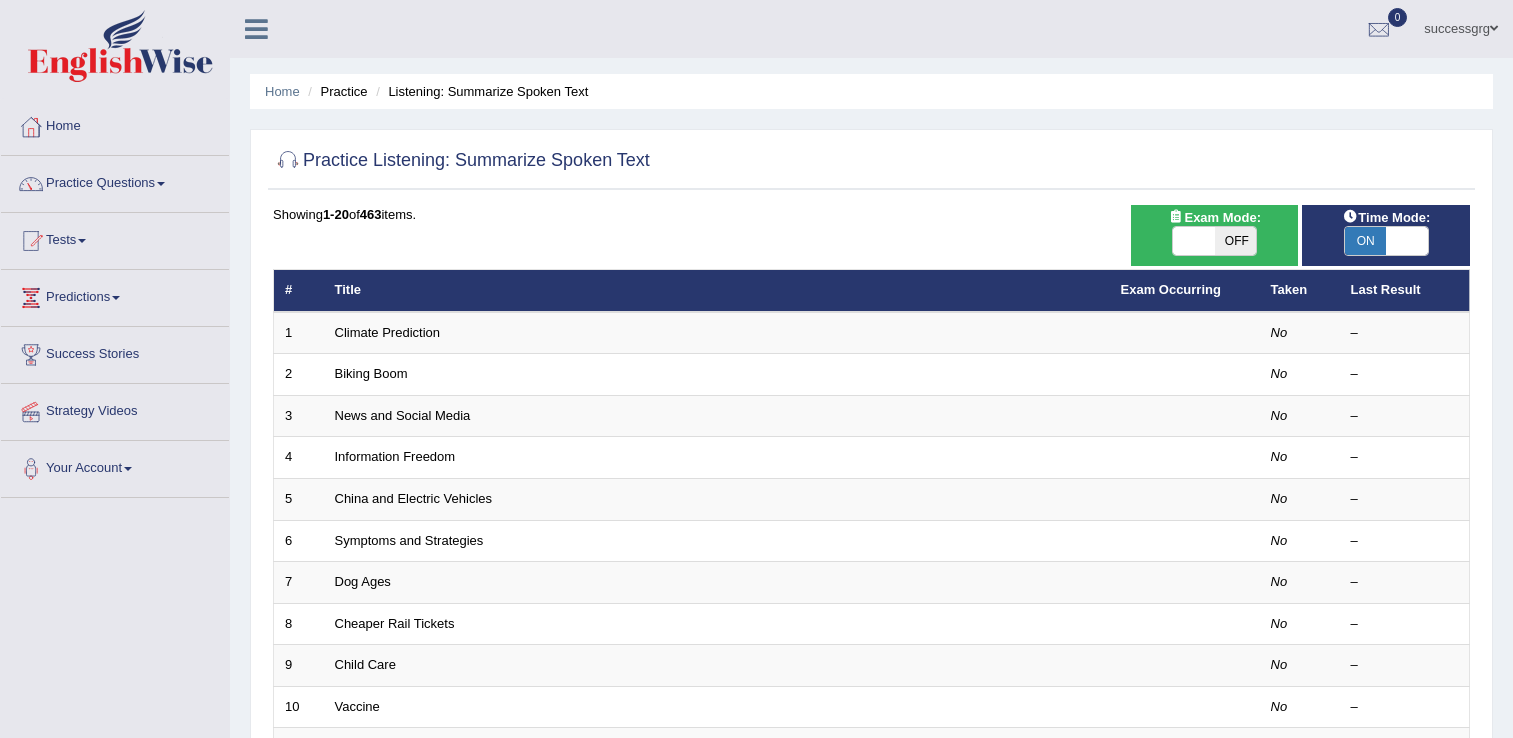 scroll, scrollTop: 0, scrollLeft: 0, axis: both 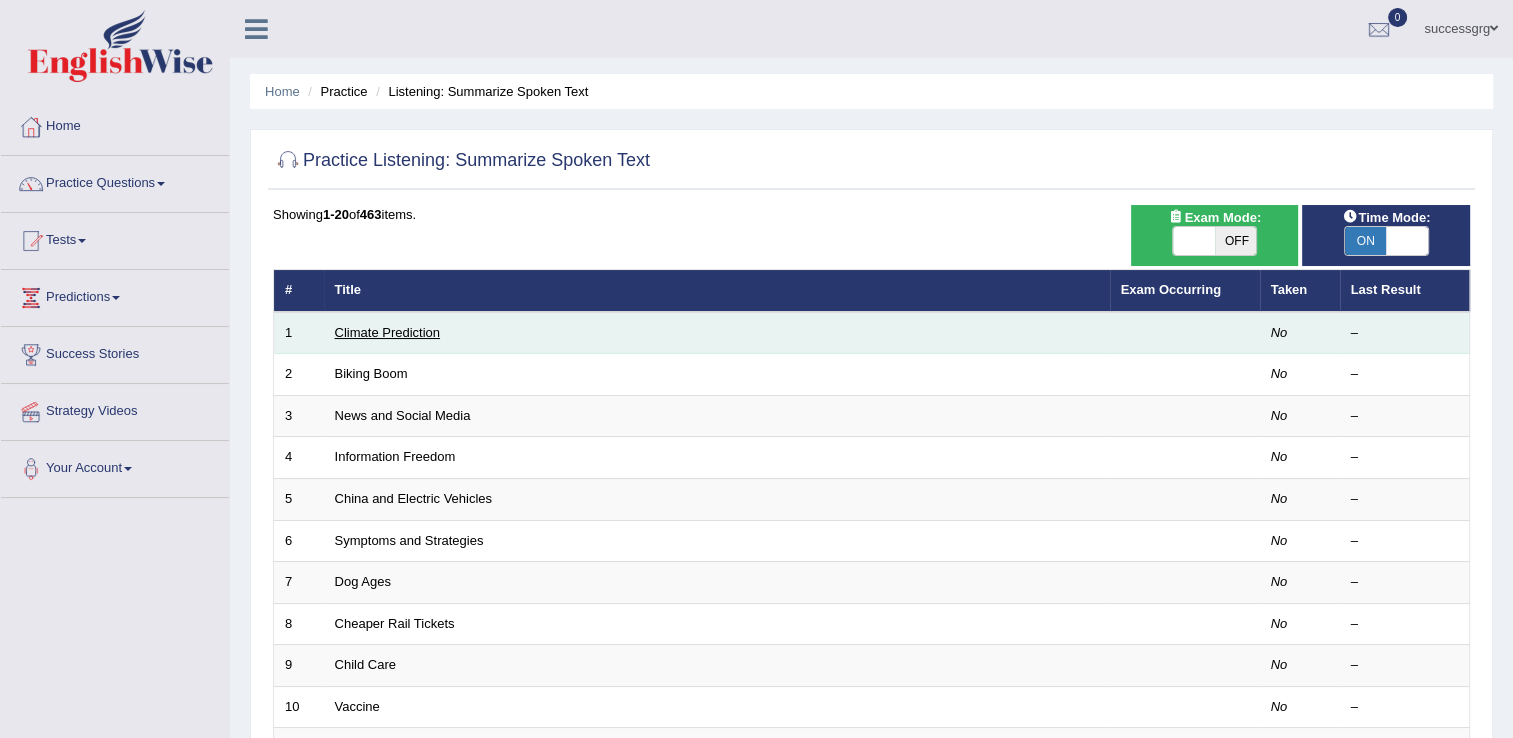 click on "Climate Prediction" at bounding box center (388, 332) 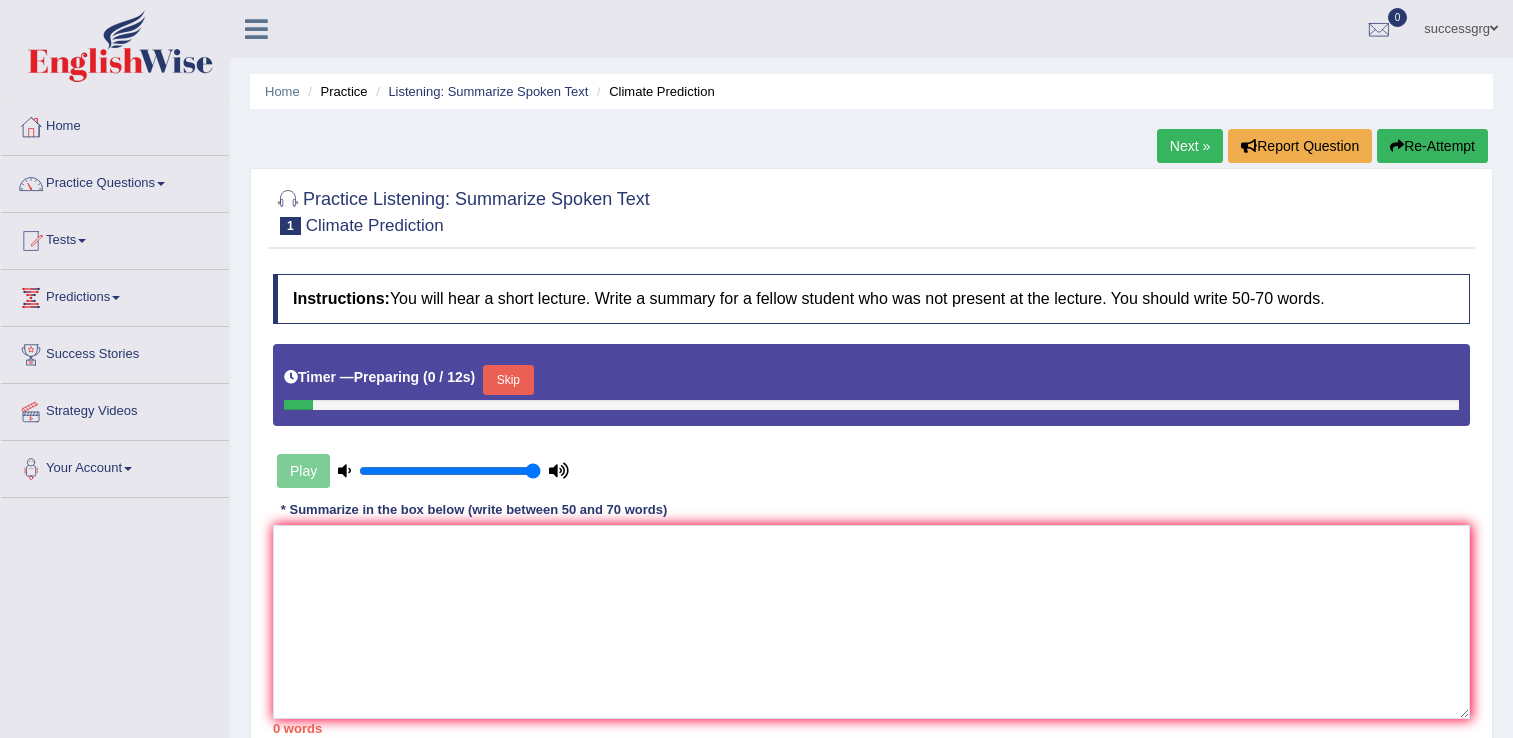 scroll, scrollTop: 0, scrollLeft: 0, axis: both 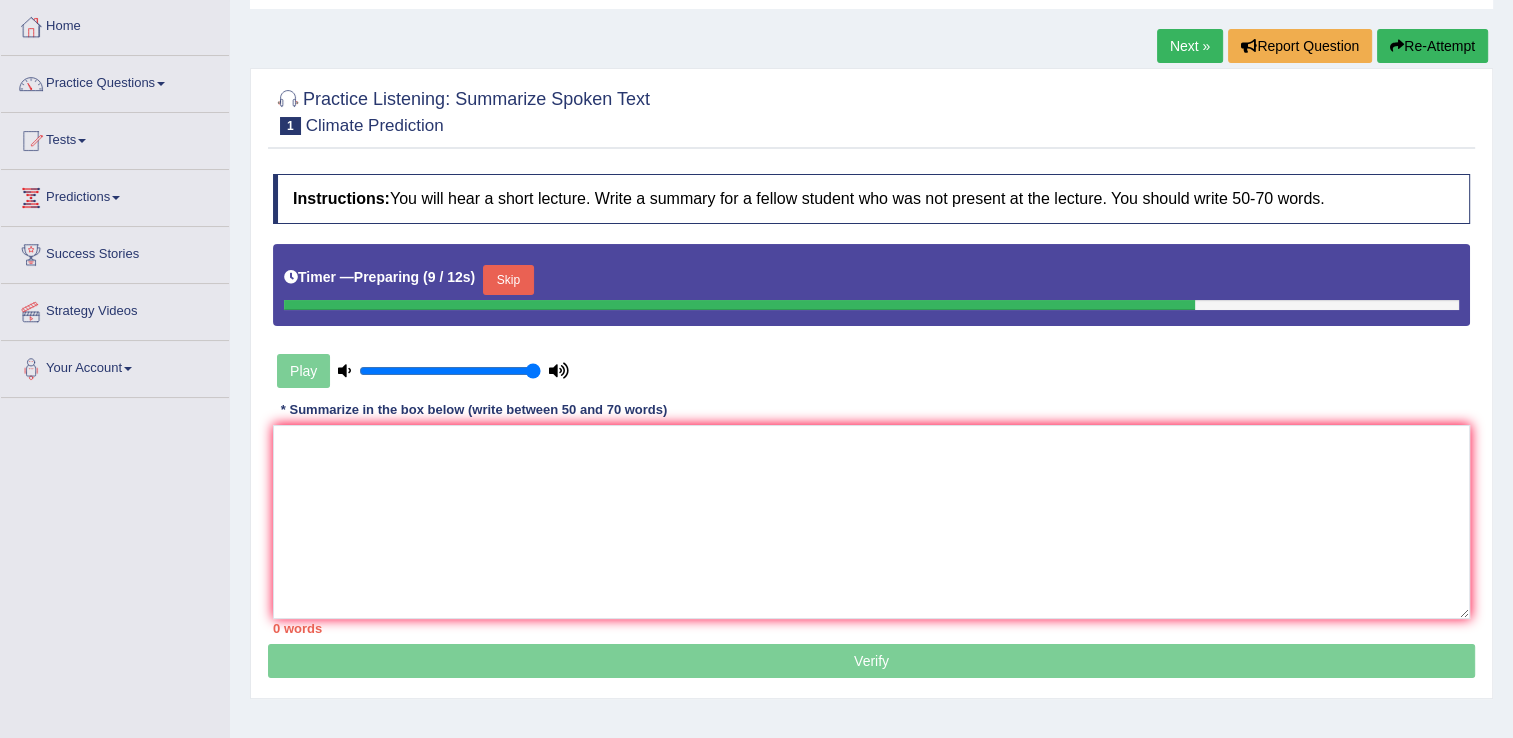 click on "Skip" at bounding box center [508, 280] 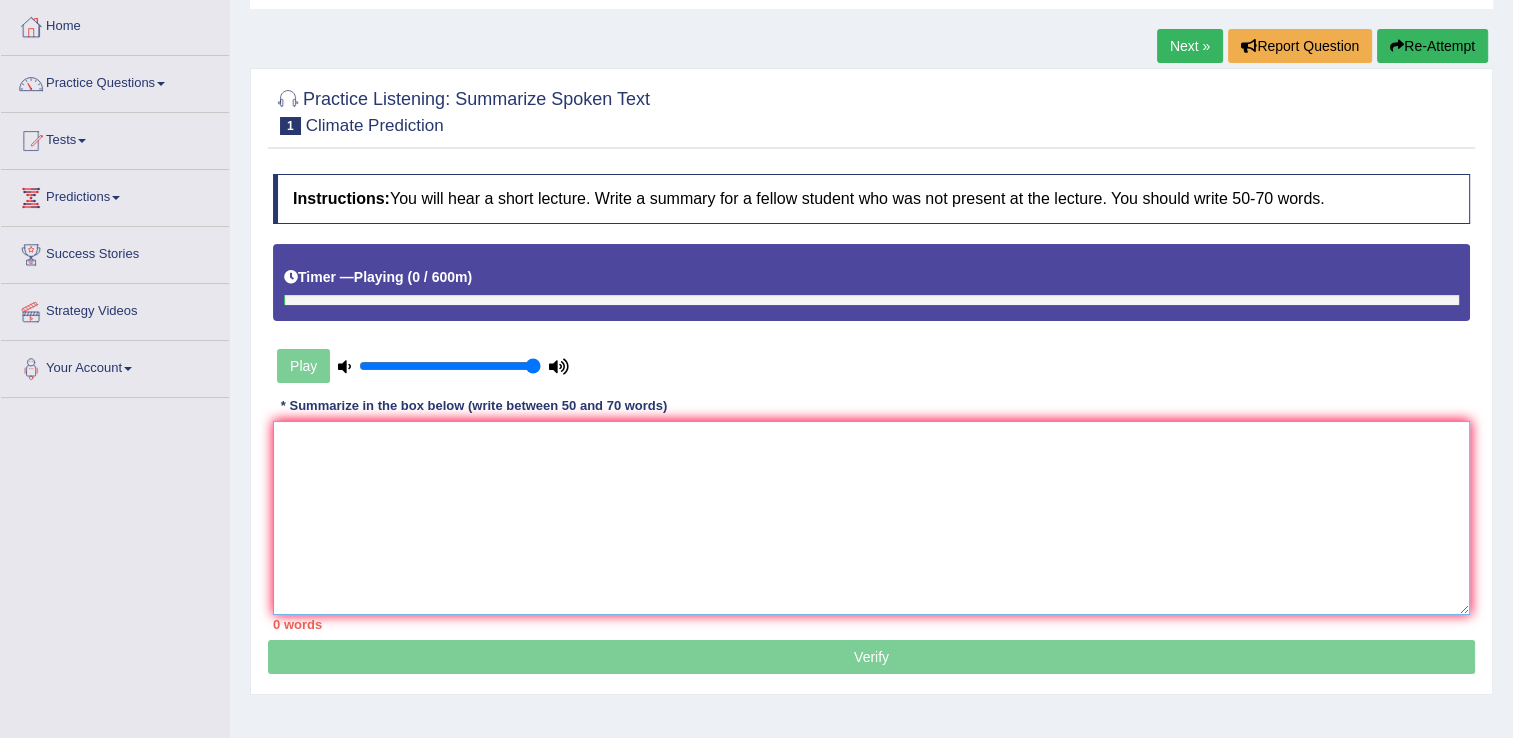 click at bounding box center [871, 518] 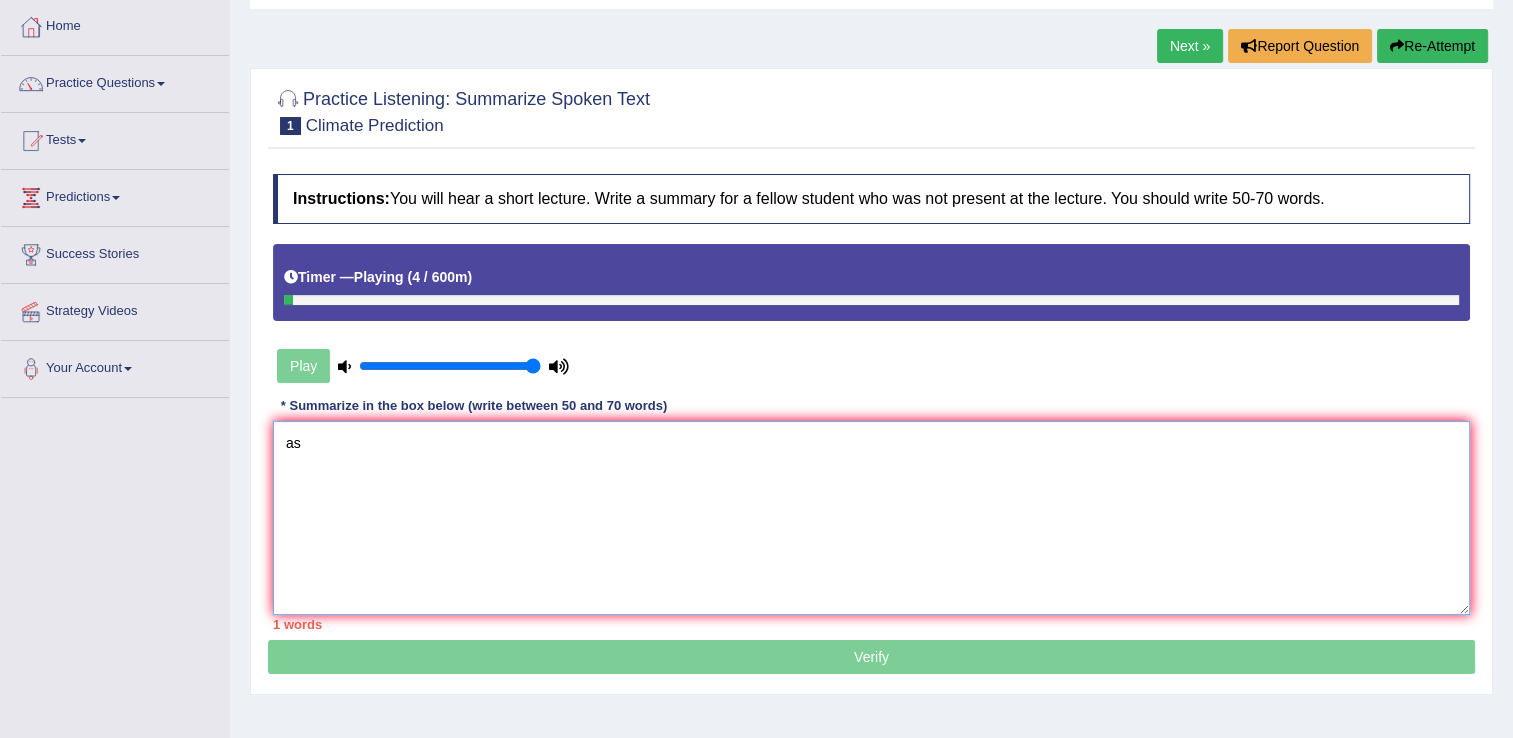type on "a" 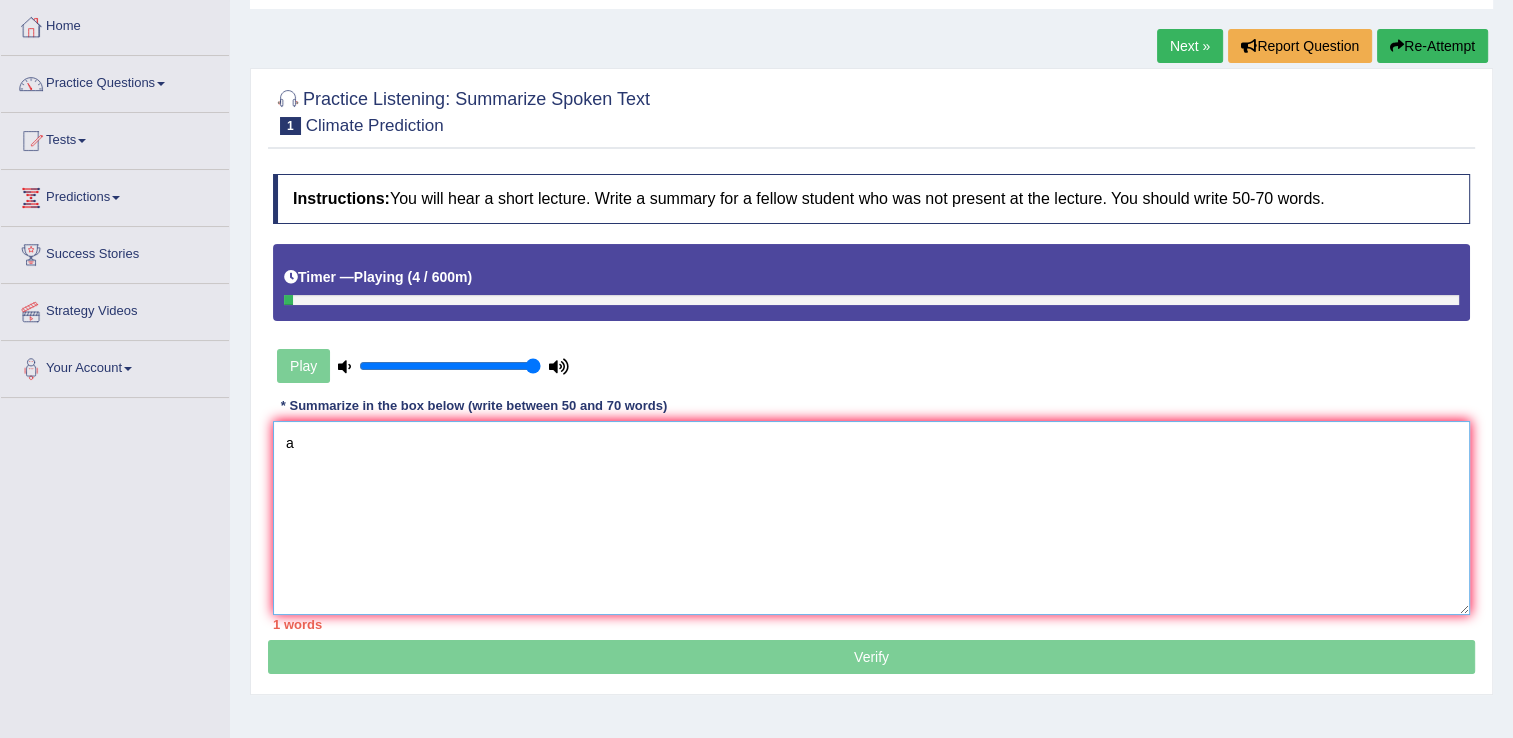 type 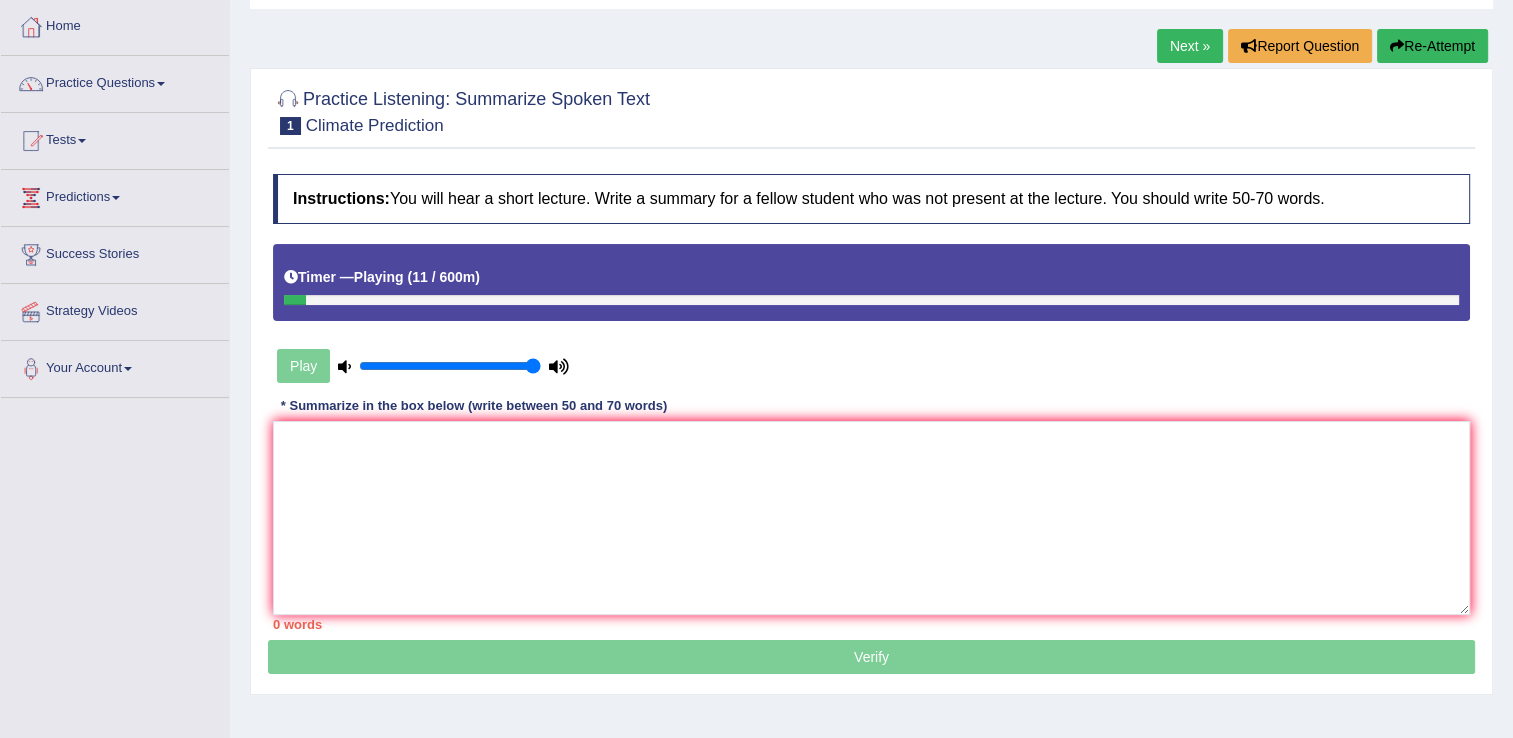 drag, startPoint x: 502, startPoint y: 295, endPoint x: 746, endPoint y: 289, distance: 244.07376 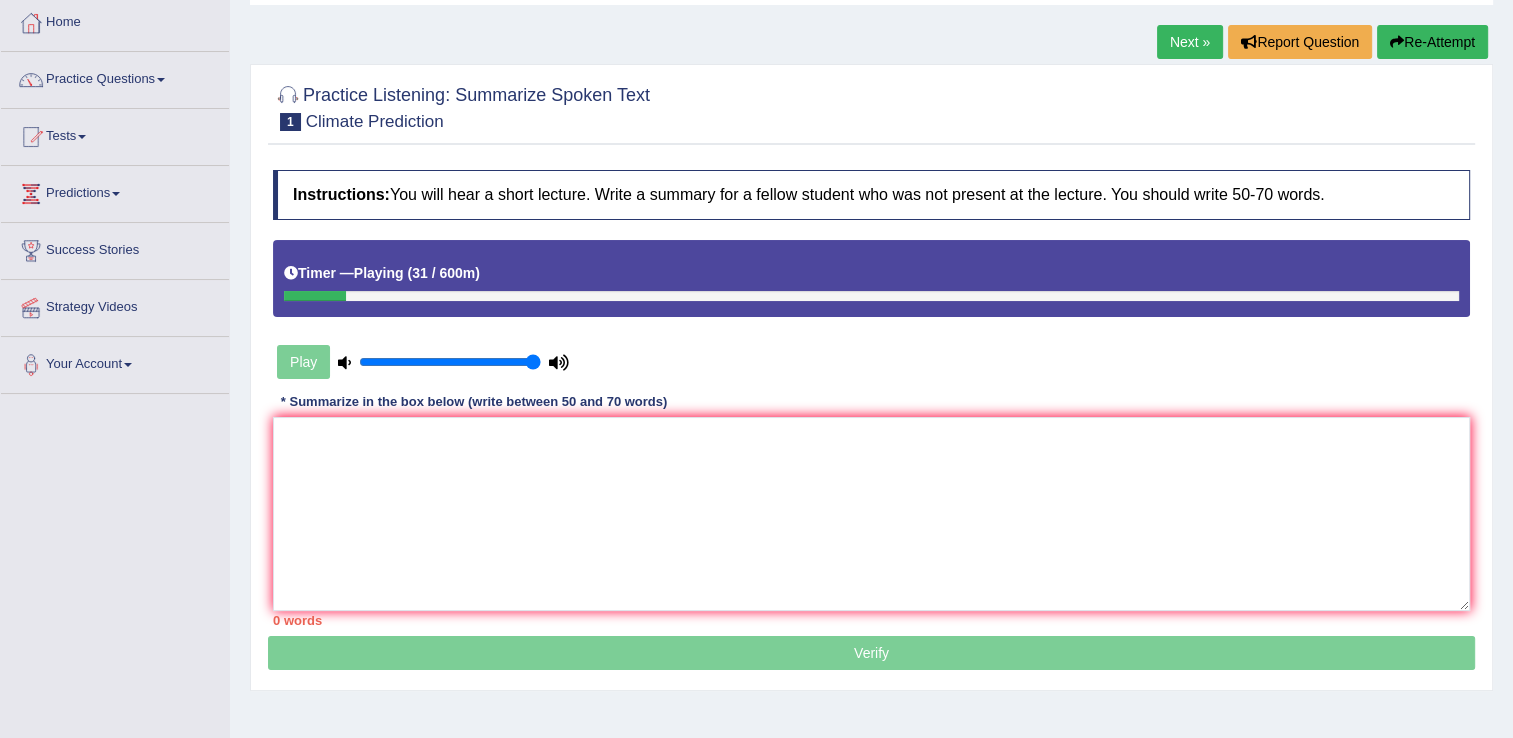 scroll, scrollTop: 0, scrollLeft: 0, axis: both 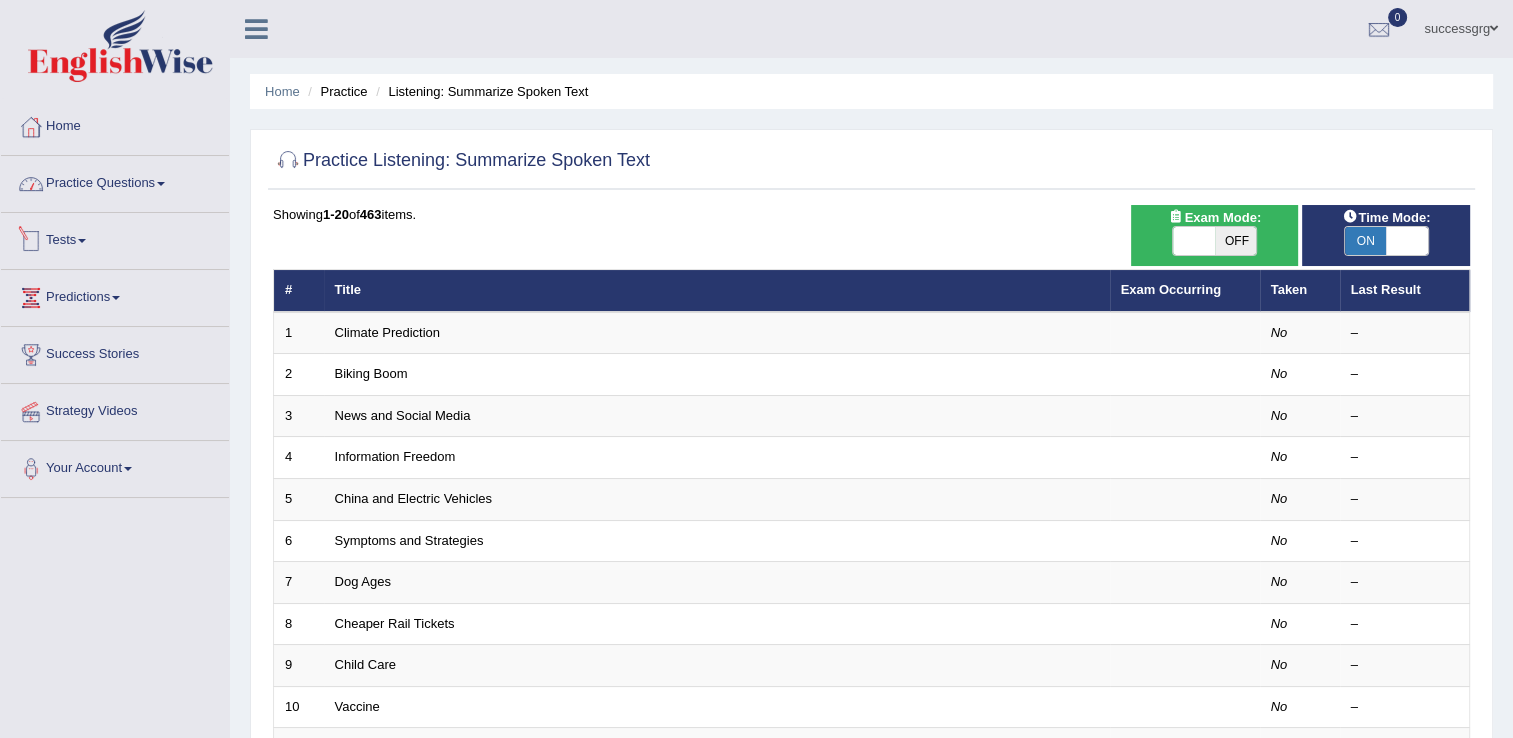 click on "Practice Questions" at bounding box center (115, 181) 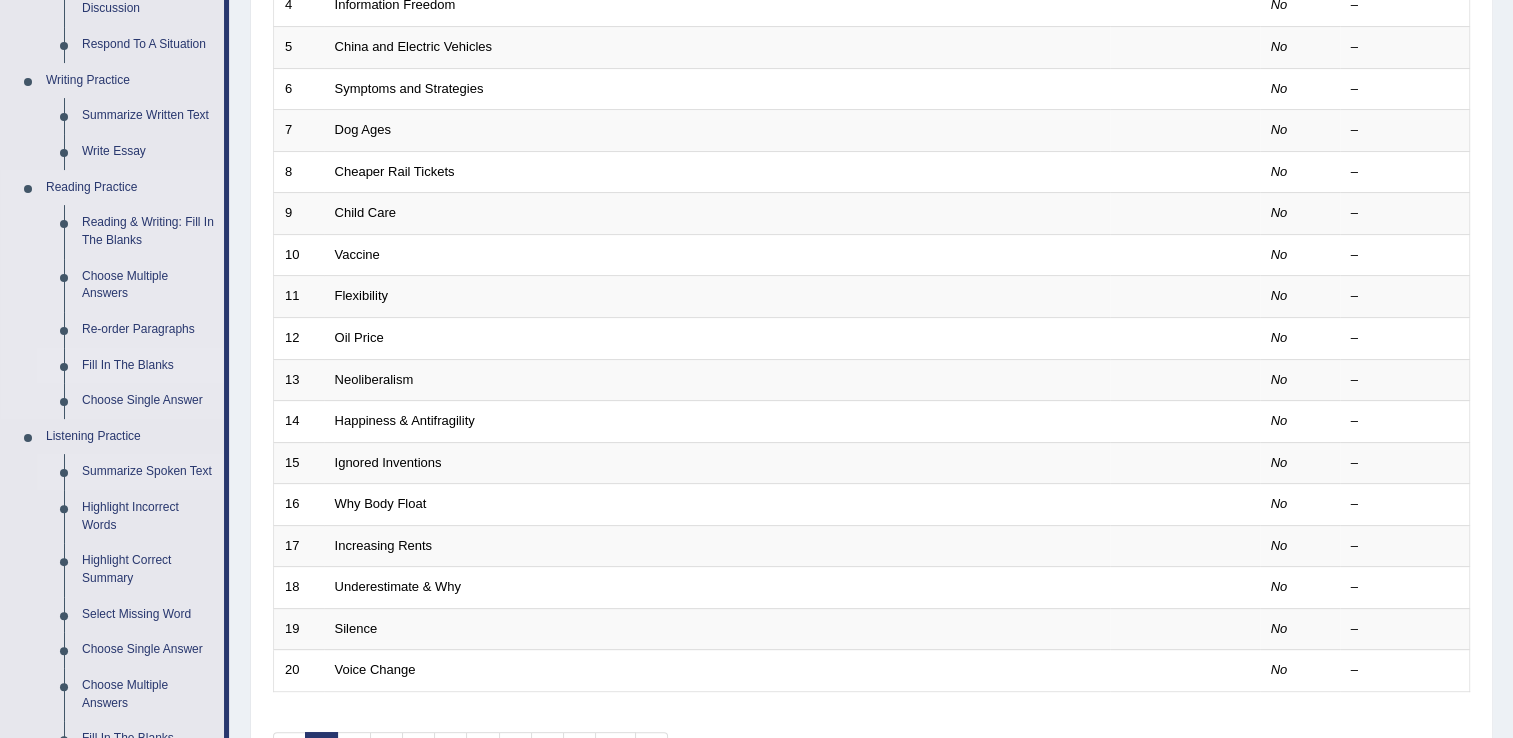 scroll, scrollTop: 600, scrollLeft: 0, axis: vertical 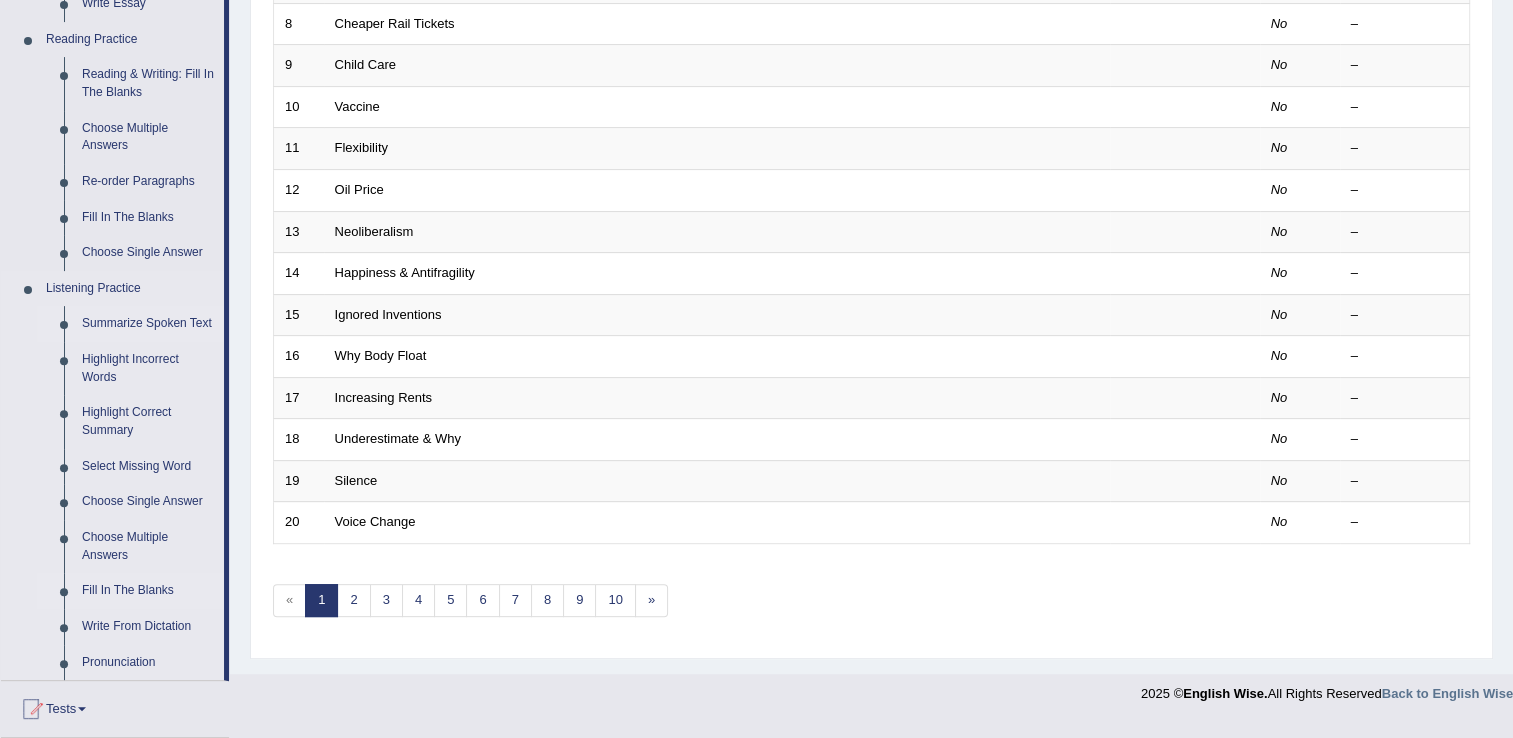 click on "Fill In The Blanks" at bounding box center [148, 591] 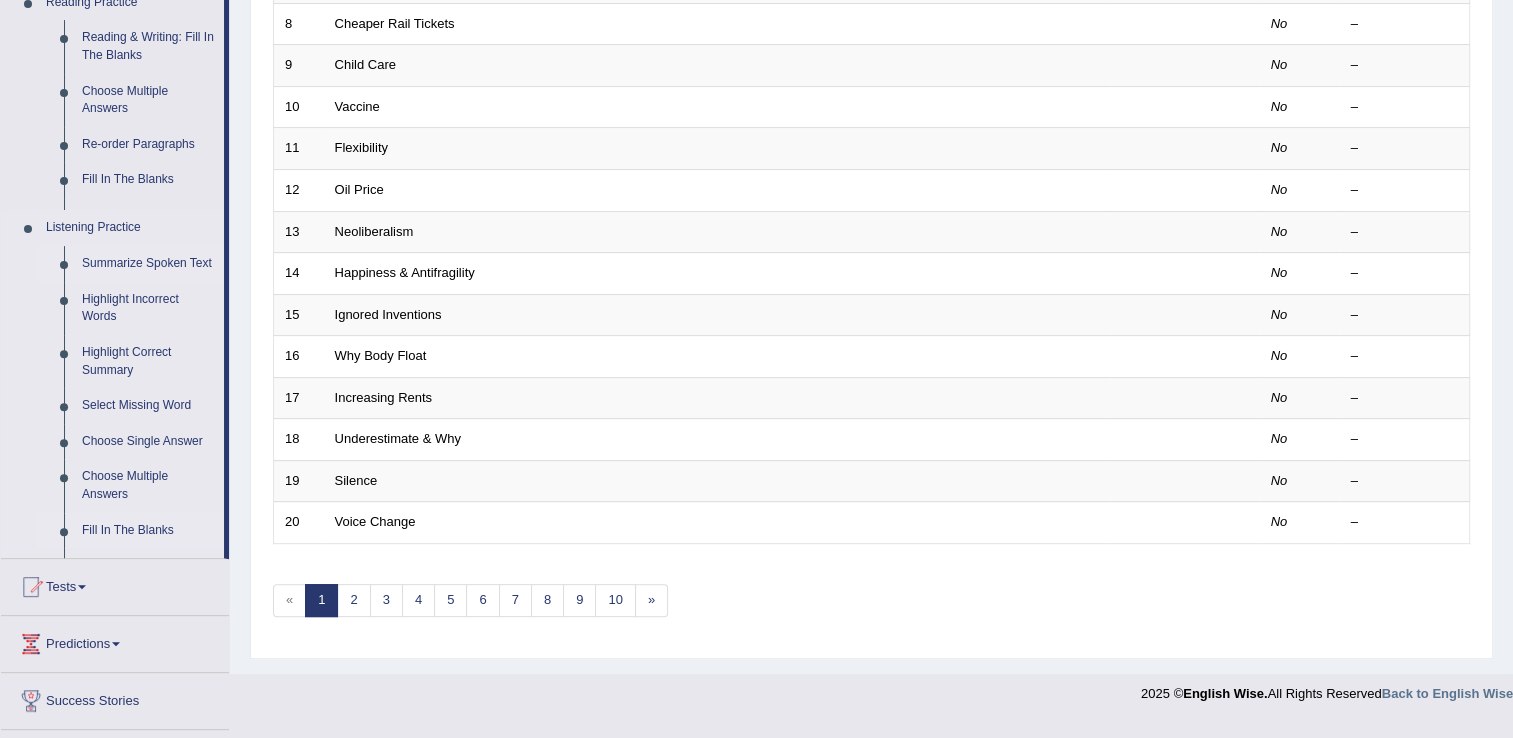 scroll, scrollTop: 580, scrollLeft: 0, axis: vertical 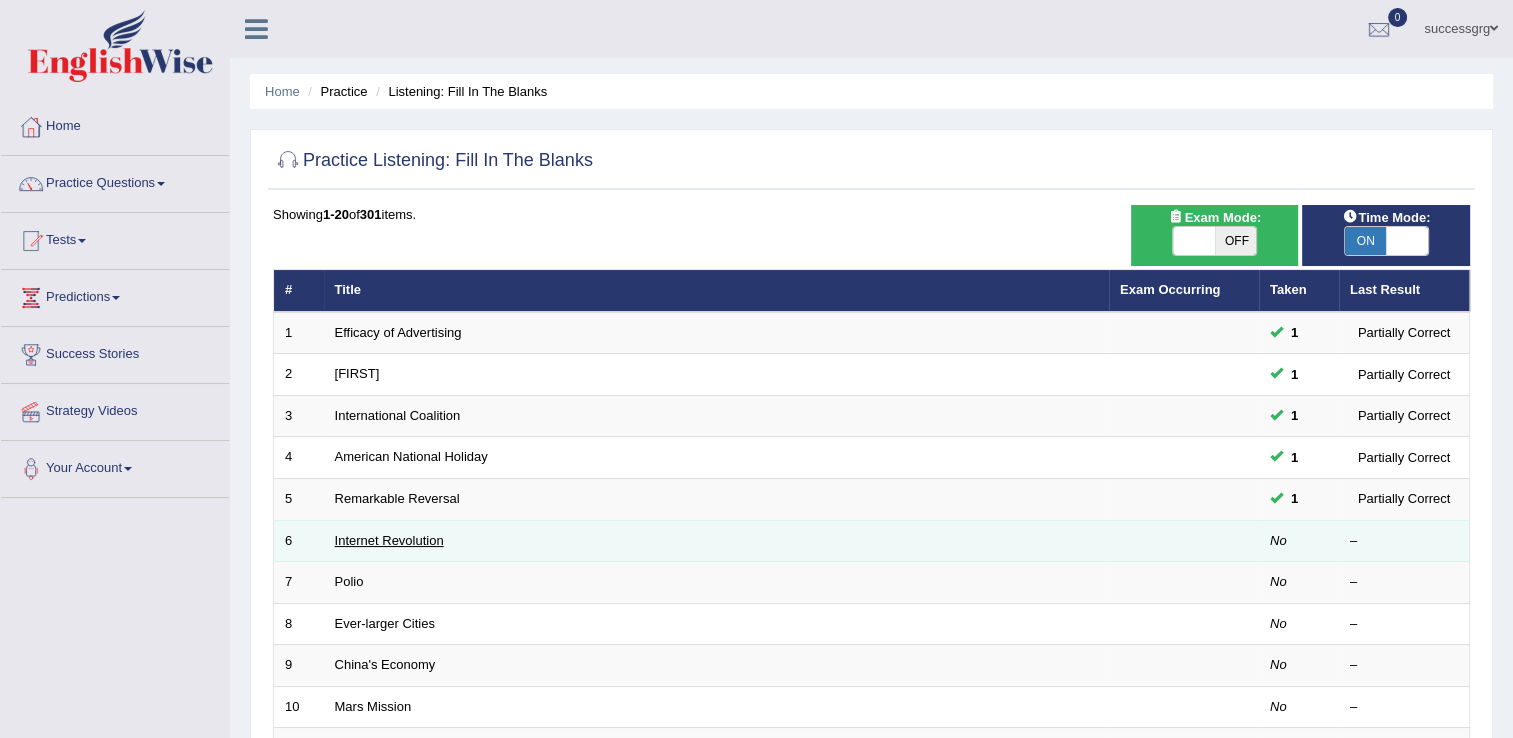 click on "Internet Revolution" at bounding box center [389, 540] 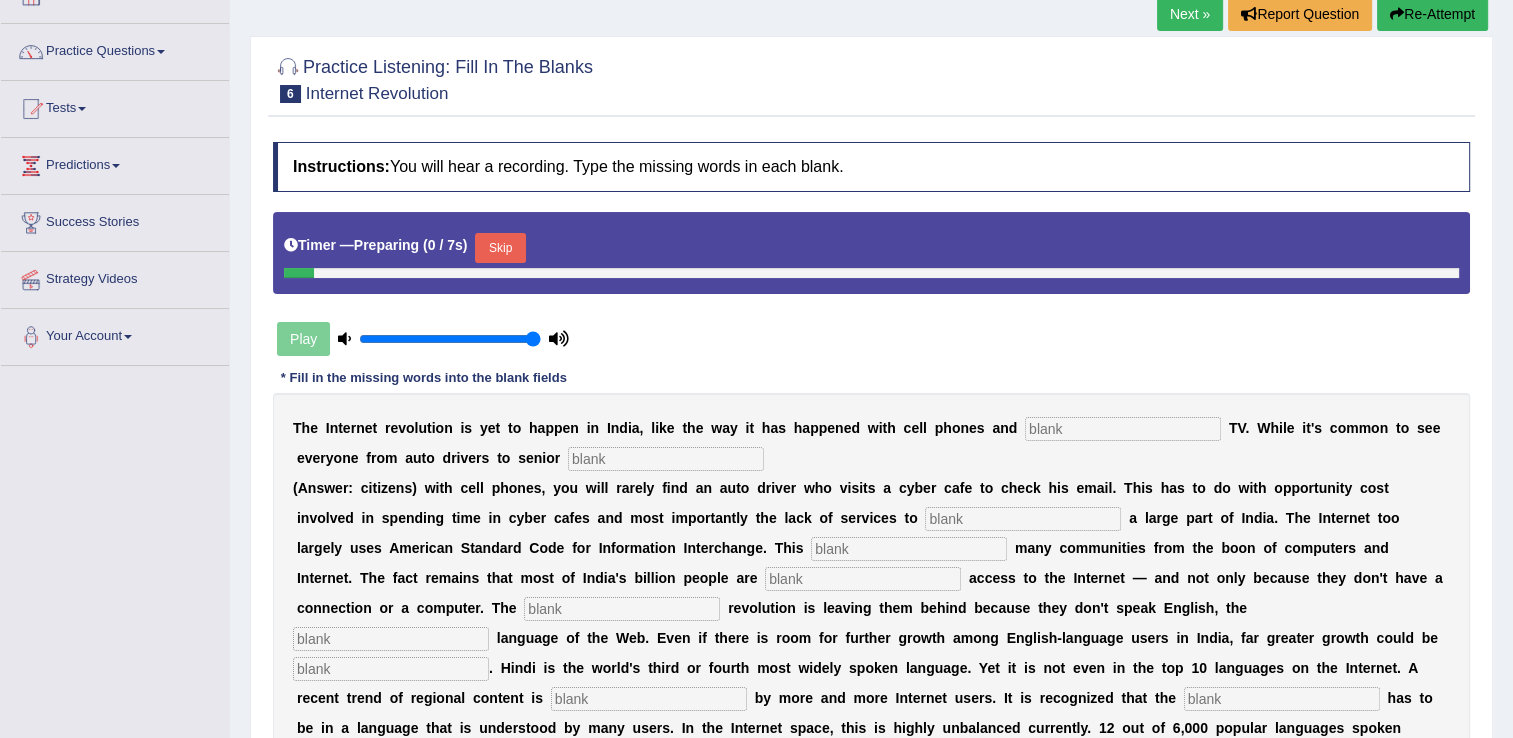 scroll, scrollTop: 0, scrollLeft: 0, axis: both 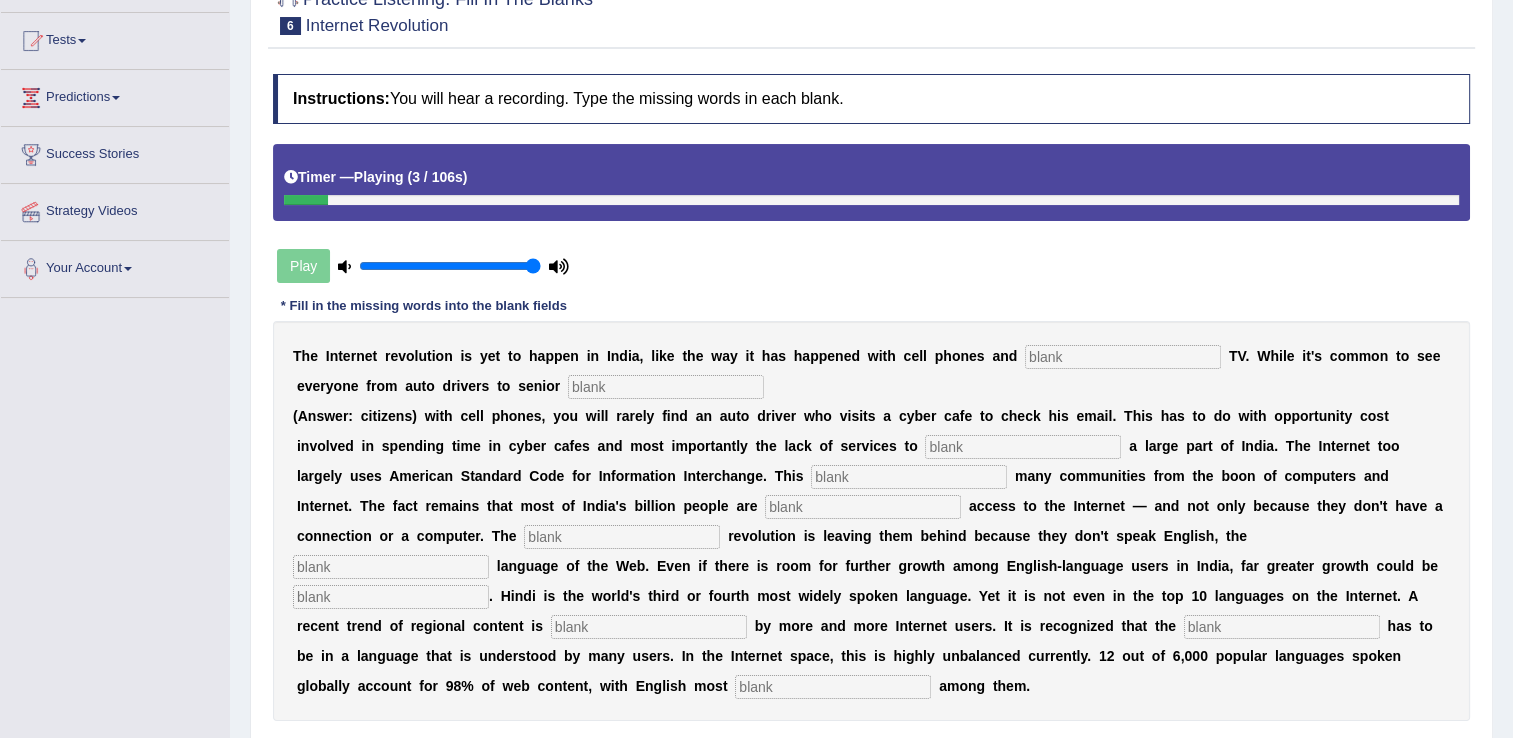 drag, startPoint x: 1048, startPoint y: 359, endPoint x: 1048, endPoint y: 342, distance: 17 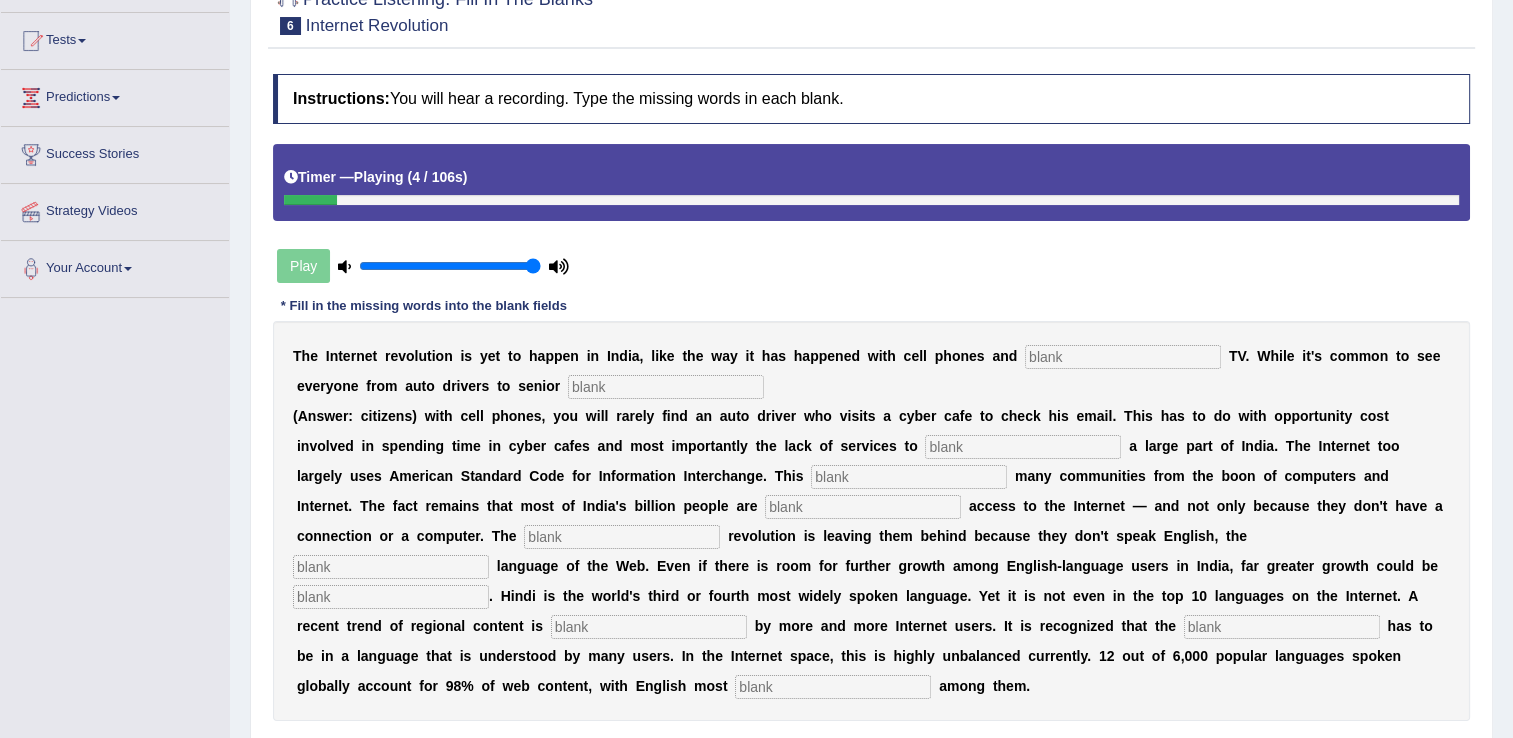 click on "Instructions:  You will hear a recording. Type the missing words in each blank.
Timer —  Playing   ( 4 / 106s ) Play * Fill in the missing words into the blank fields T h e    I n t e r n e t    r e v o l u t i o n    i s    y e t    t o    h a p p e n    i n    I n d i a ,    l i k e    t h e    w a y    i t    h a s    h a p p e n e d    w i t h    c e l l    p h o n e s    a n d       T V .    W h i l e    i t ' s    c o m m o n    t o    s e e    e v e r y o n e    f r o m    a u t o    d r i v e r s    t o    s e n i o r    ( A n s w e r :    c i t i z e n s )    w i t h    c e l l    p h o n e s ,    y o u    w i l l    r a r e l y    f i n d    a n    a u t o    d r i v e r    w h o    v i s i t s    a    c y b e r    c a f e    t o    c h e c k    h i s    e m a i l .    T h i s    h a s    t o    d o    w i t h    o p p o r t u n i t y    c o s t    i n v o l v e d    i n    s p e n d i n g    t i m e    i n    c y b e" at bounding box center [871, 427] 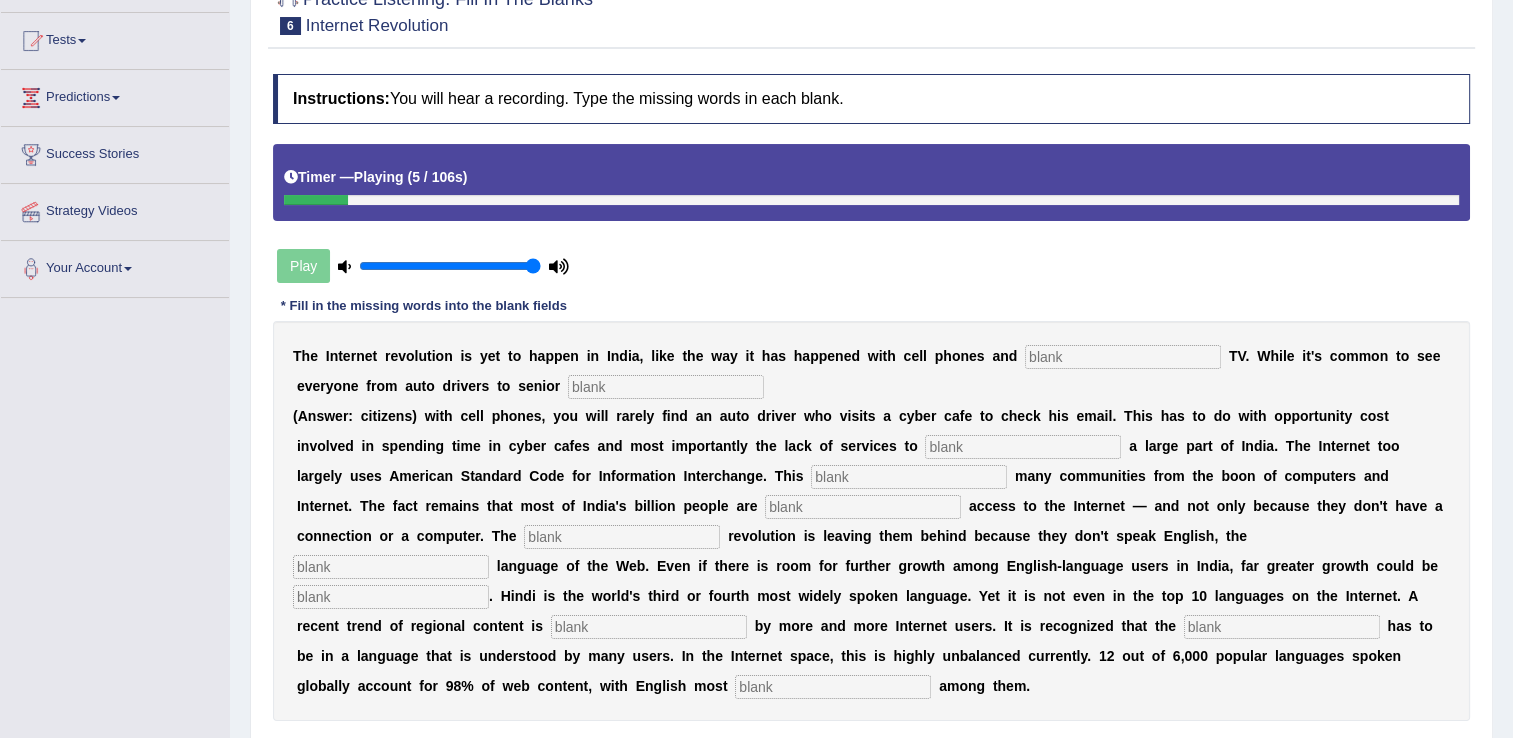 click at bounding box center [1123, 357] 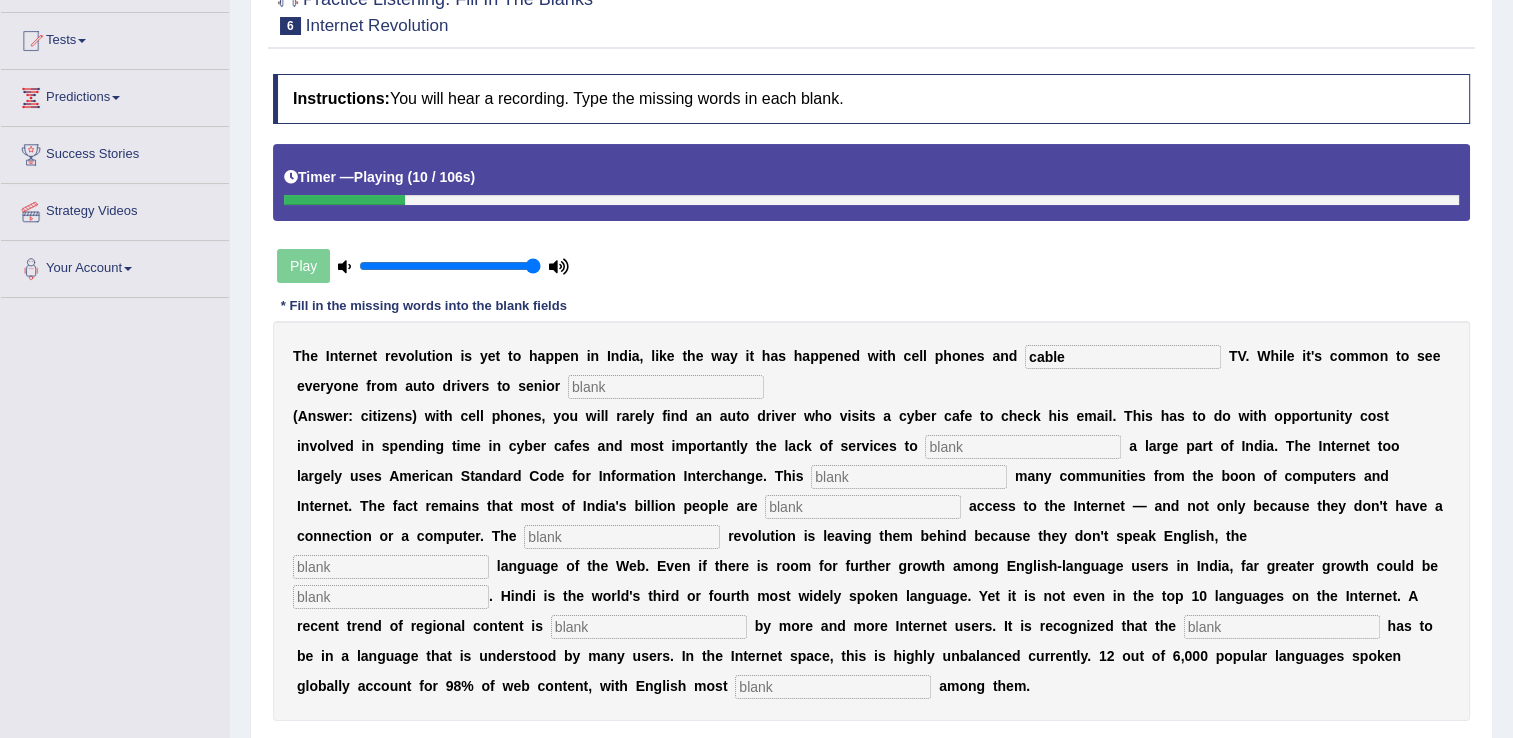 type on "cable" 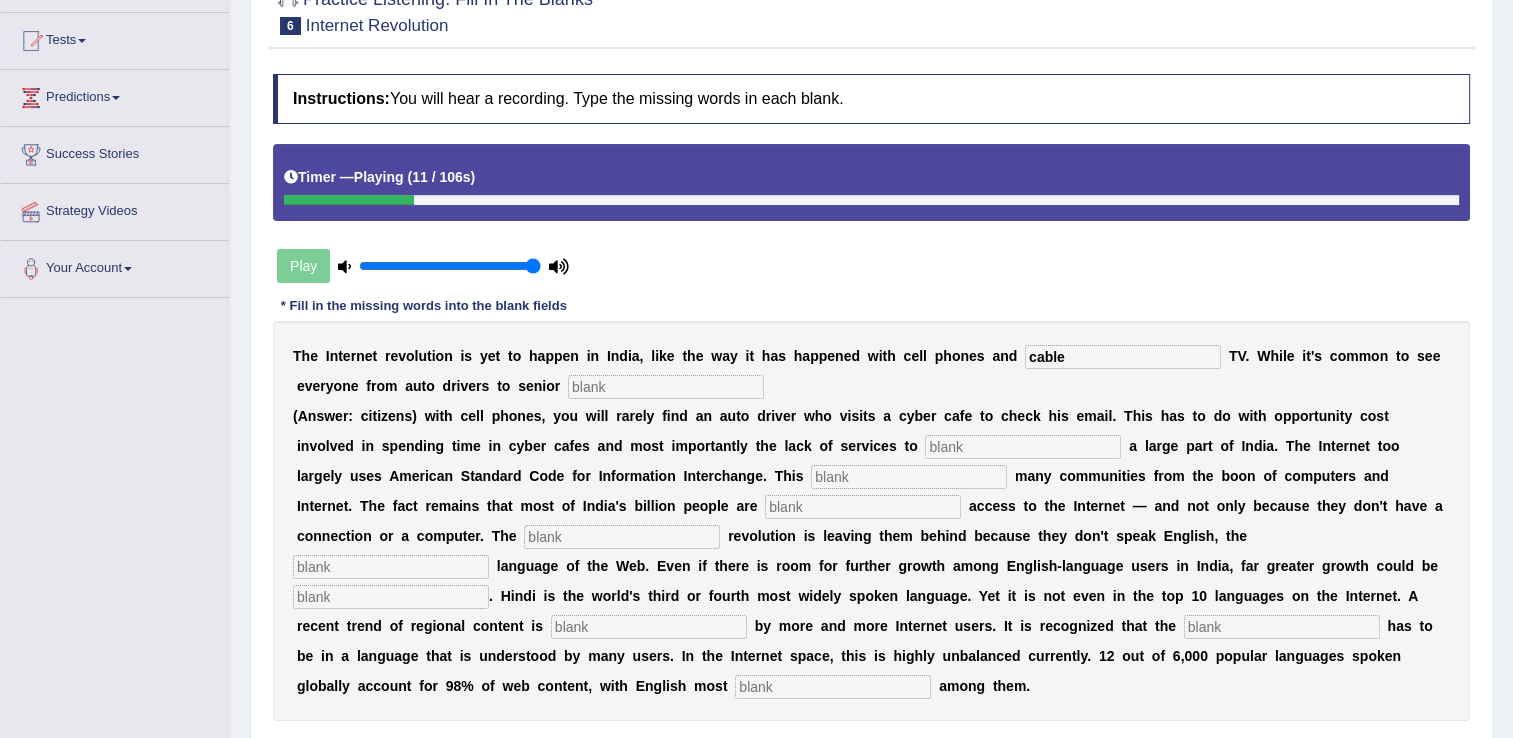 click at bounding box center (666, 387) 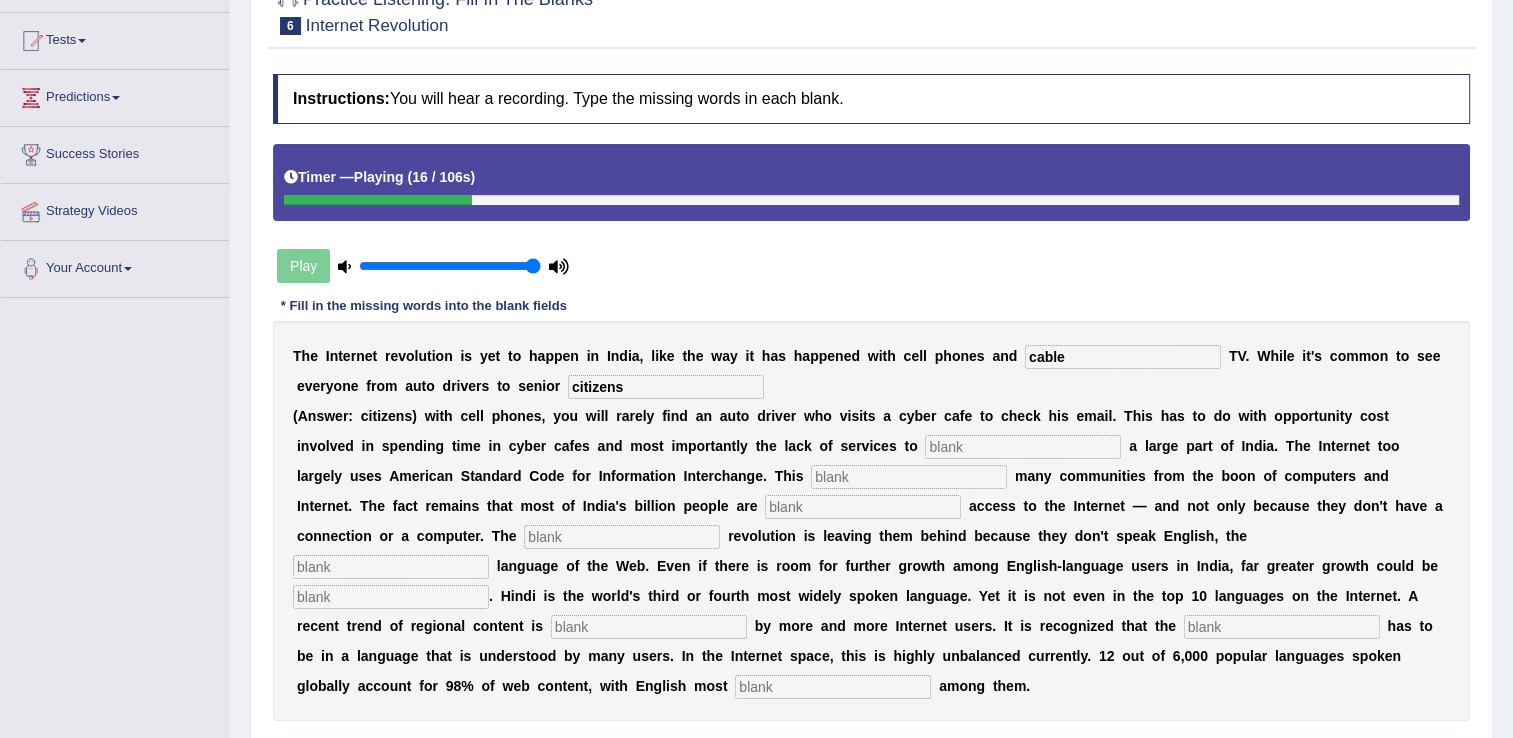 type on "citizens" 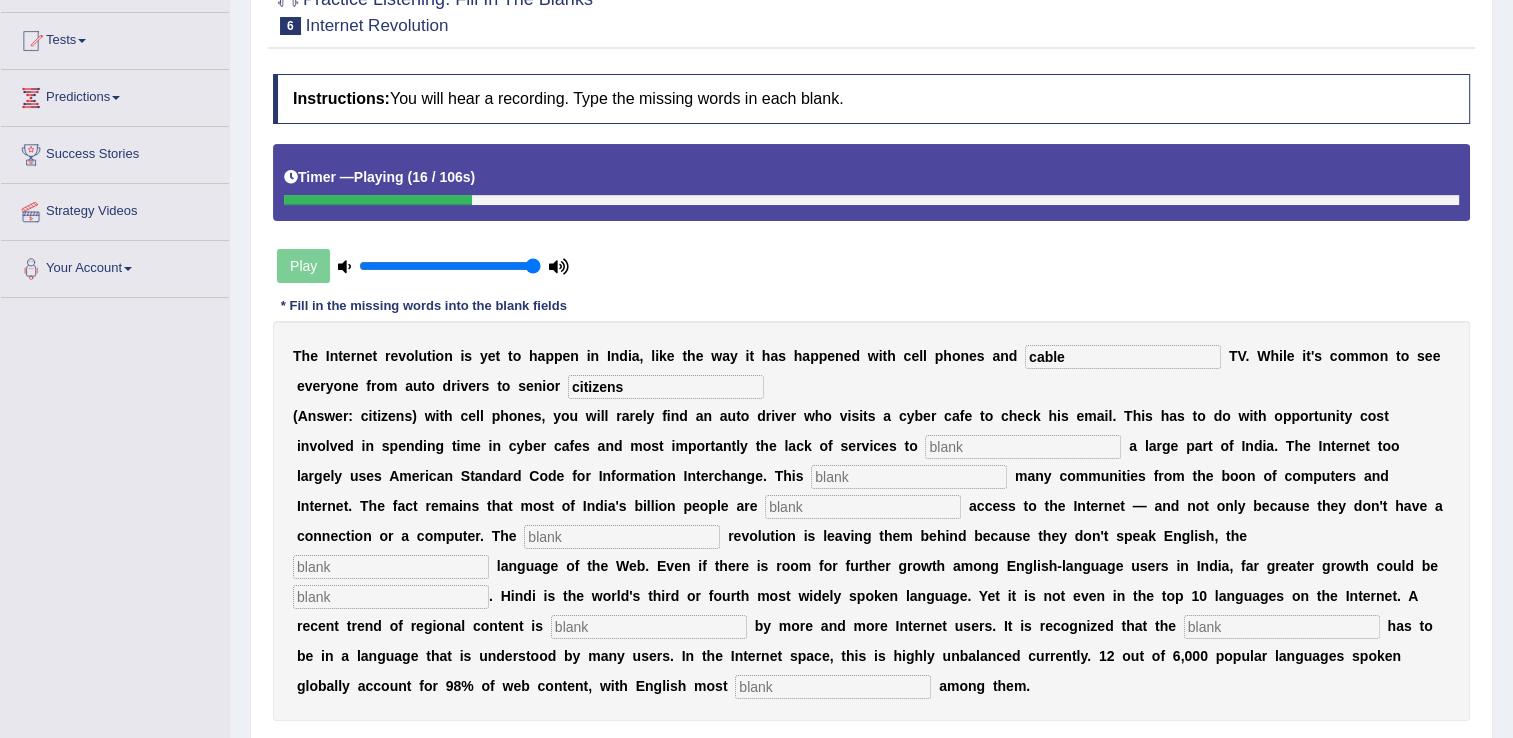 click at bounding box center (1023, 447) 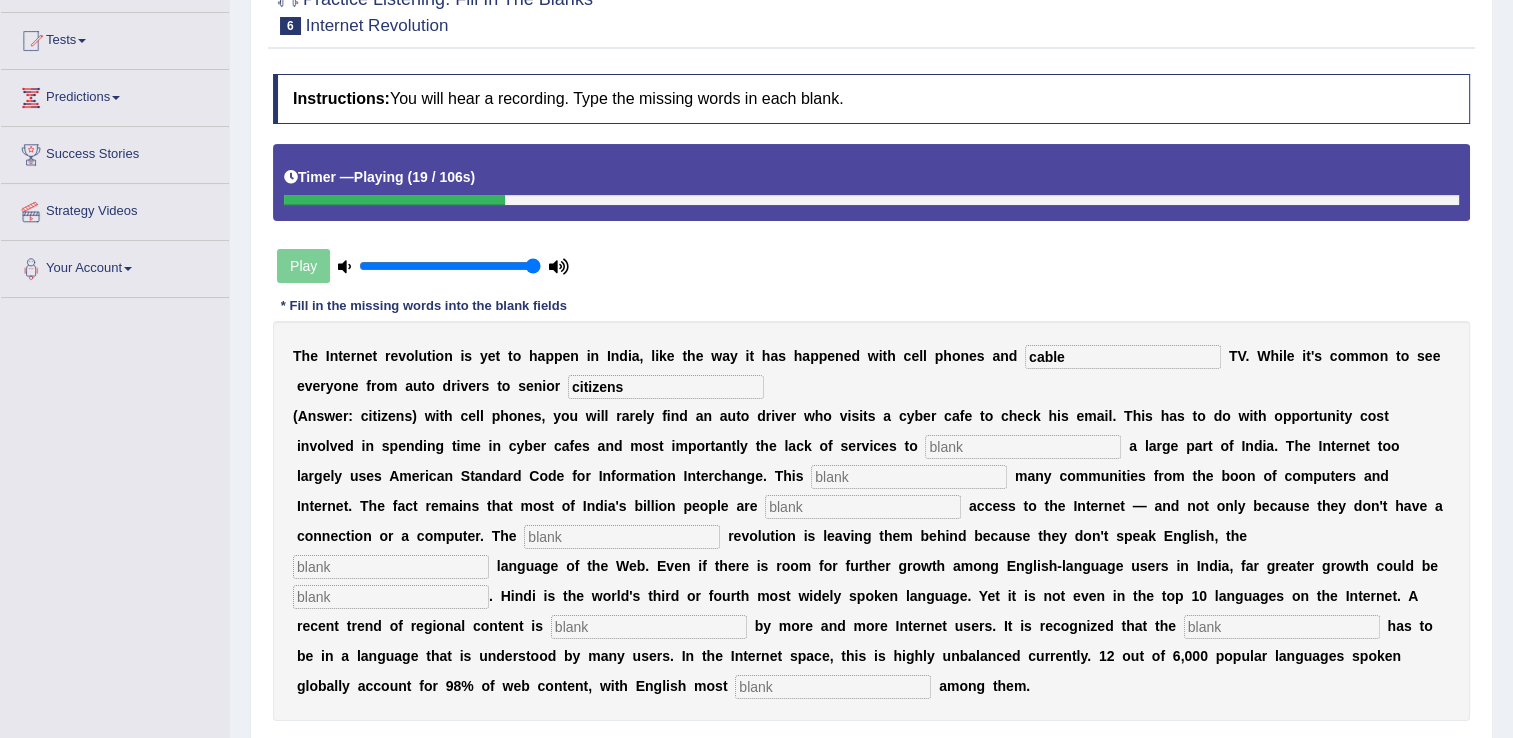 click at bounding box center (1023, 447) 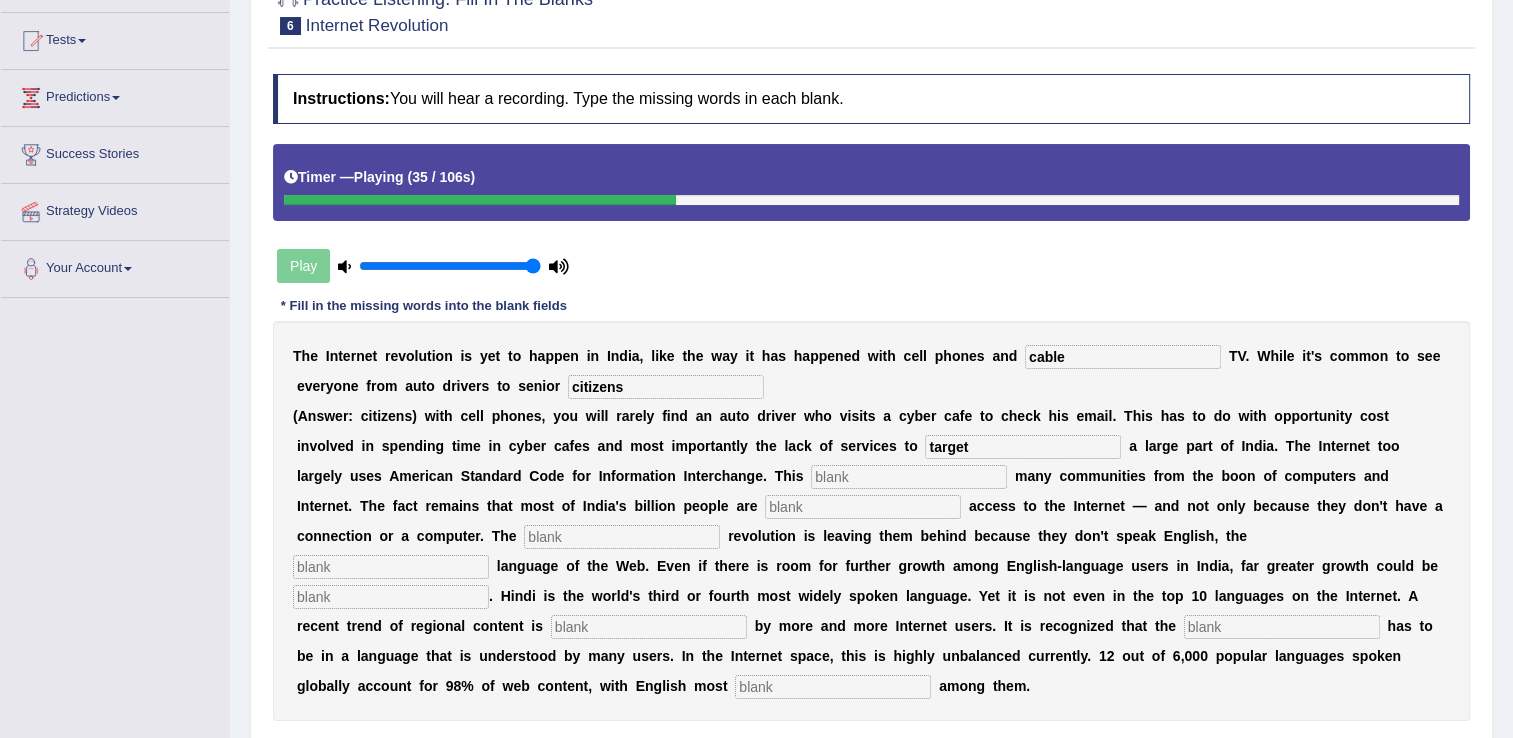 type on "target" 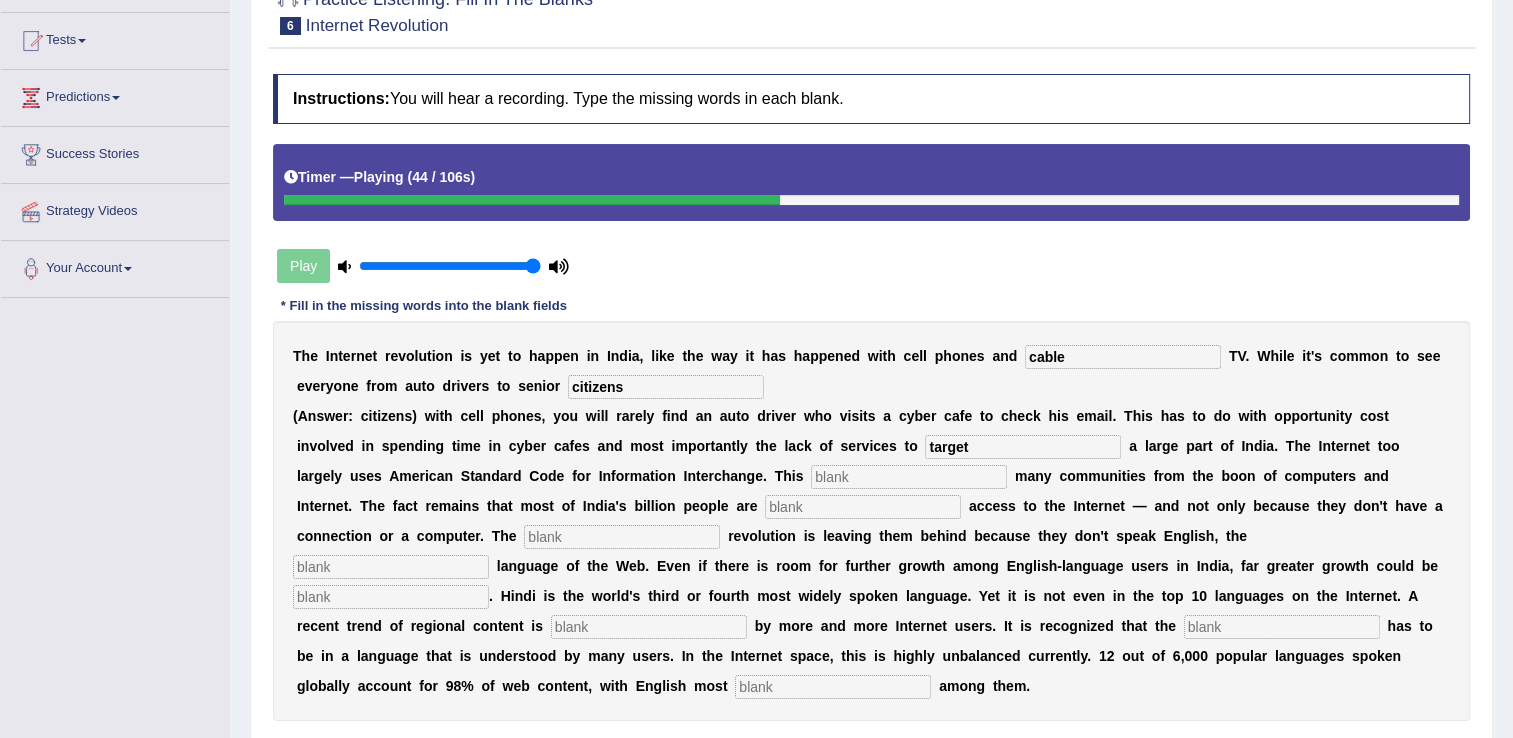 click at bounding box center (863, 507) 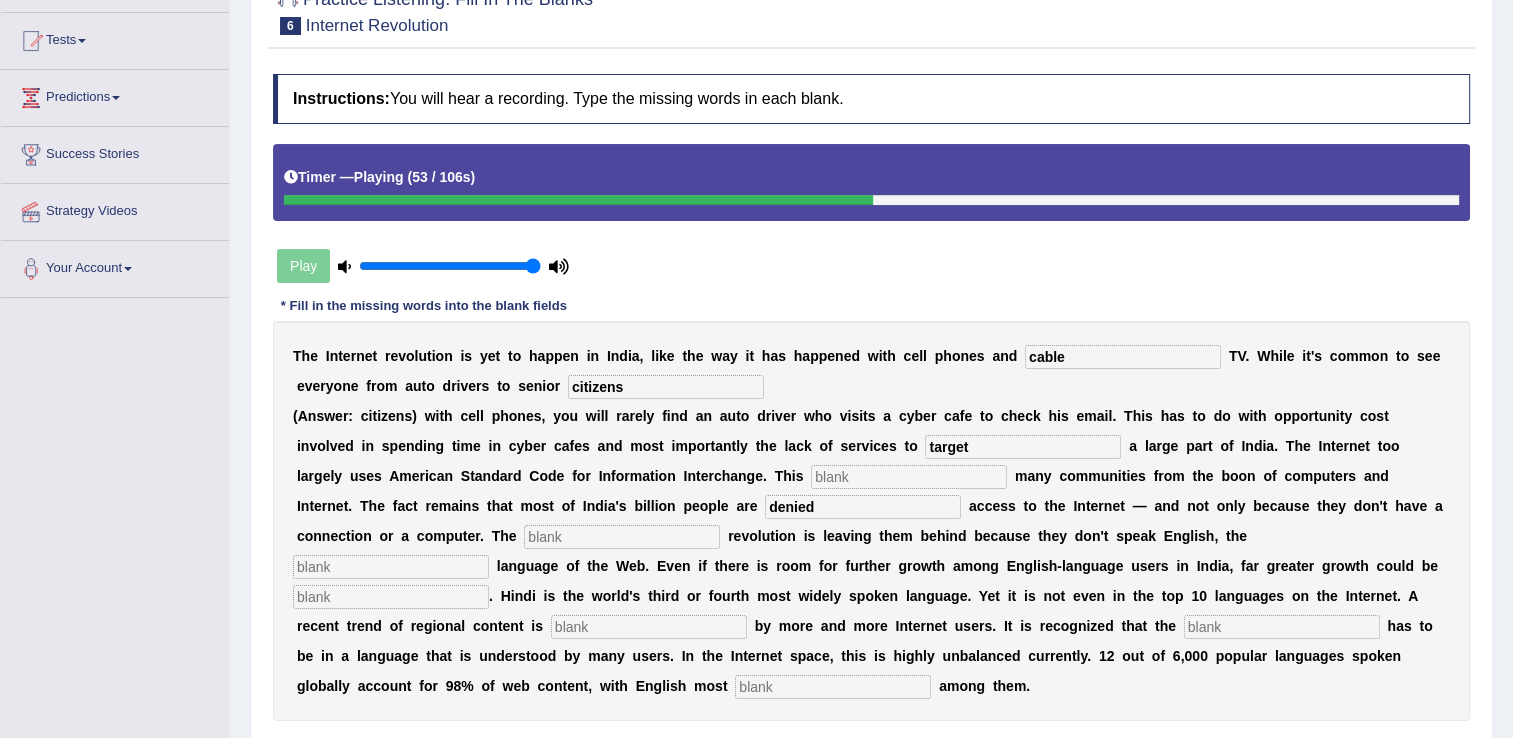 type on "denied" 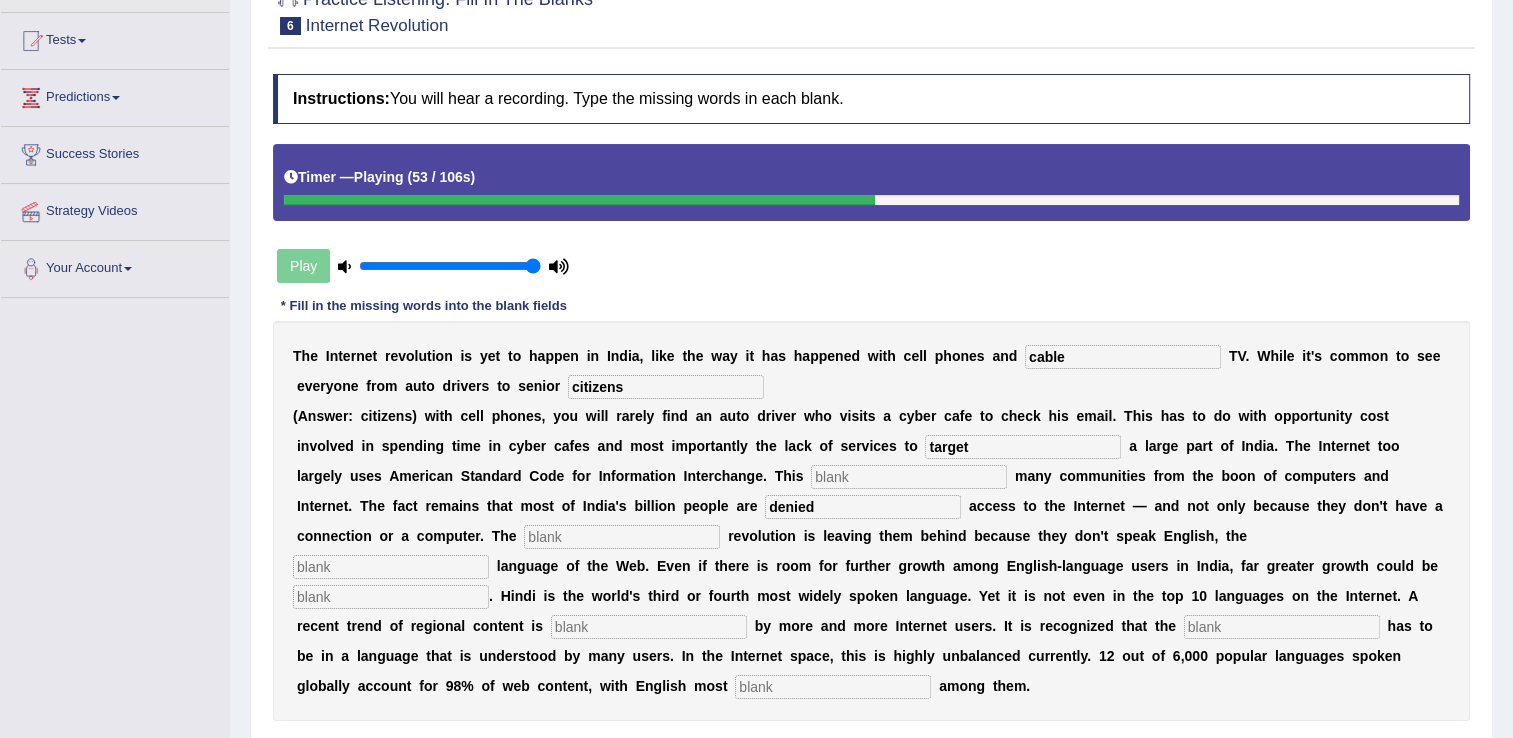 click at bounding box center (622, 537) 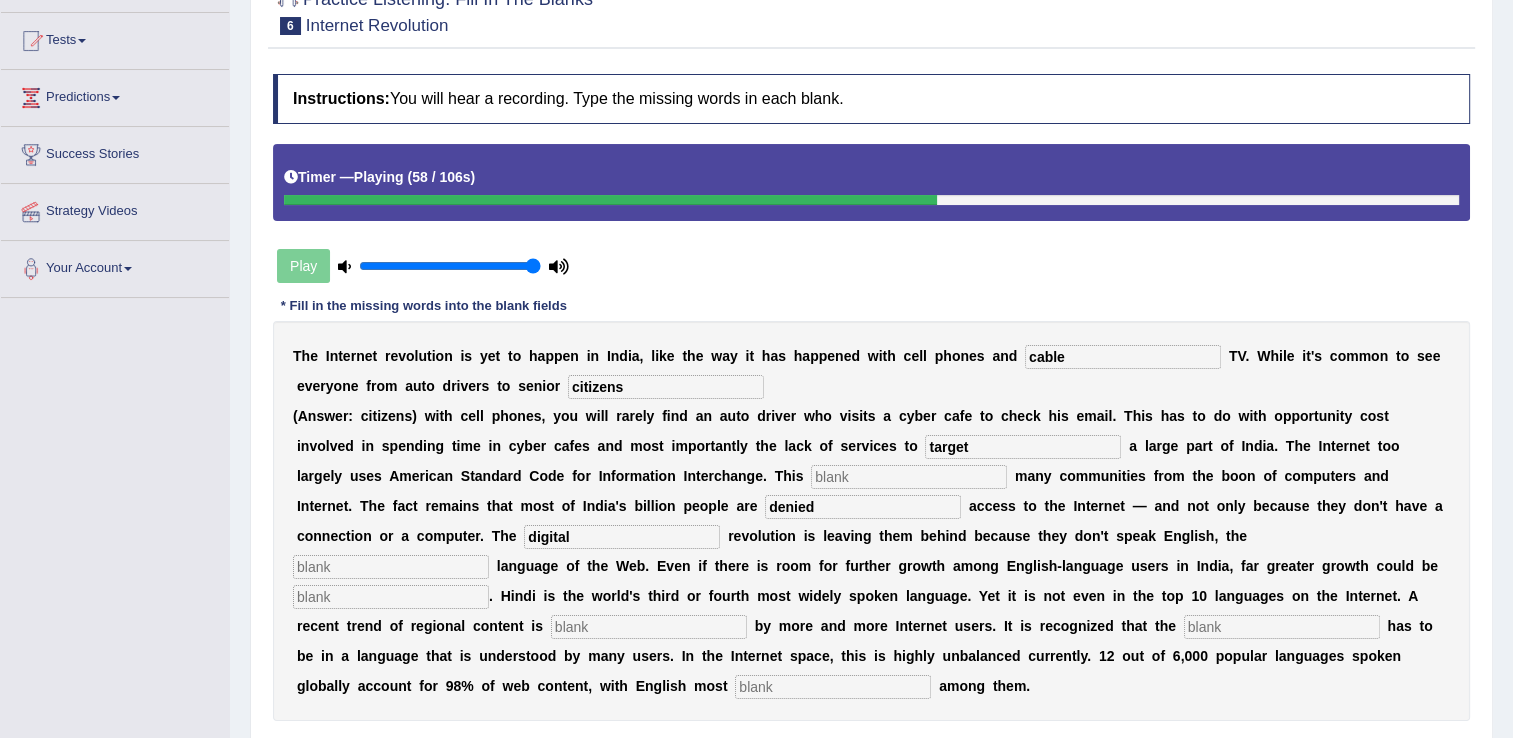 type on "digital" 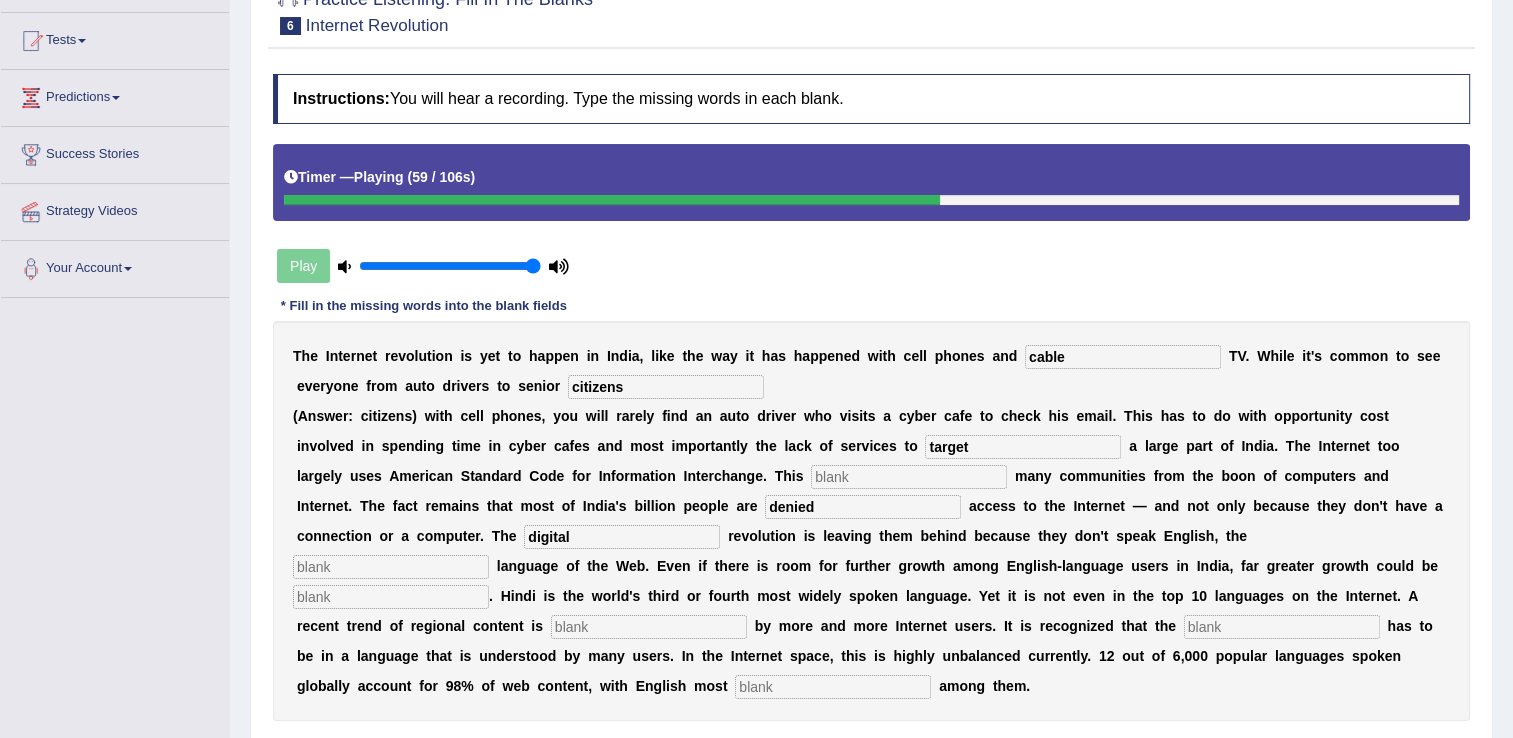 click at bounding box center [391, 567] 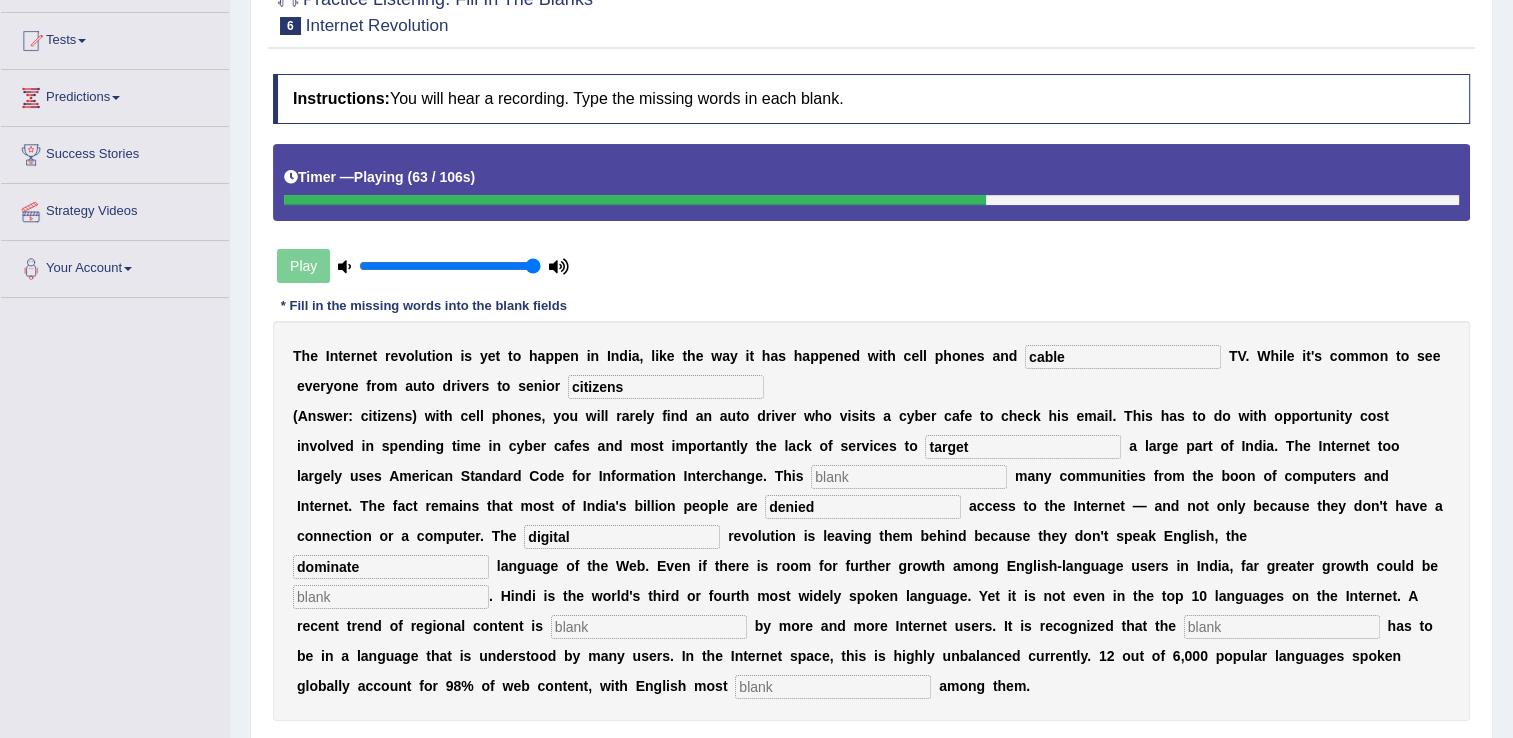 type on "dominate" 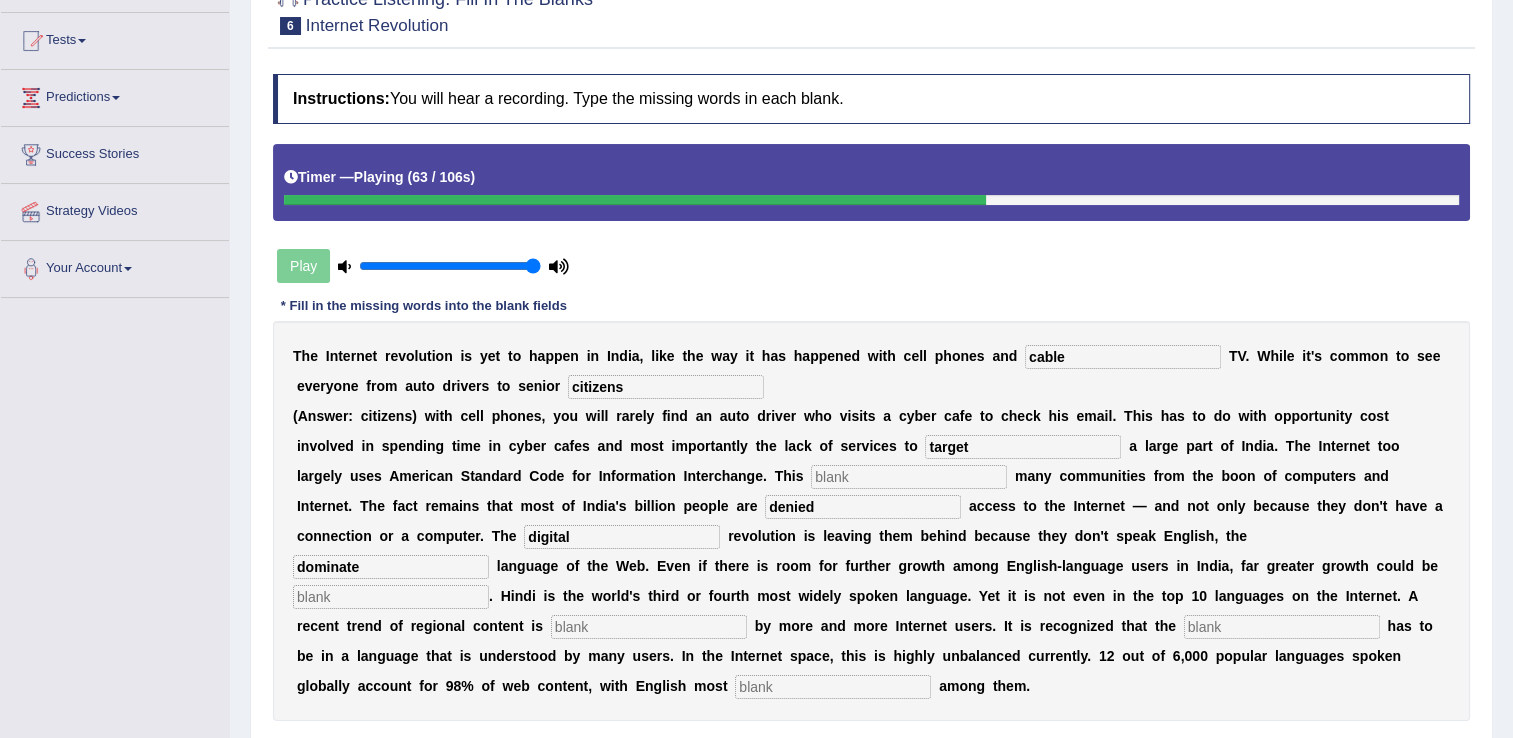 click at bounding box center [391, 597] 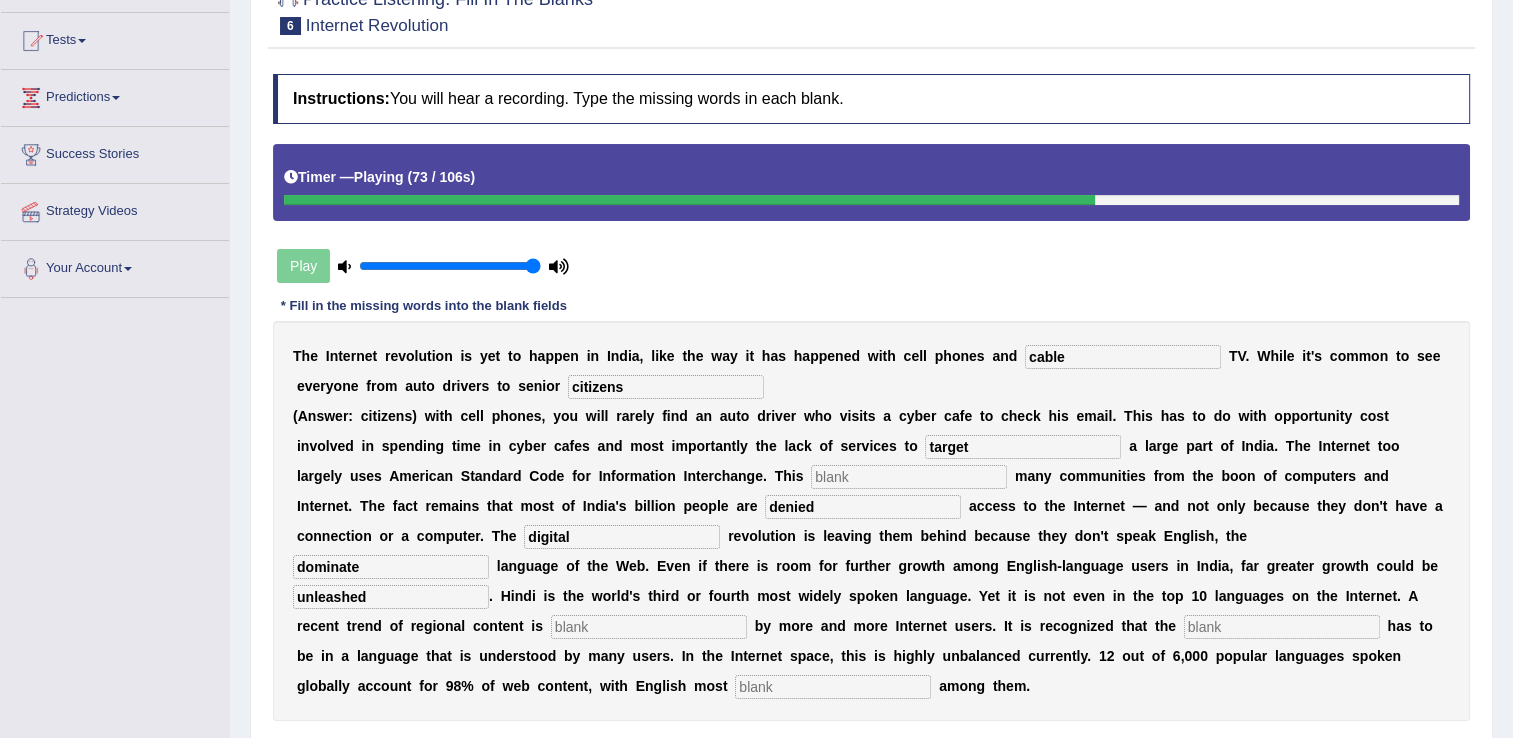 type on "unleashed" 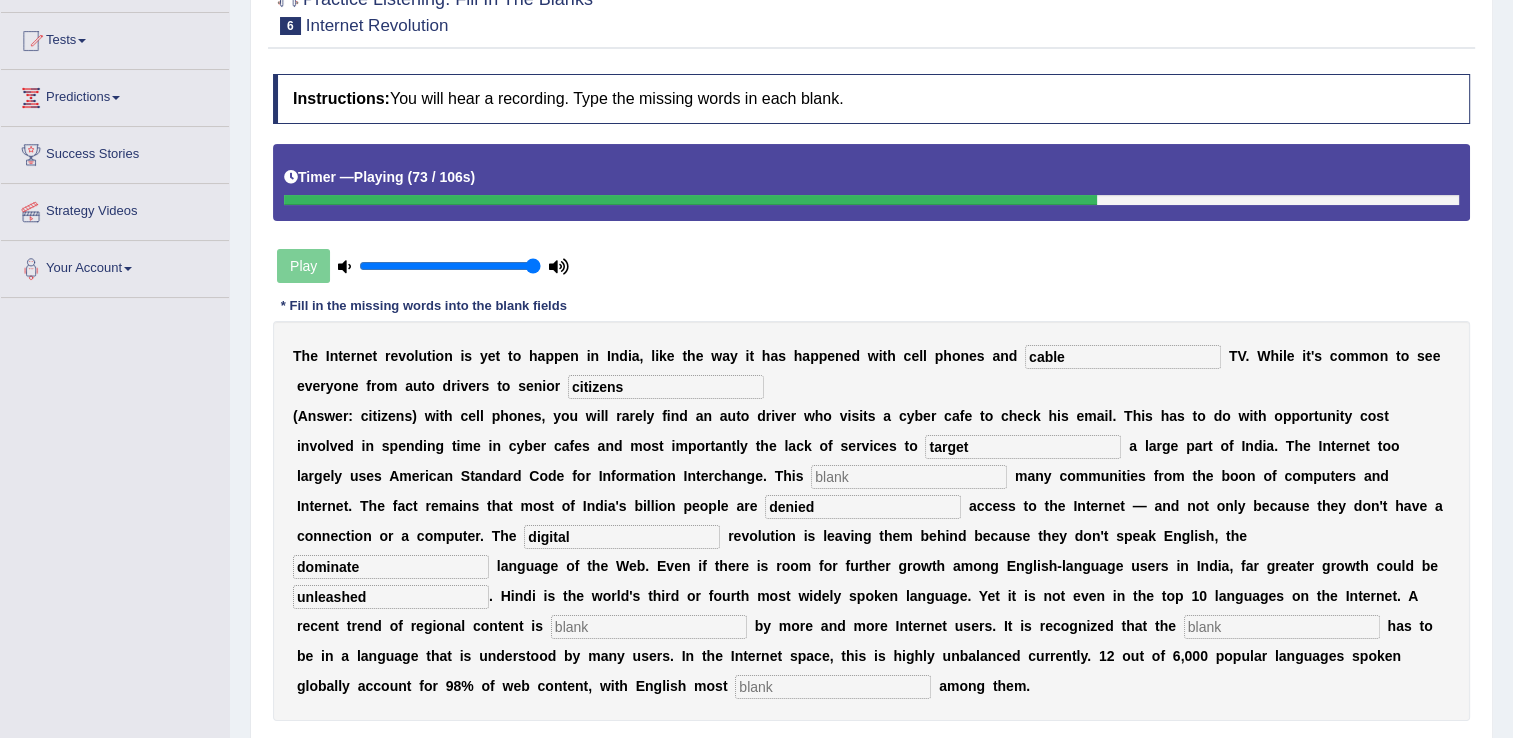 click at bounding box center (649, 627) 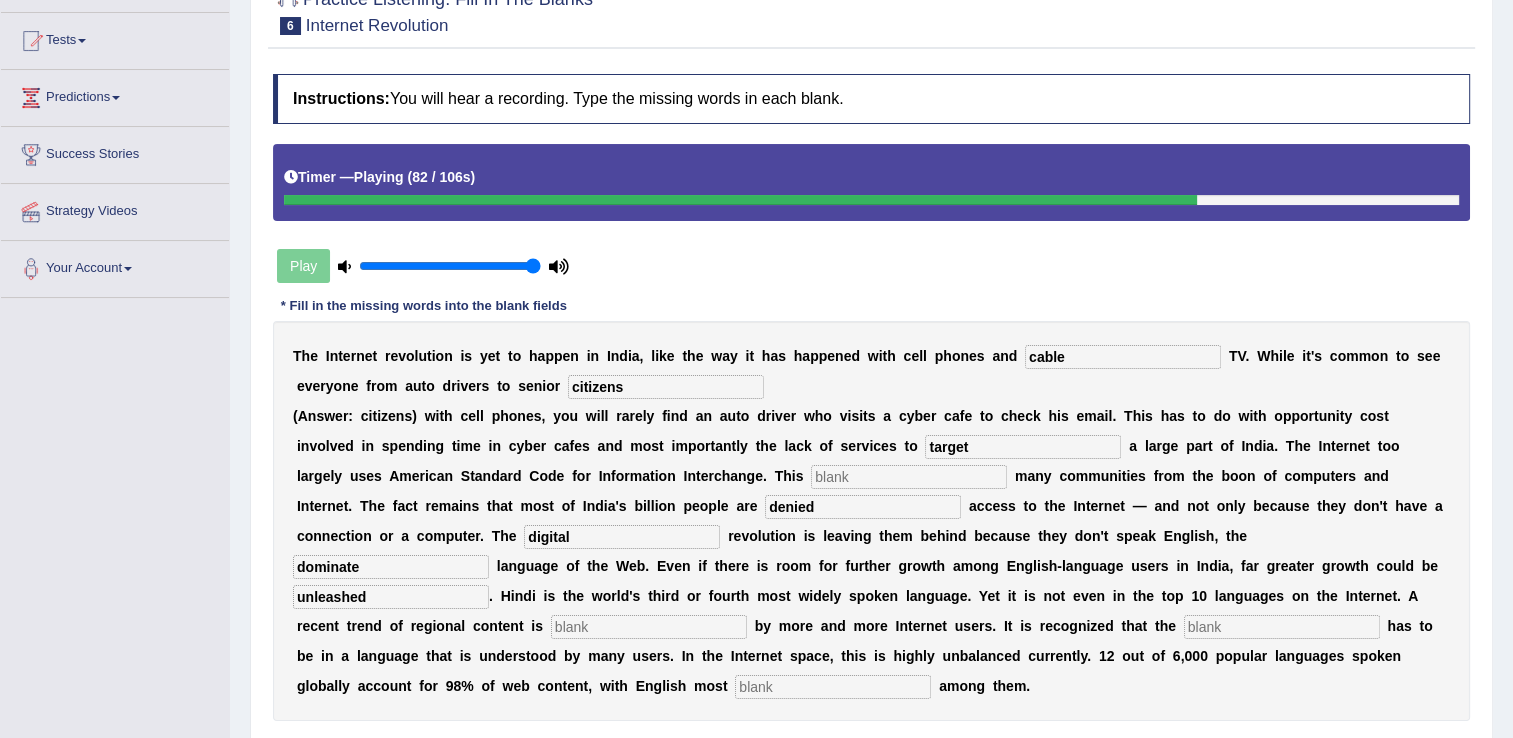 type on "o" 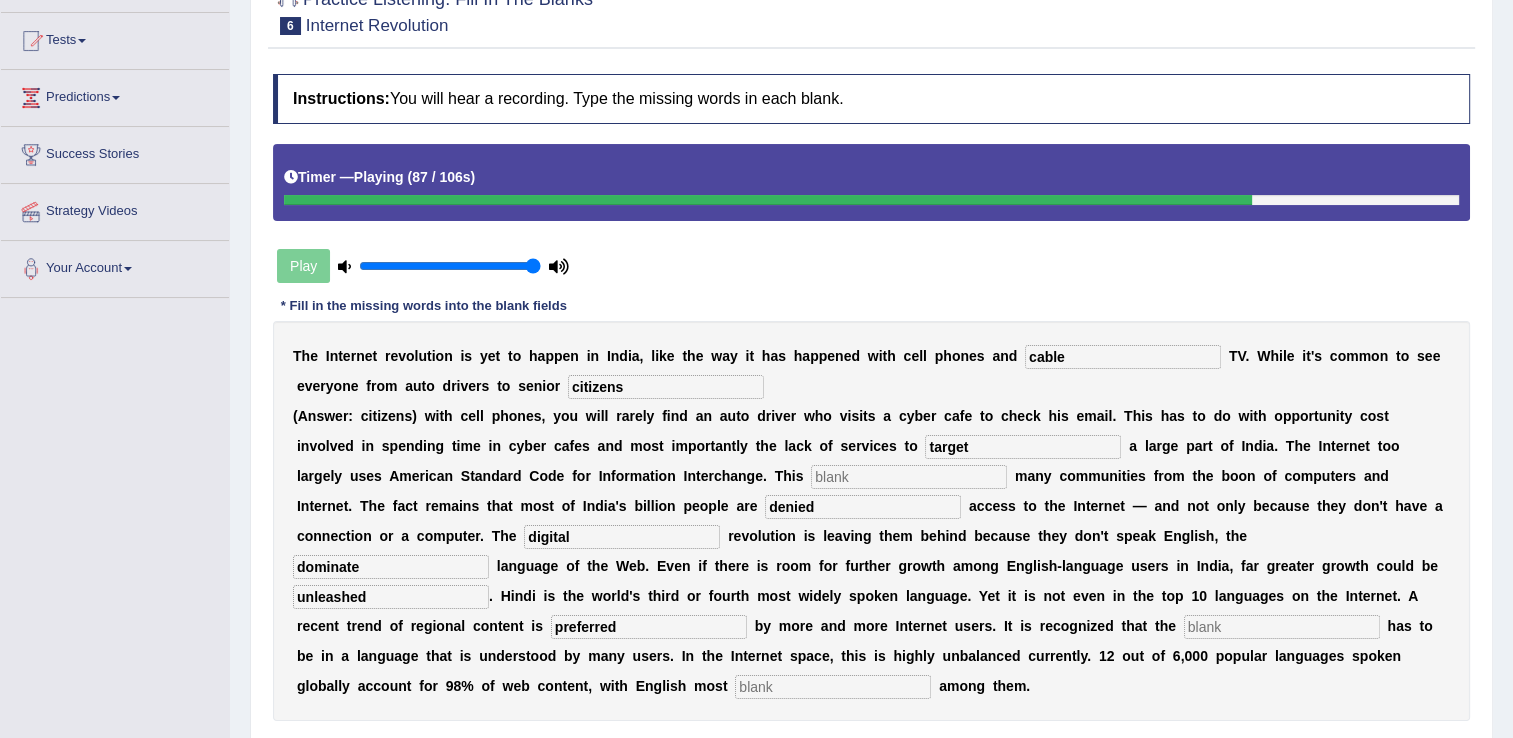type on "preferred" 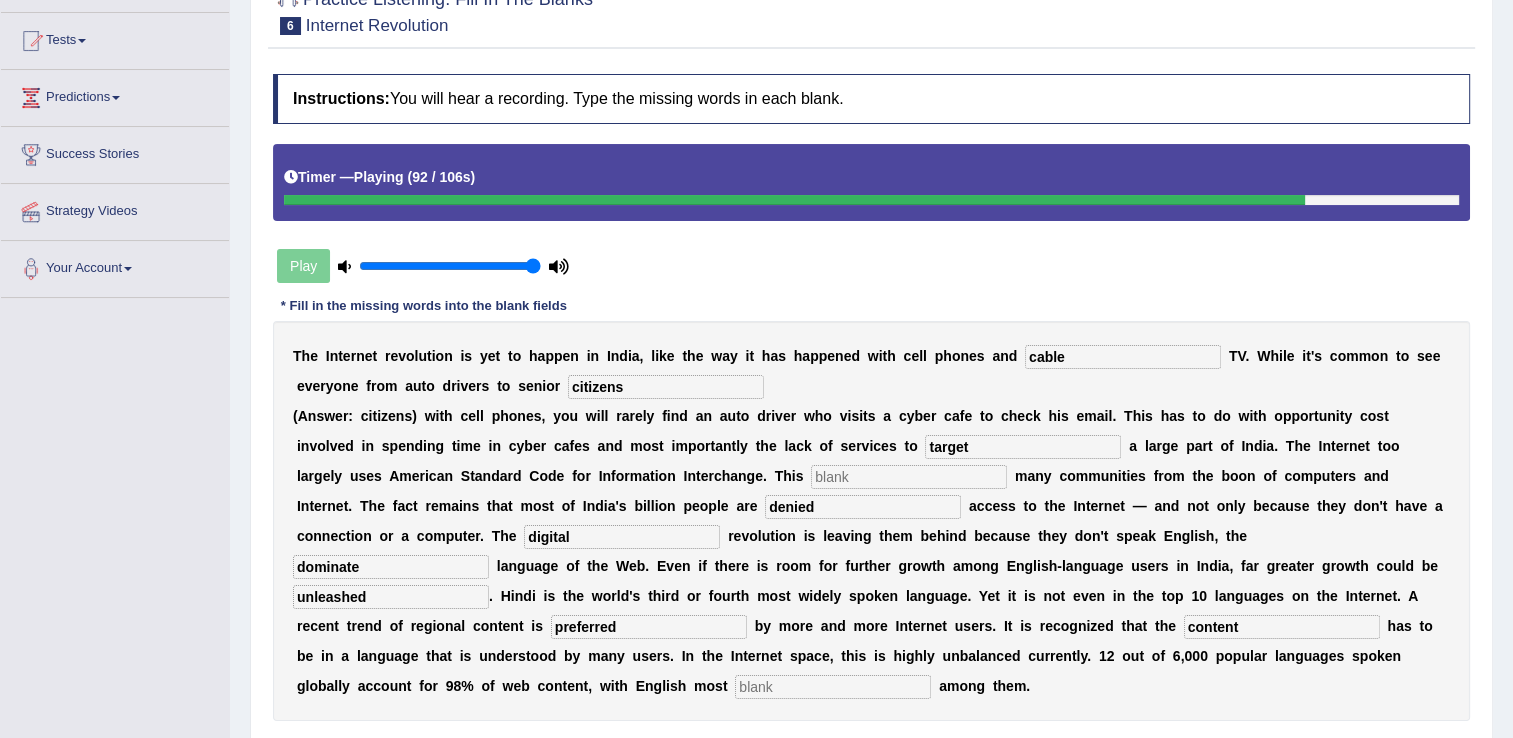 type on "content" 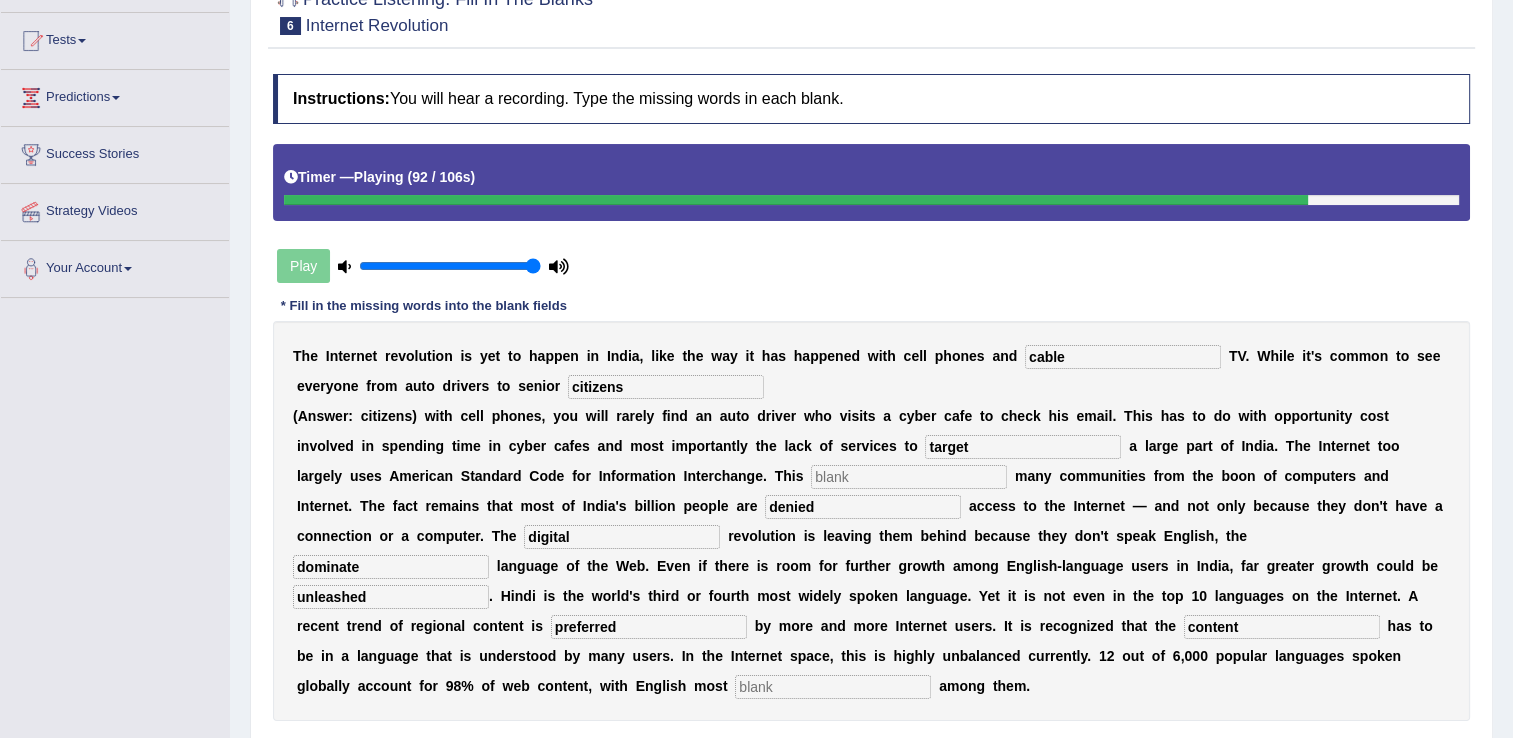 click at bounding box center (833, 687) 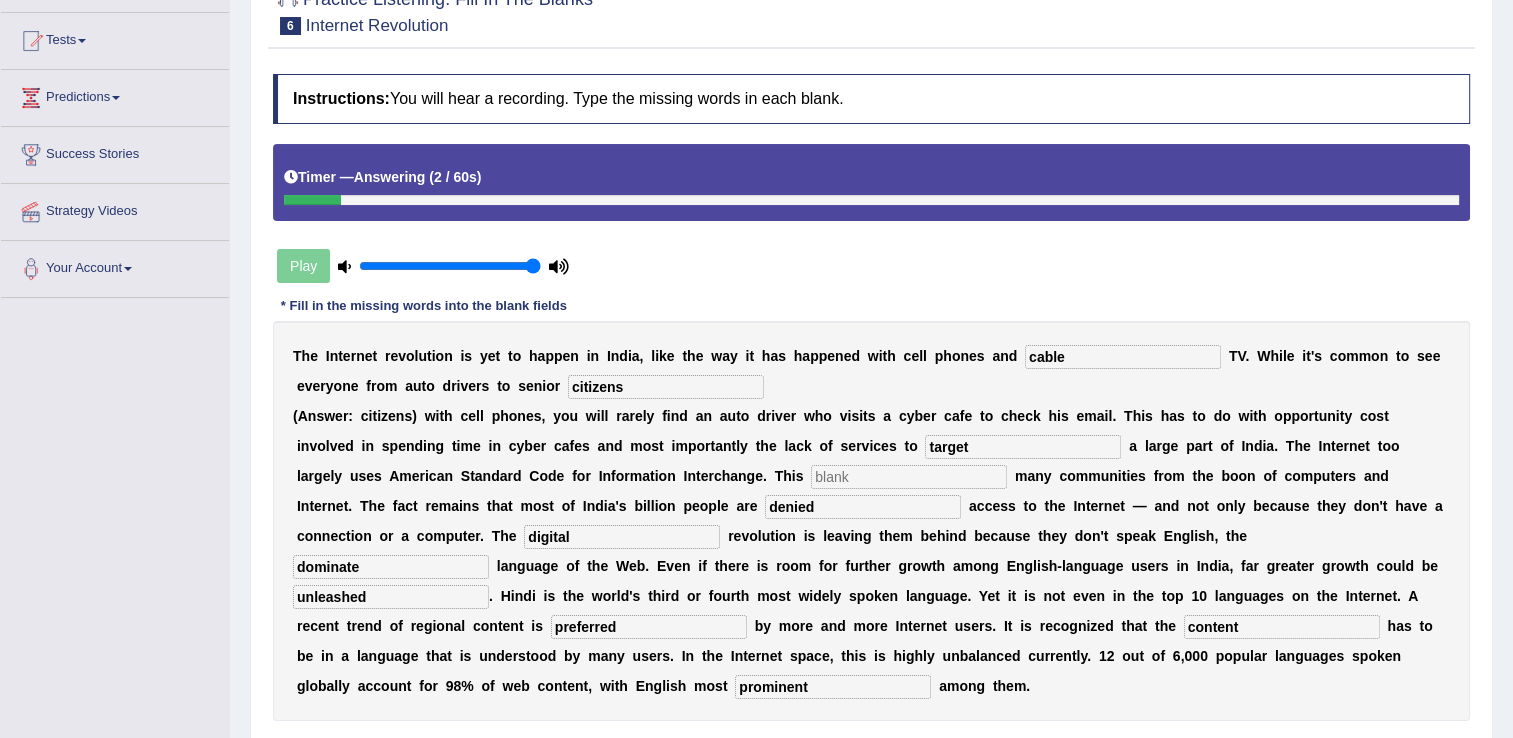 type on "prominent" 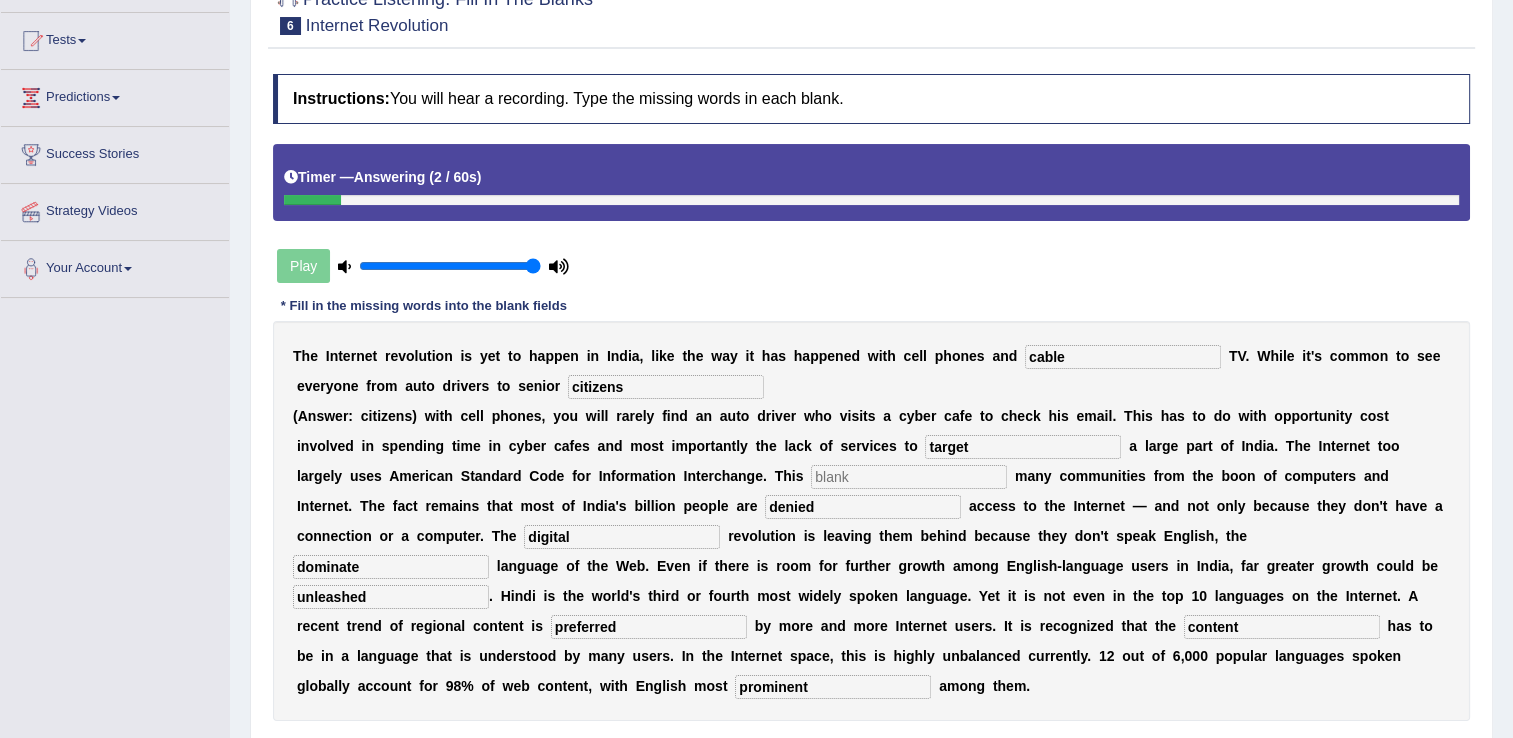 click on "Verify" at bounding box center (871, 758) 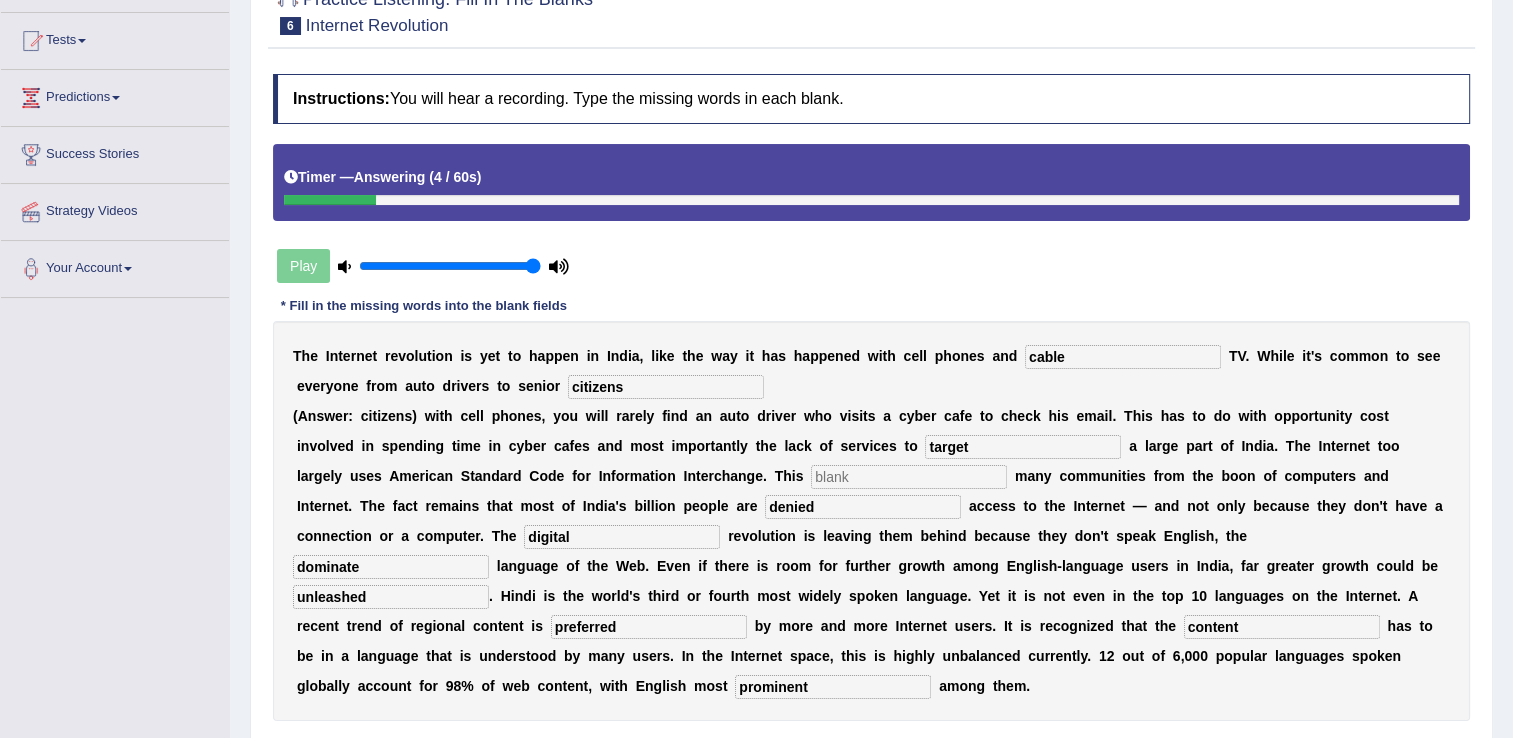 click on "Verify" at bounding box center [871, 758] 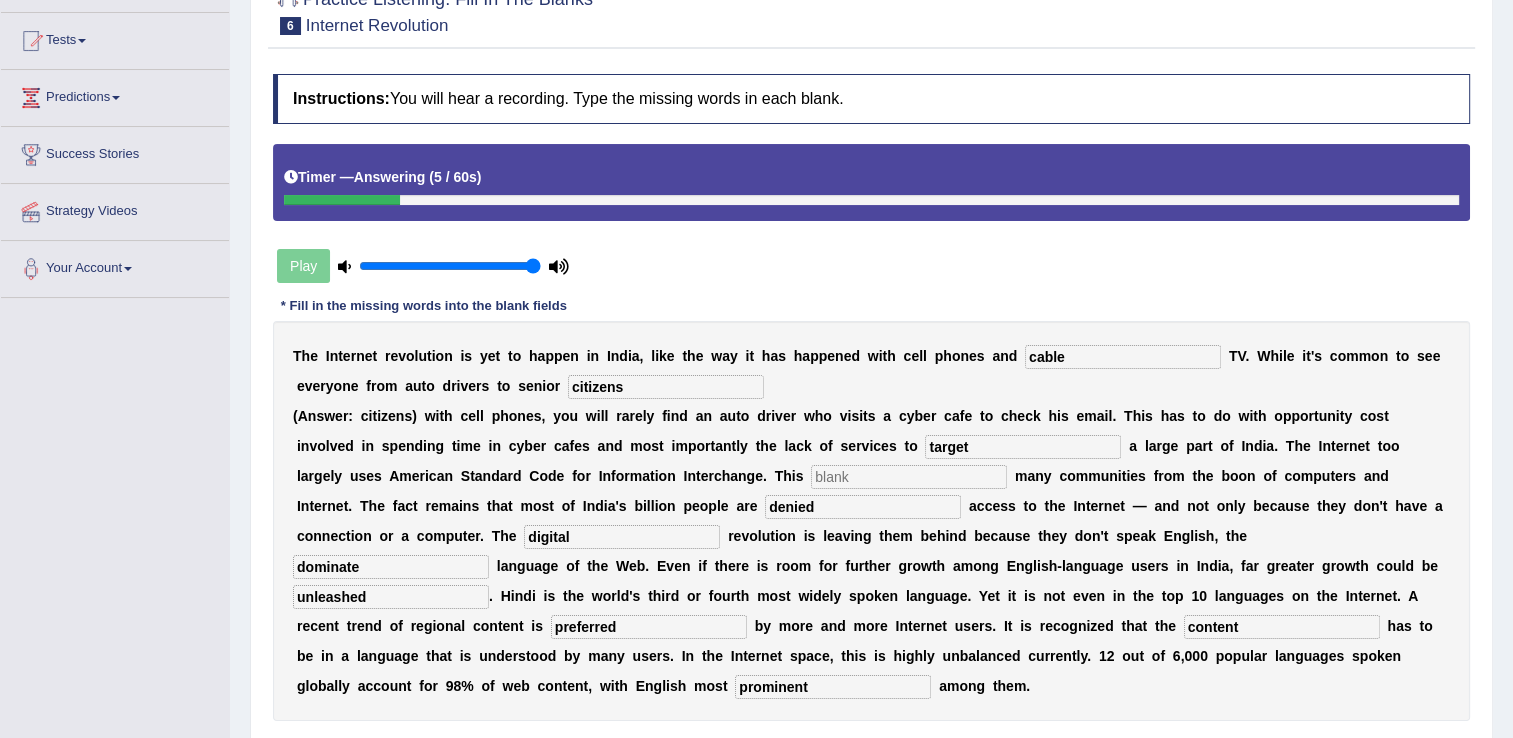 click at bounding box center [909, 477] 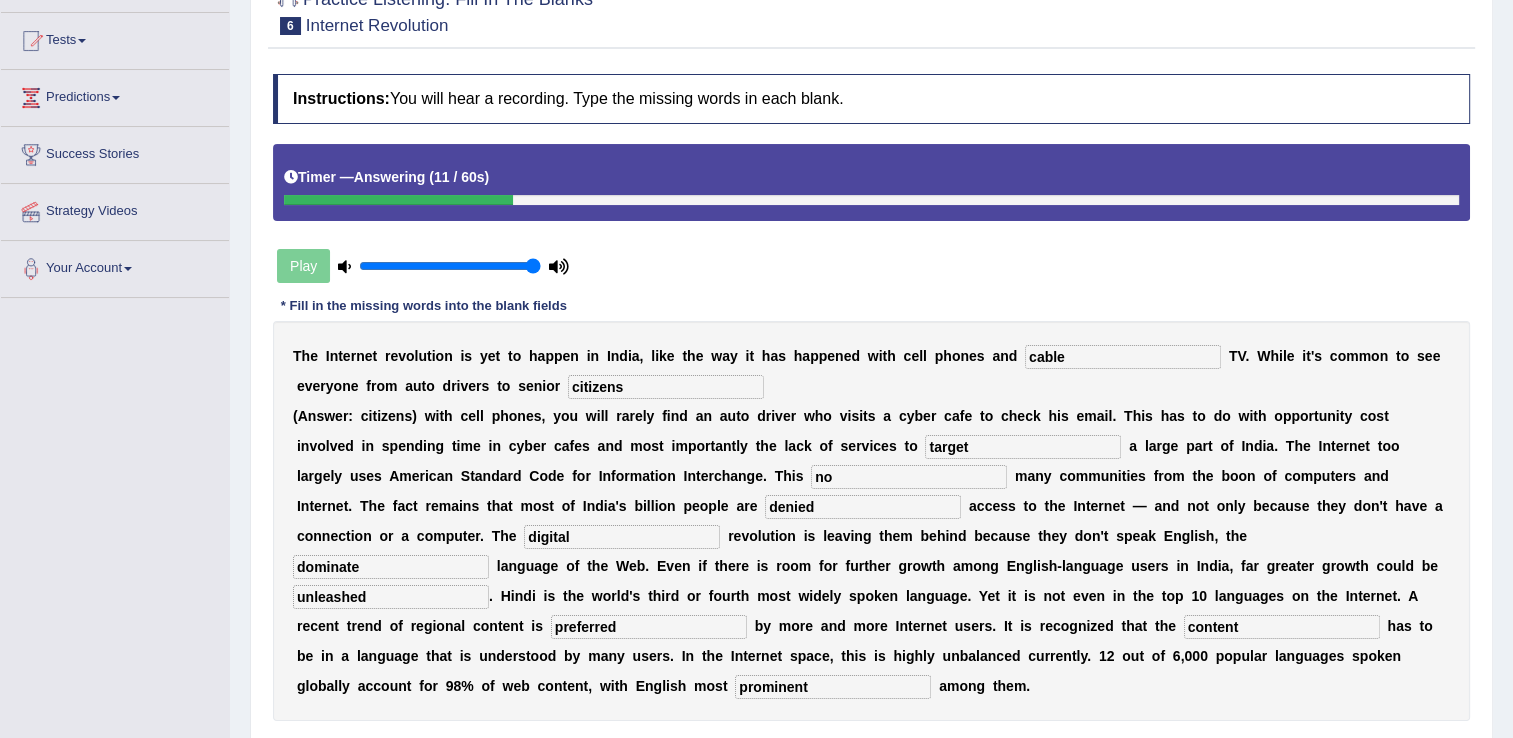 type on "n" 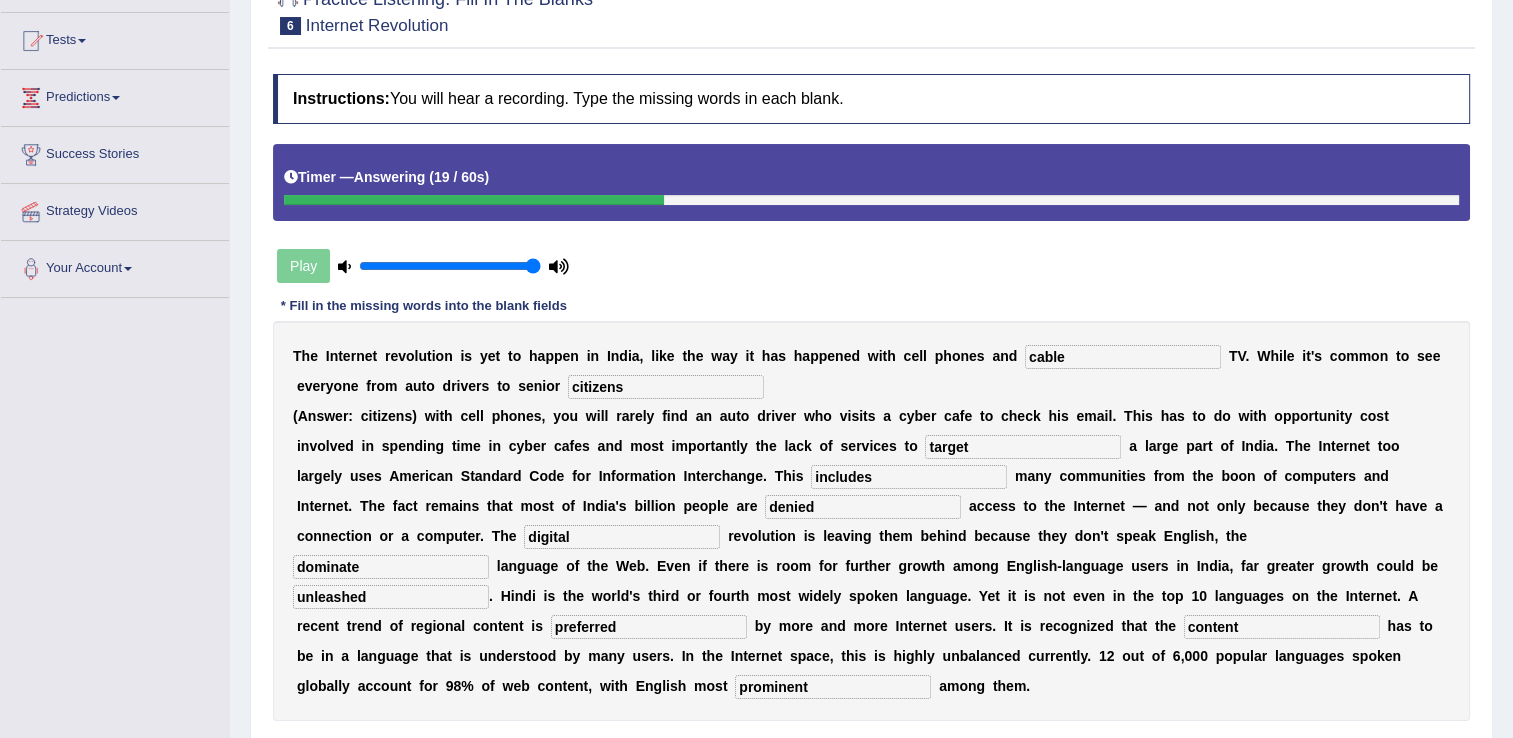 type on "includes" 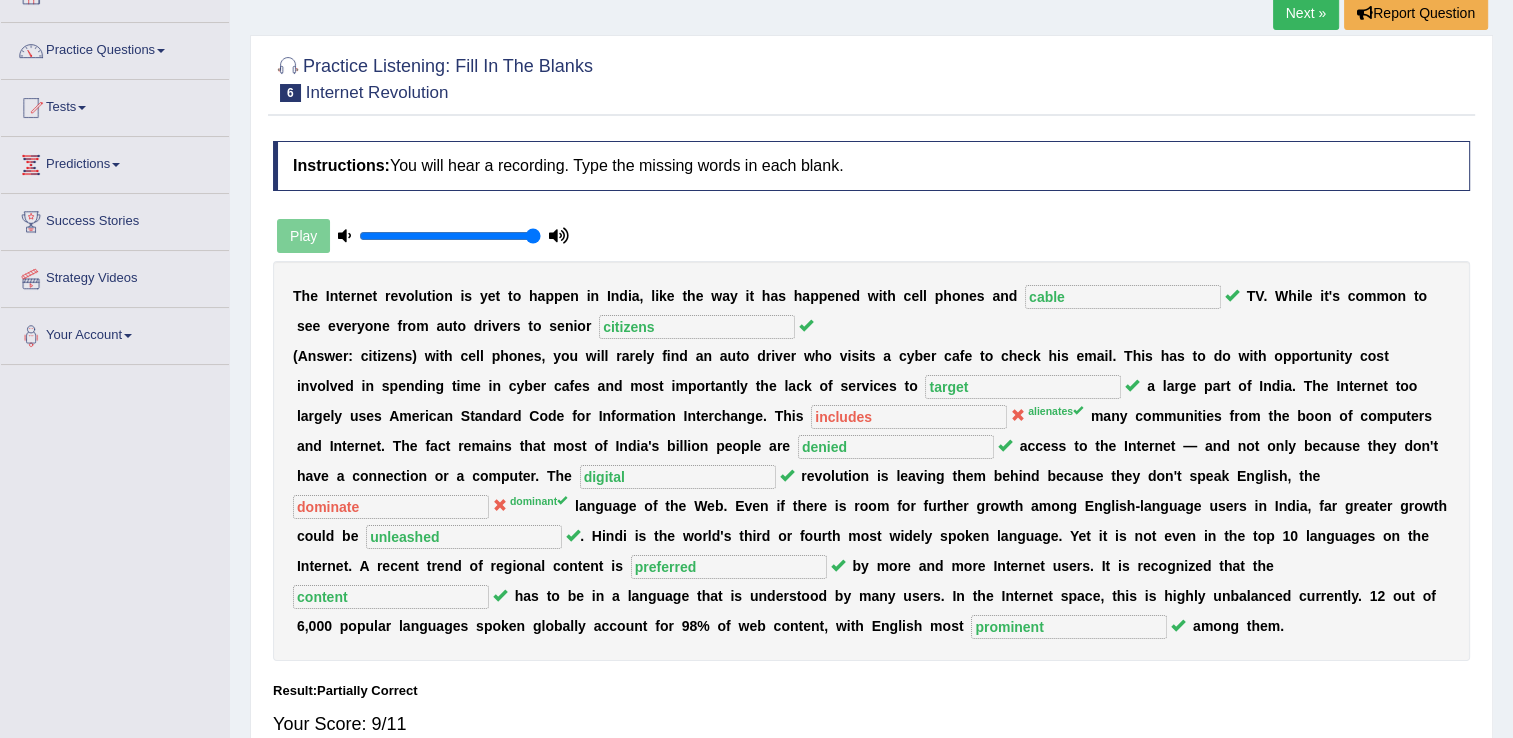 scroll, scrollTop: 12, scrollLeft: 0, axis: vertical 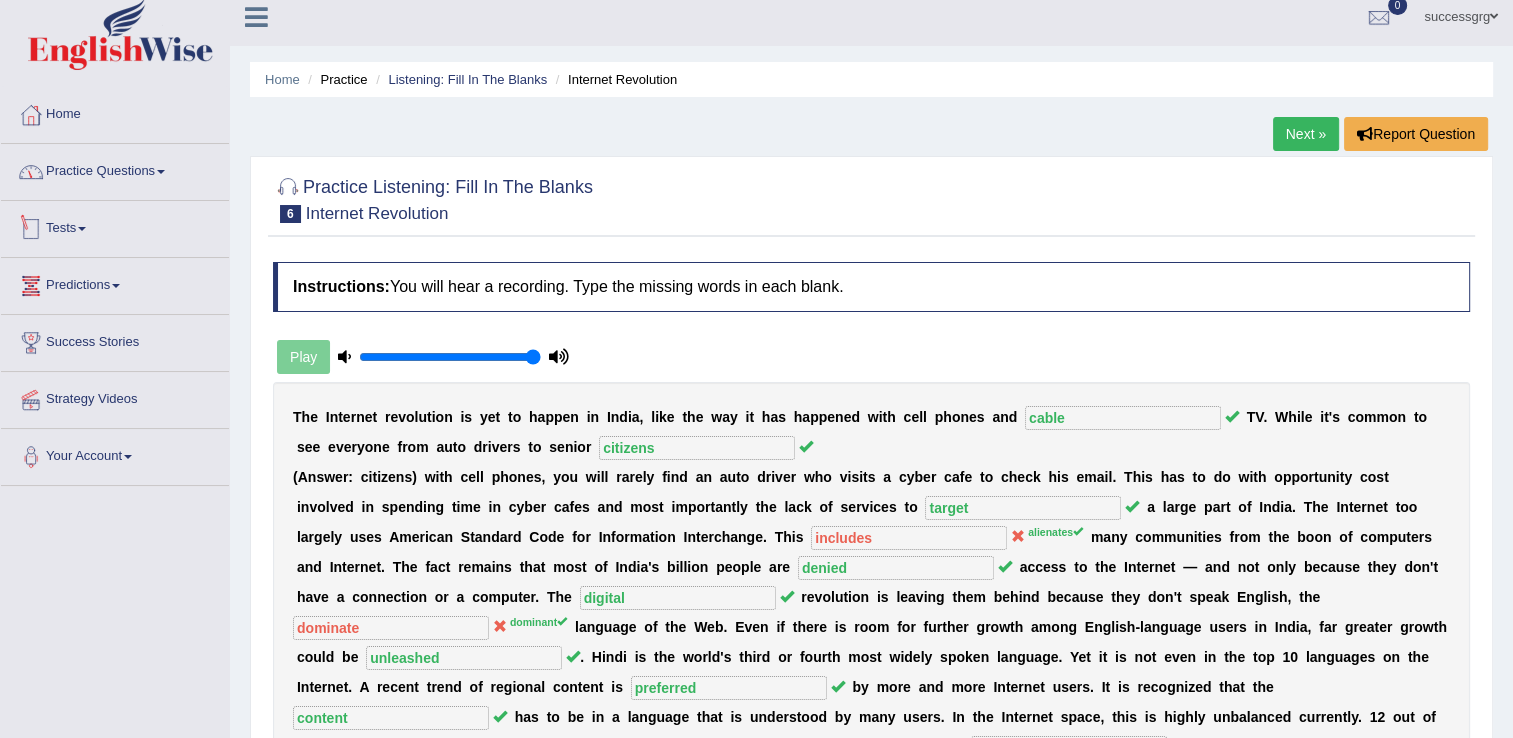 click on "Practice Questions" at bounding box center [115, 169] 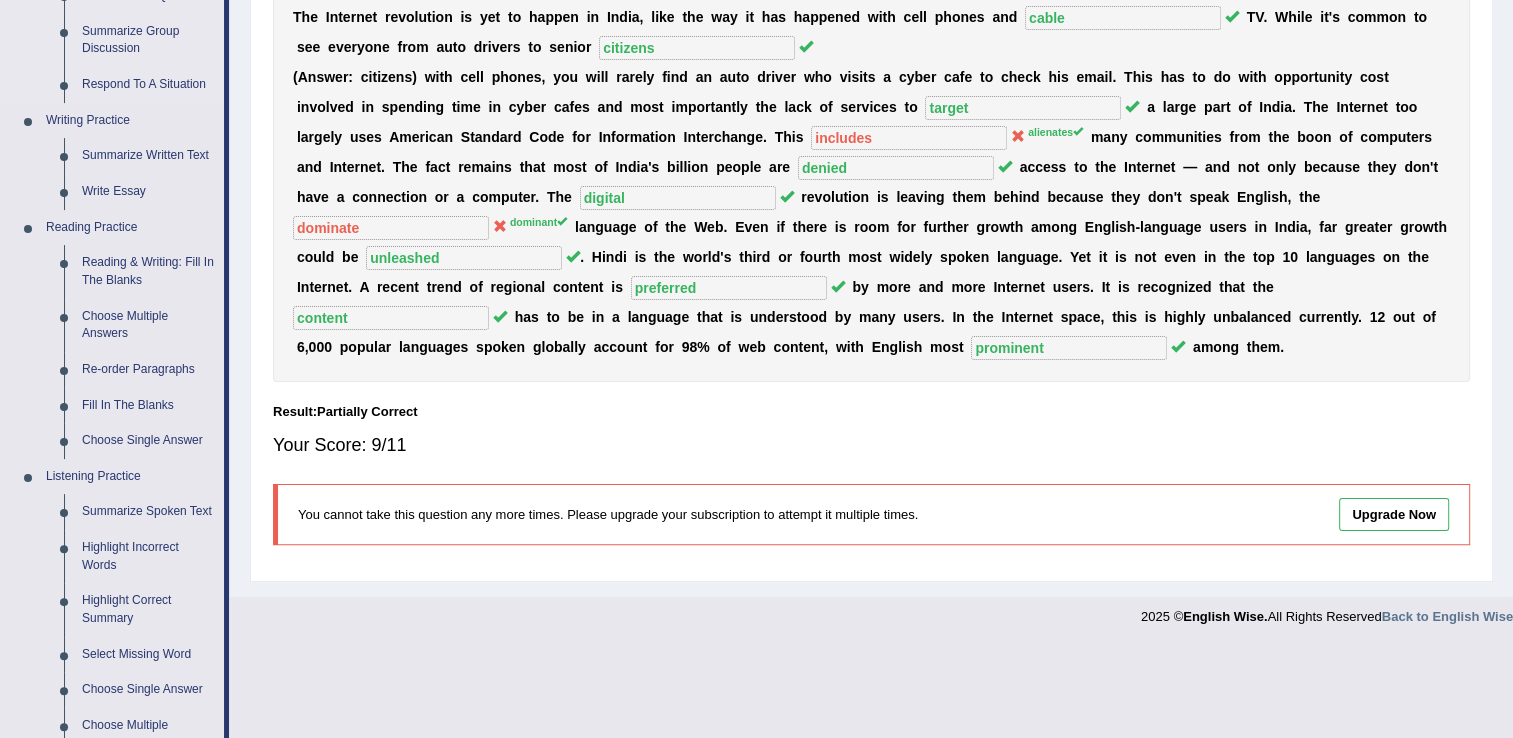 scroll, scrollTop: 712, scrollLeft: 0, axis: vertical 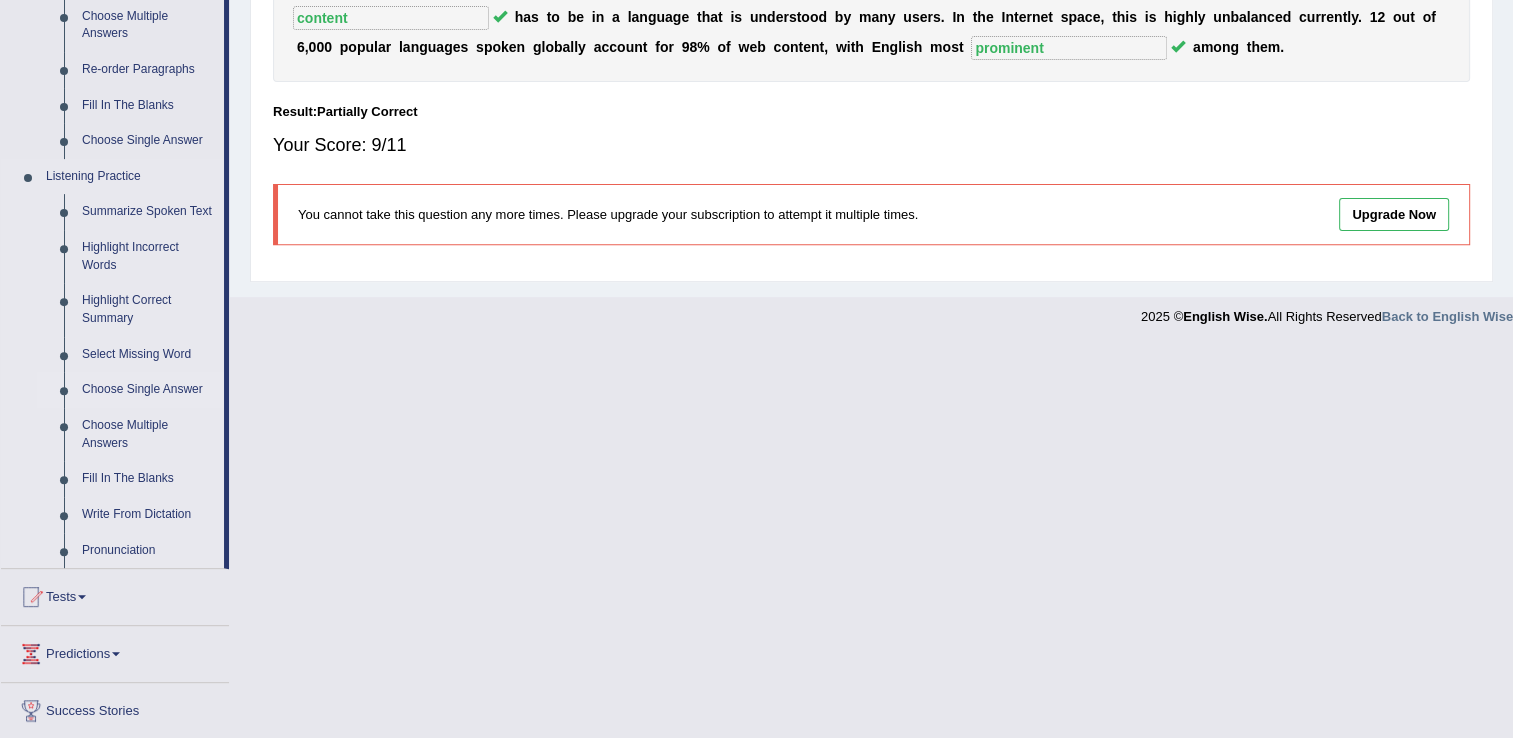 click on "Choose Single Answer" at bounding box center (148, 390) 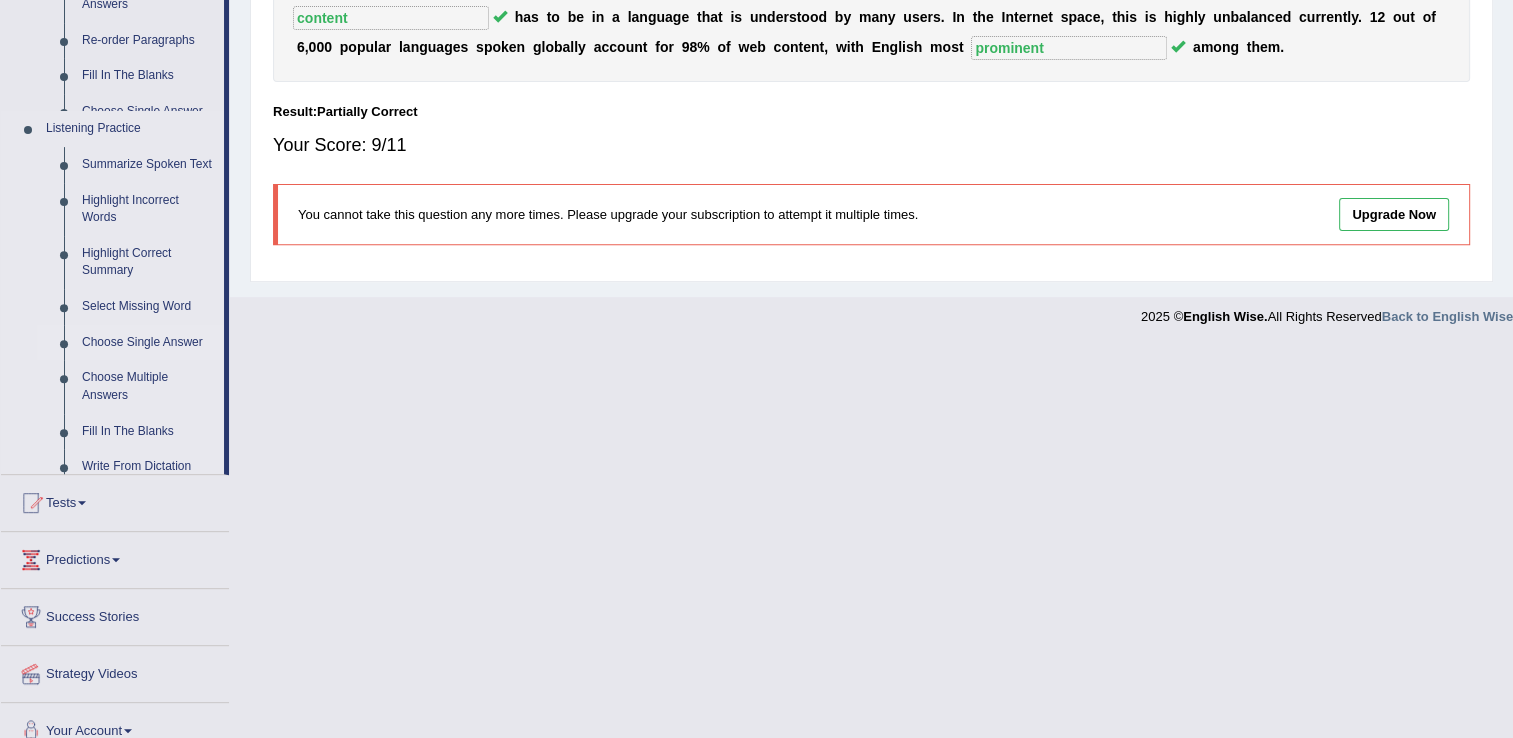 scroll, scrollTop: 312, scrollLeft: 0, axis: vertical 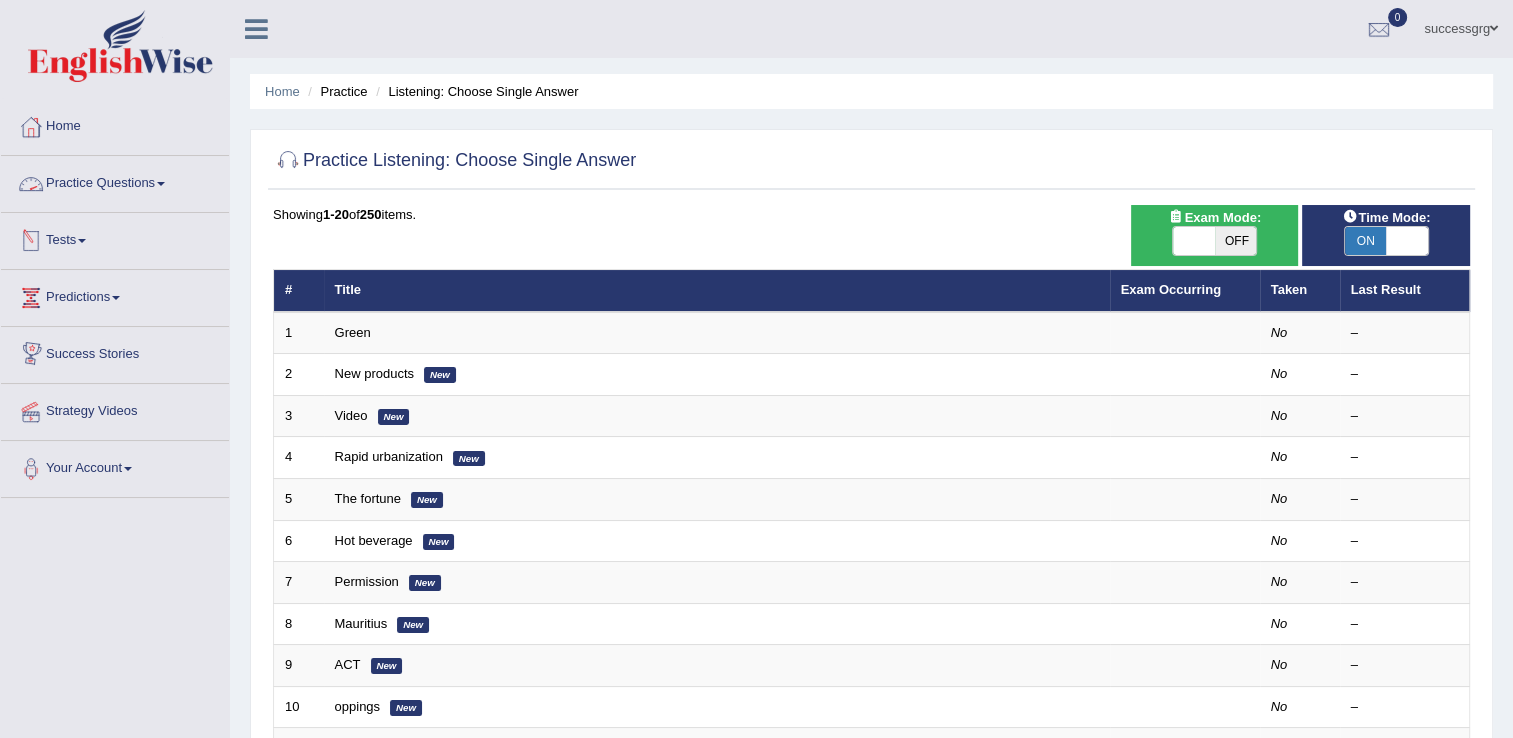 click on "Practice Questions" at bounding box center [115, 181] 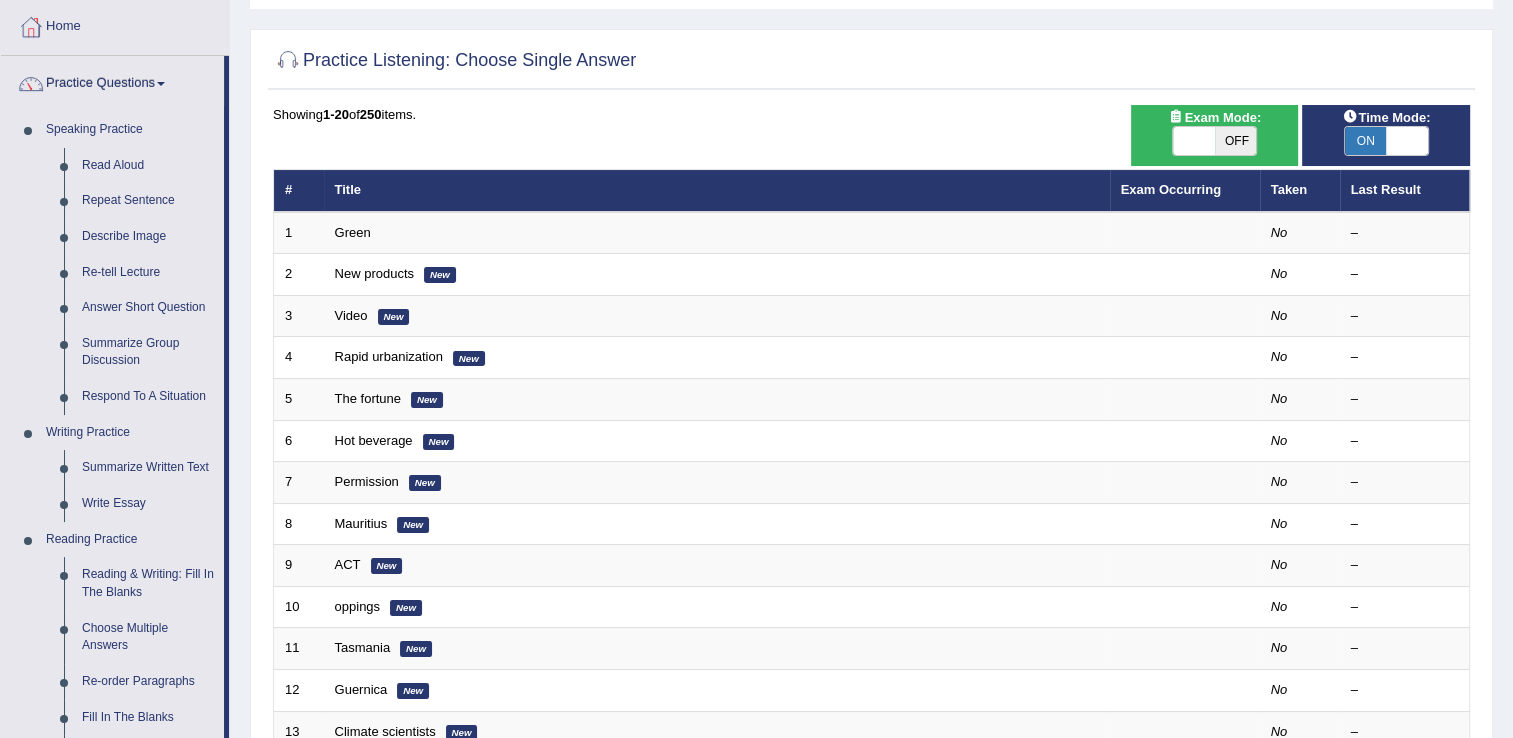 scroll, scrollTop: 0, scrollLeft: 0, axis: both 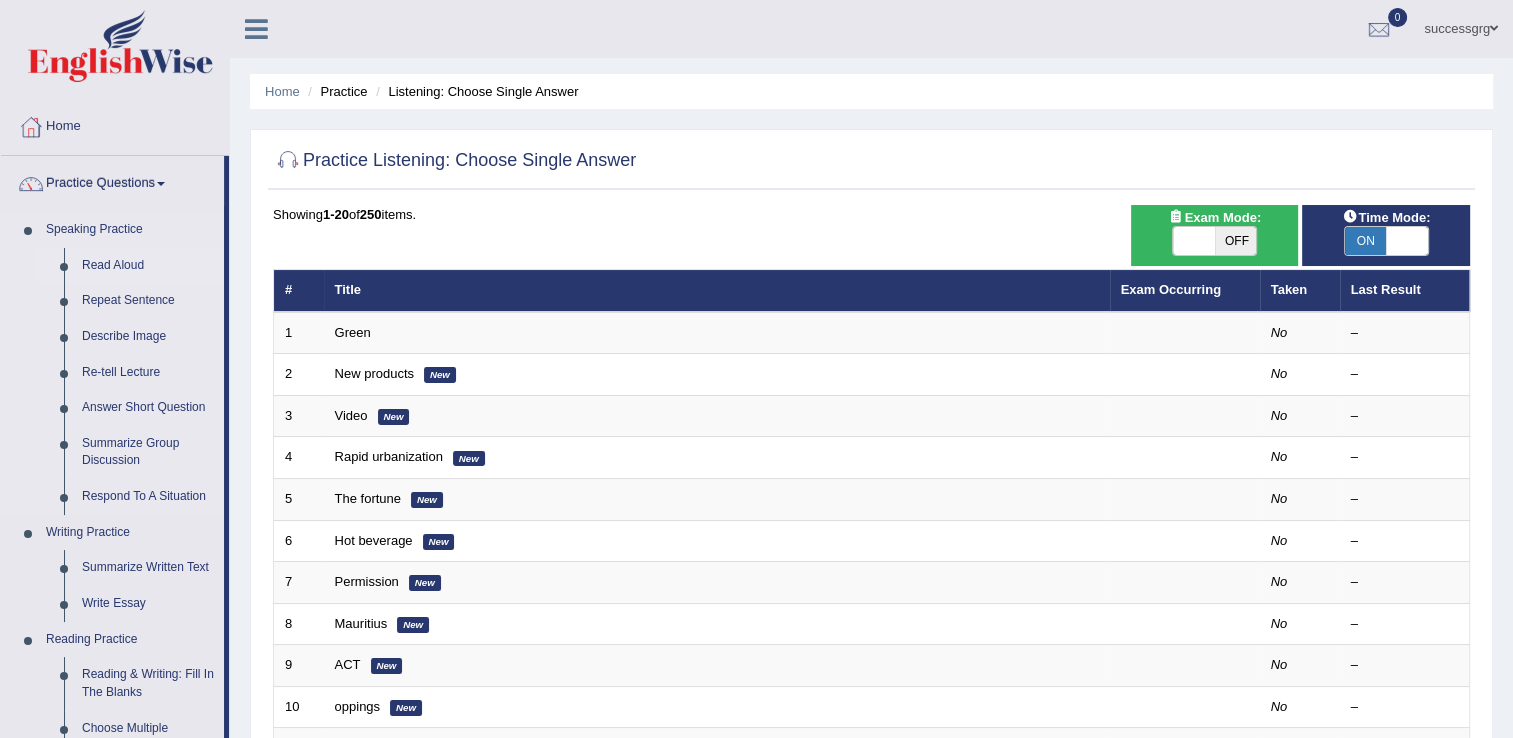 click on "Read Aloud" at bounding box center [148, 266] 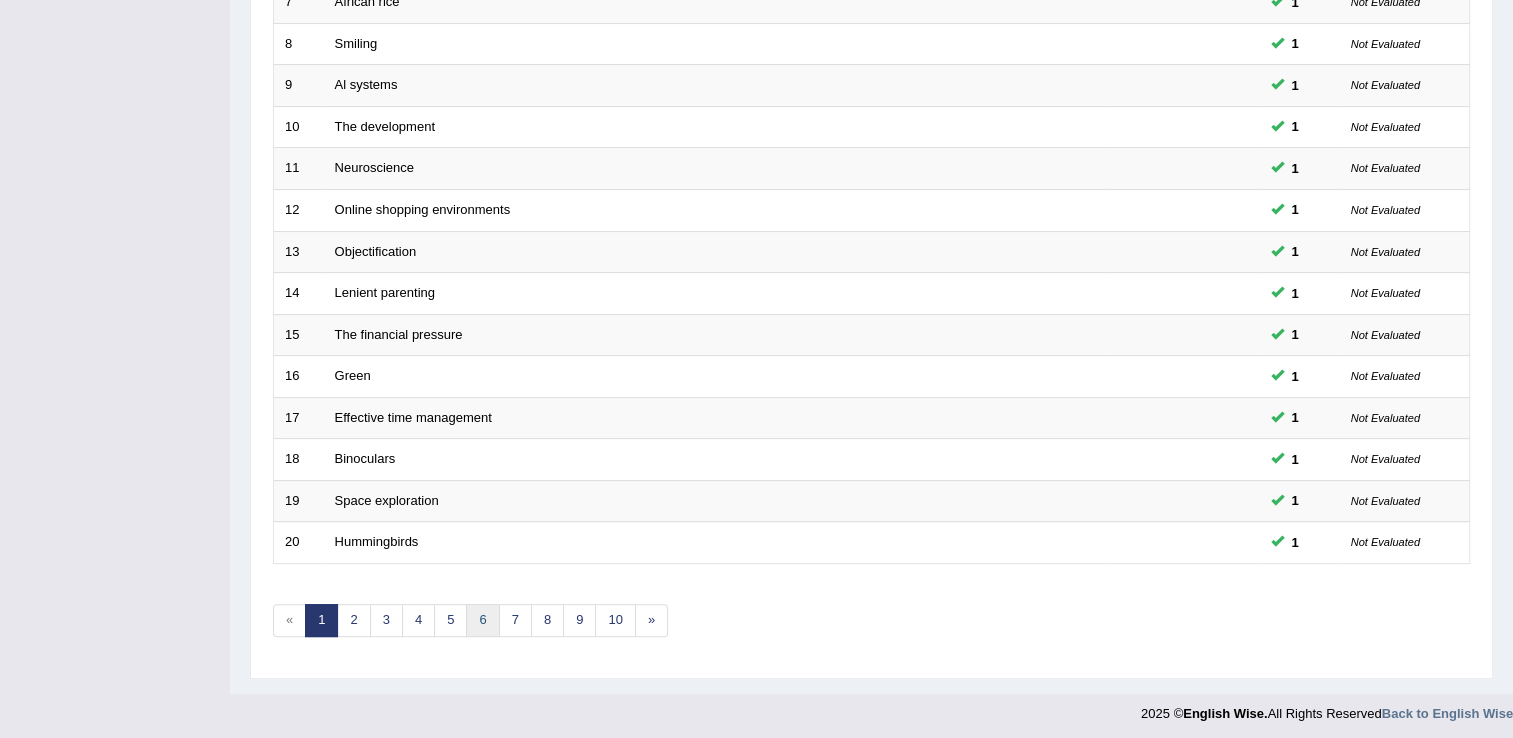 scroll, scrollTop: 0, scrollLeft: 0, axis: both 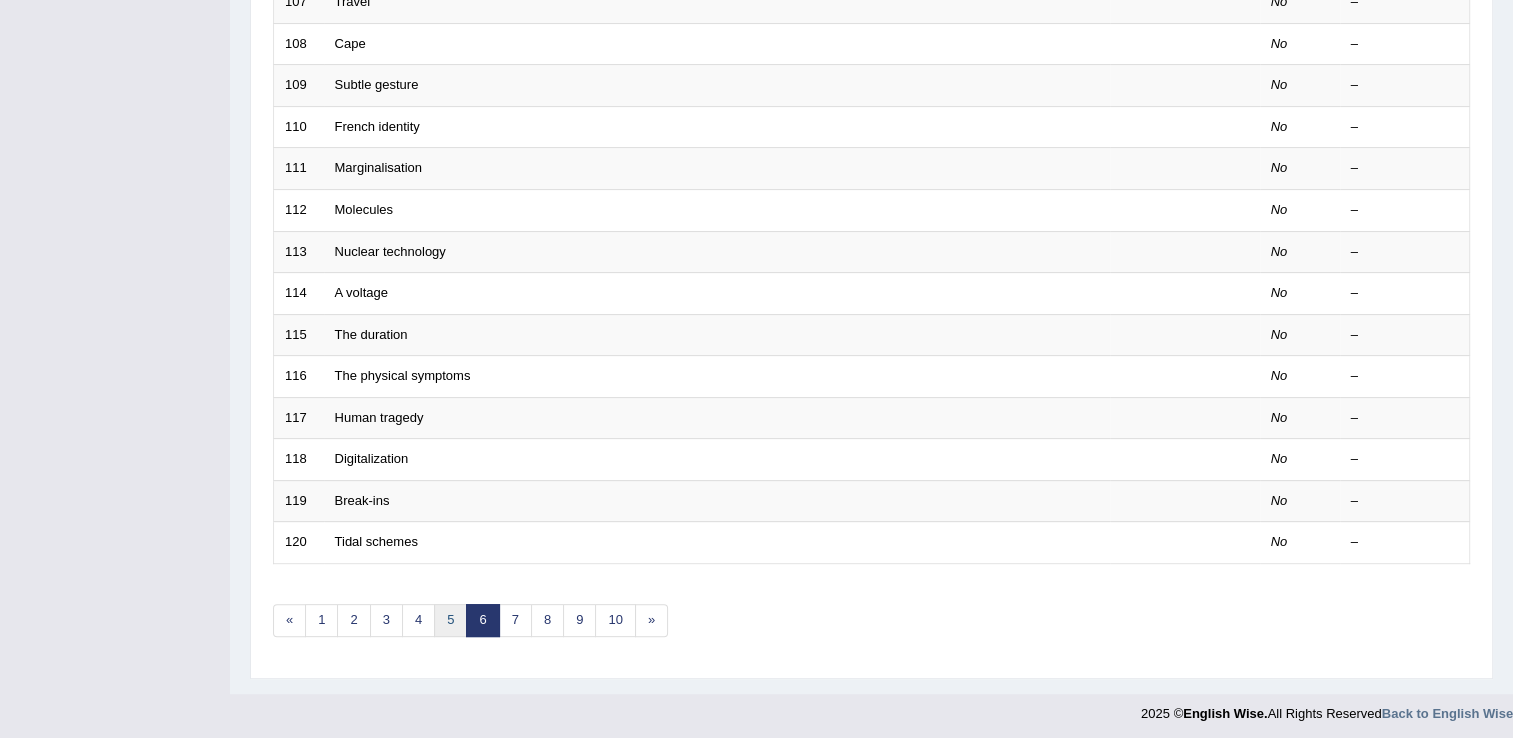 click on "5" at bounding box center (450, 620) 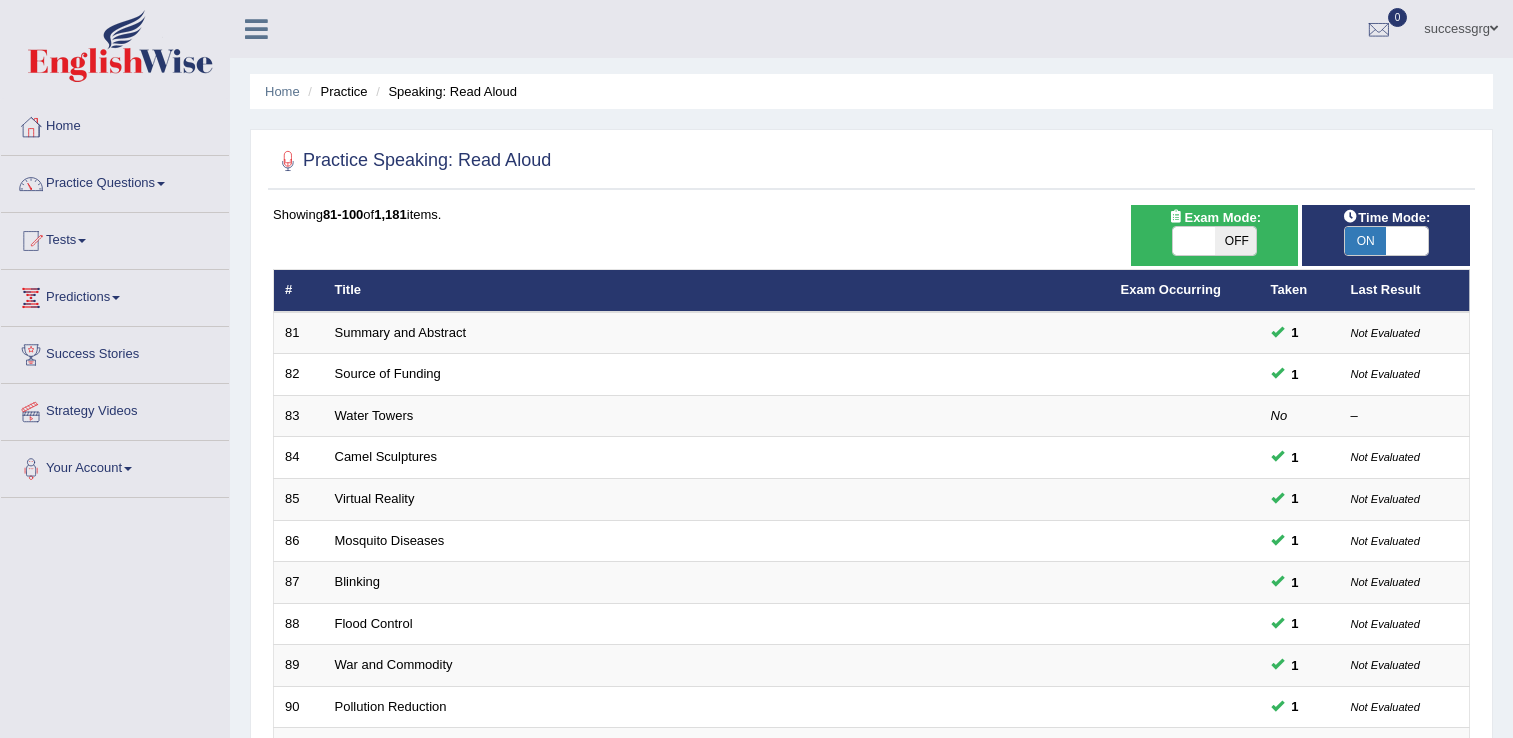 scroll, scrollTop: 400, scrollLeft: 0, axis: vertical 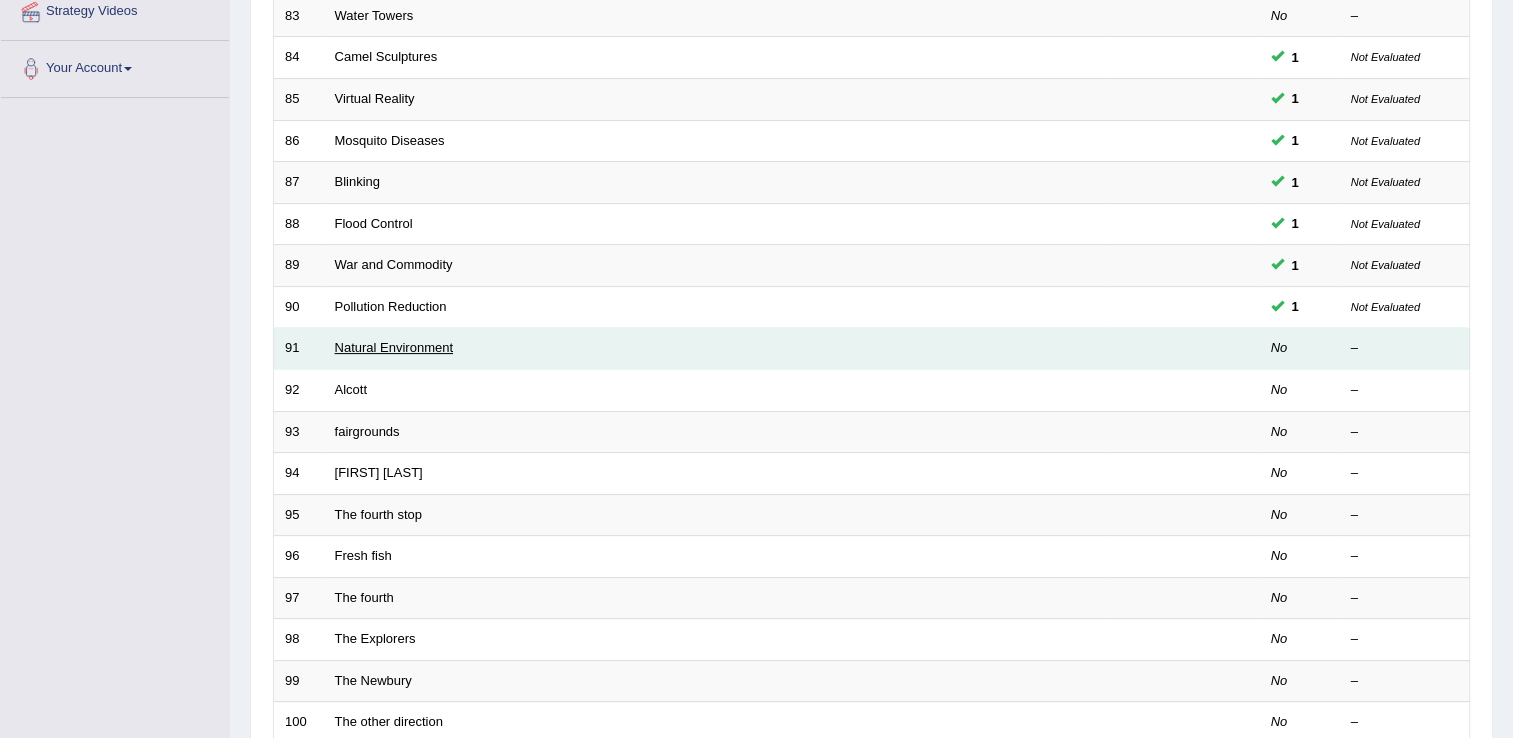 click on "Natural Environment" at bounding box center (394, 347) 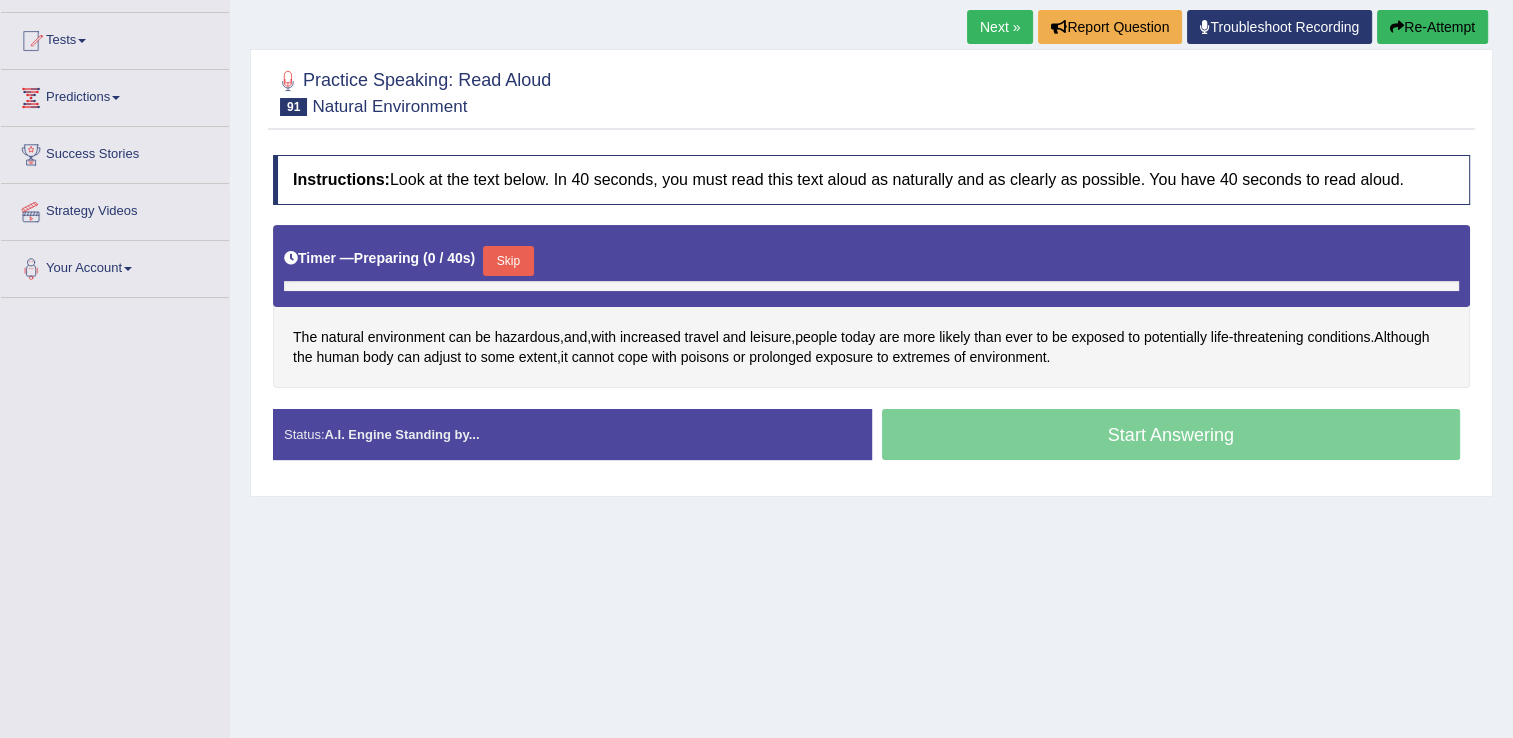 scroll, scrollTop: 0, scrollLeft: 0, axis: both 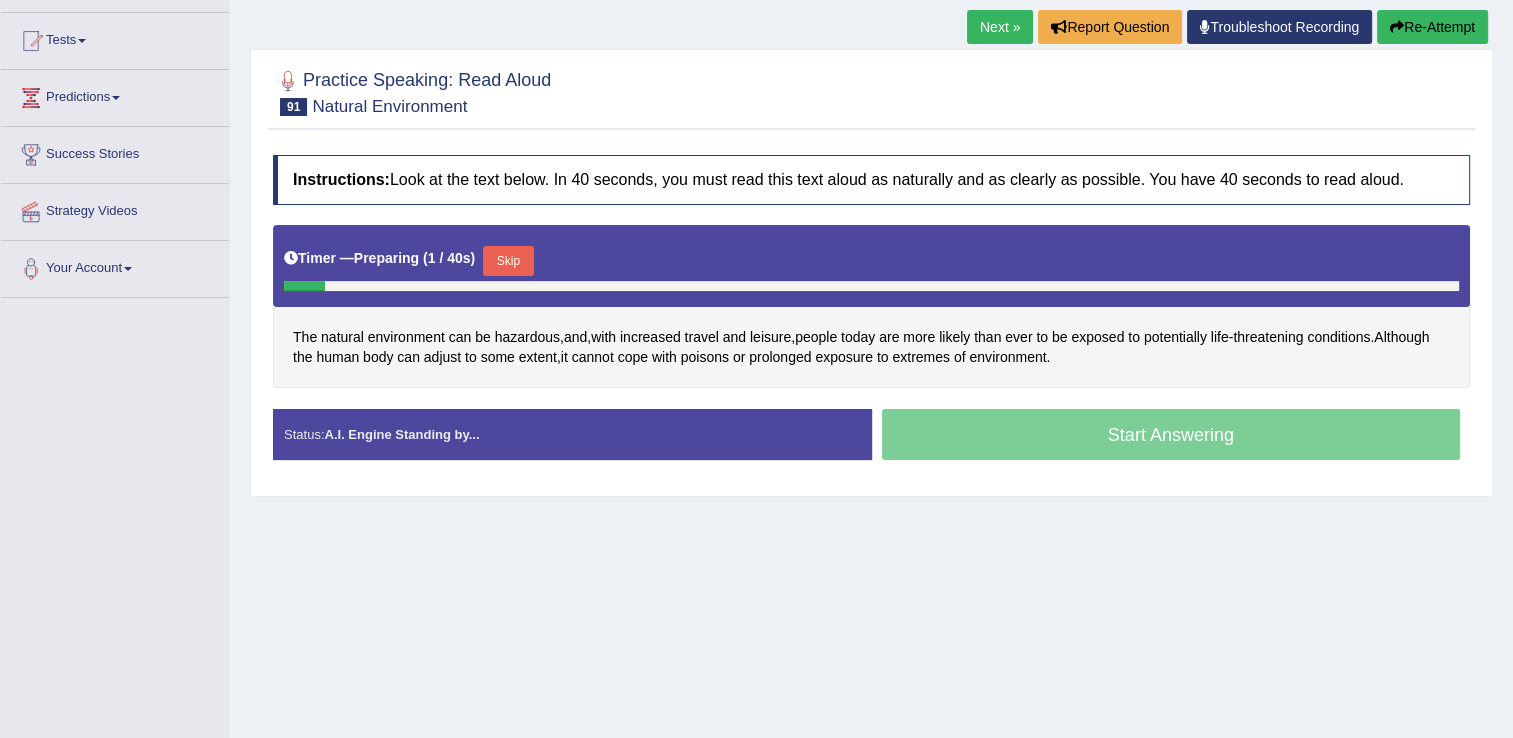click on "Skip" at bounding box center (508, 261) 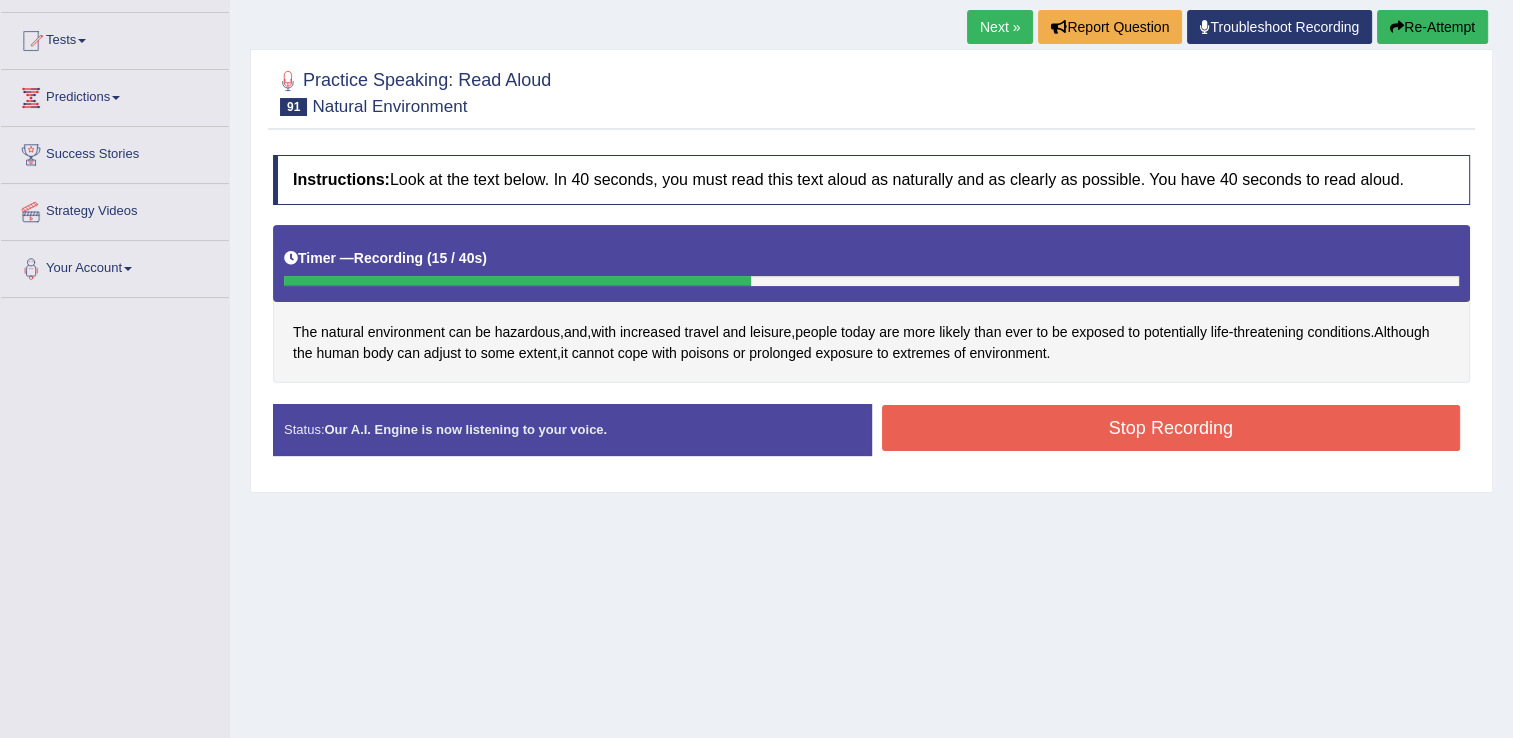 click on "Stop Recording" at bounding box center [1171, 428] 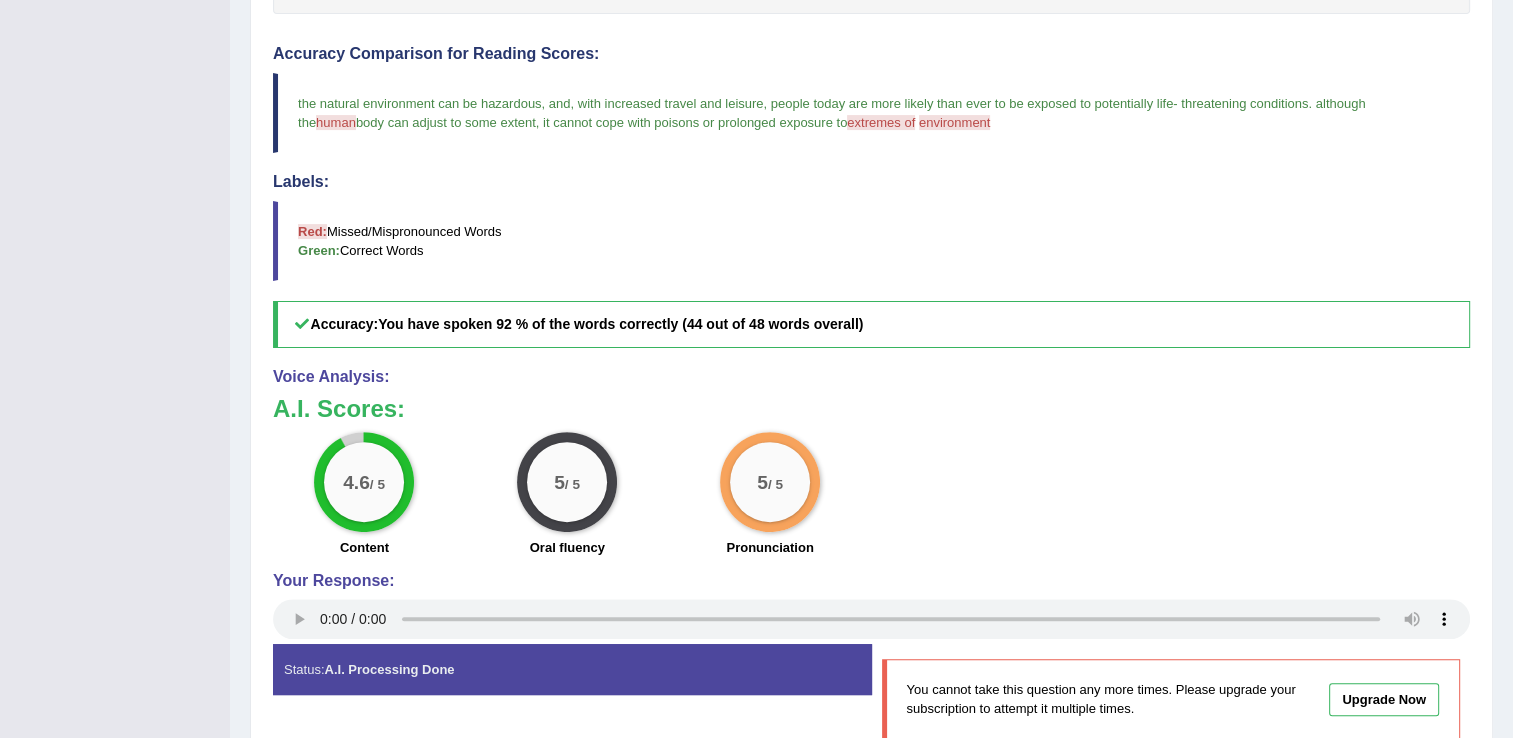 scroll, scrollTop: 593, scrollLeft: 0, axis: vertical 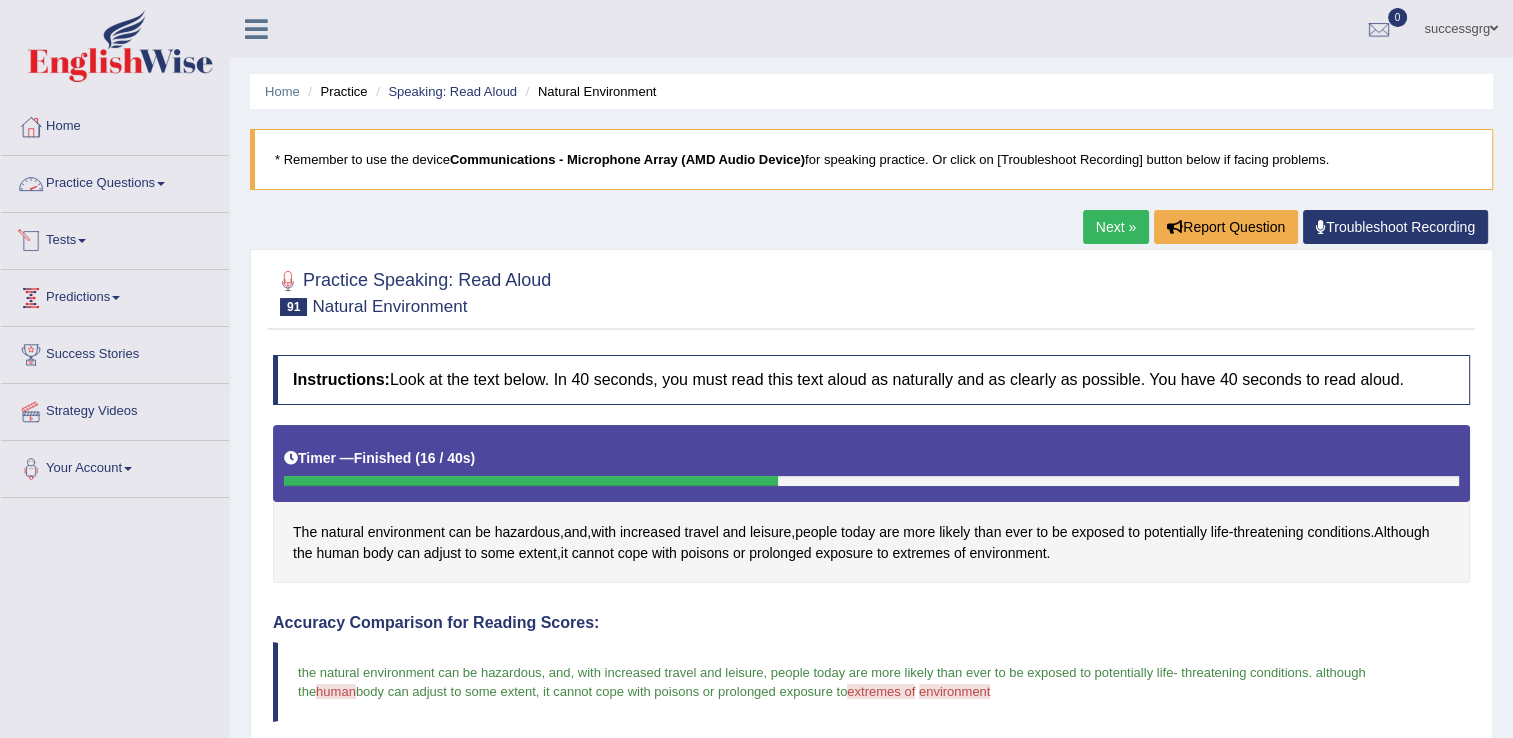 click on "Practice Questions" at bounding box center [115, 181] 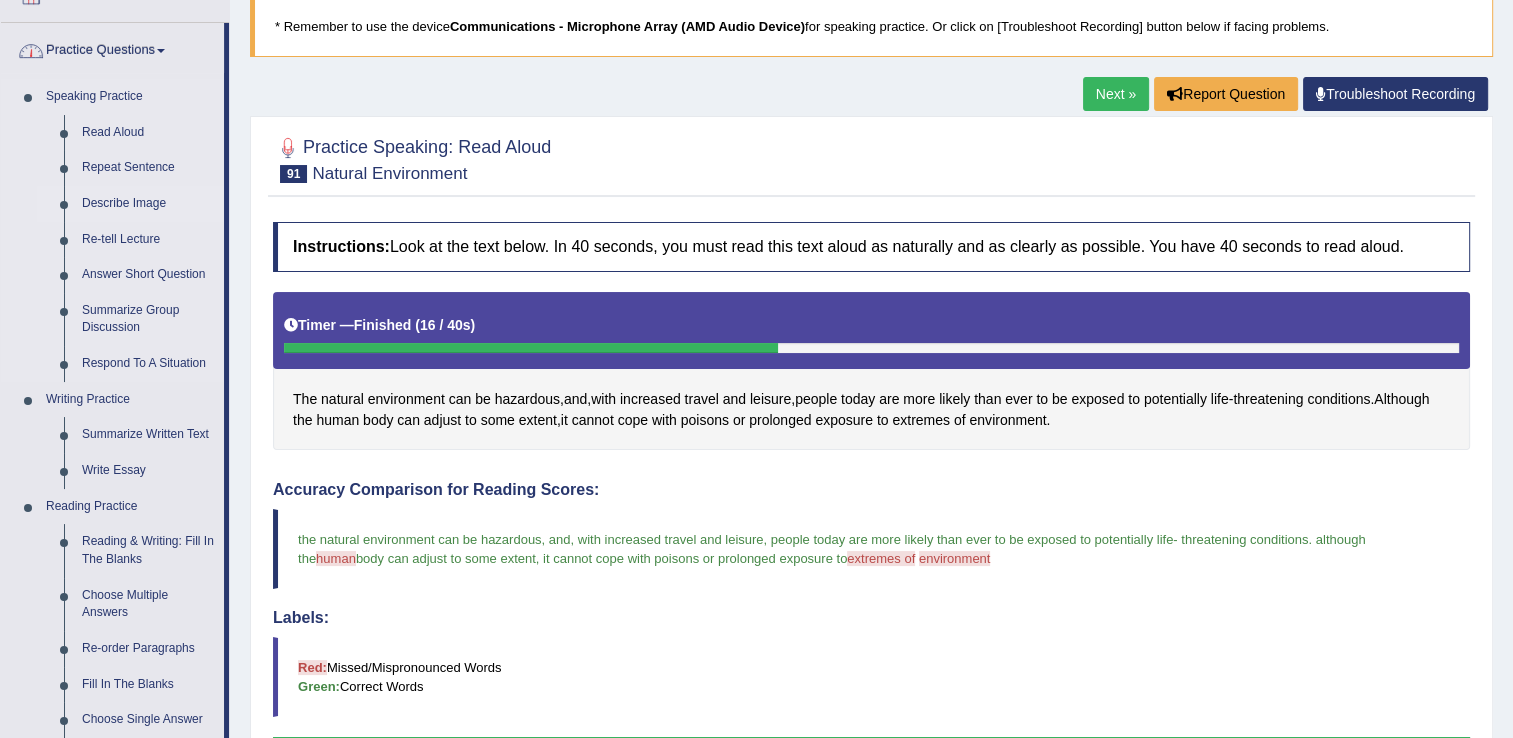 scroll, scrollTop: 300, scrollLeft: 0, axis: vertical 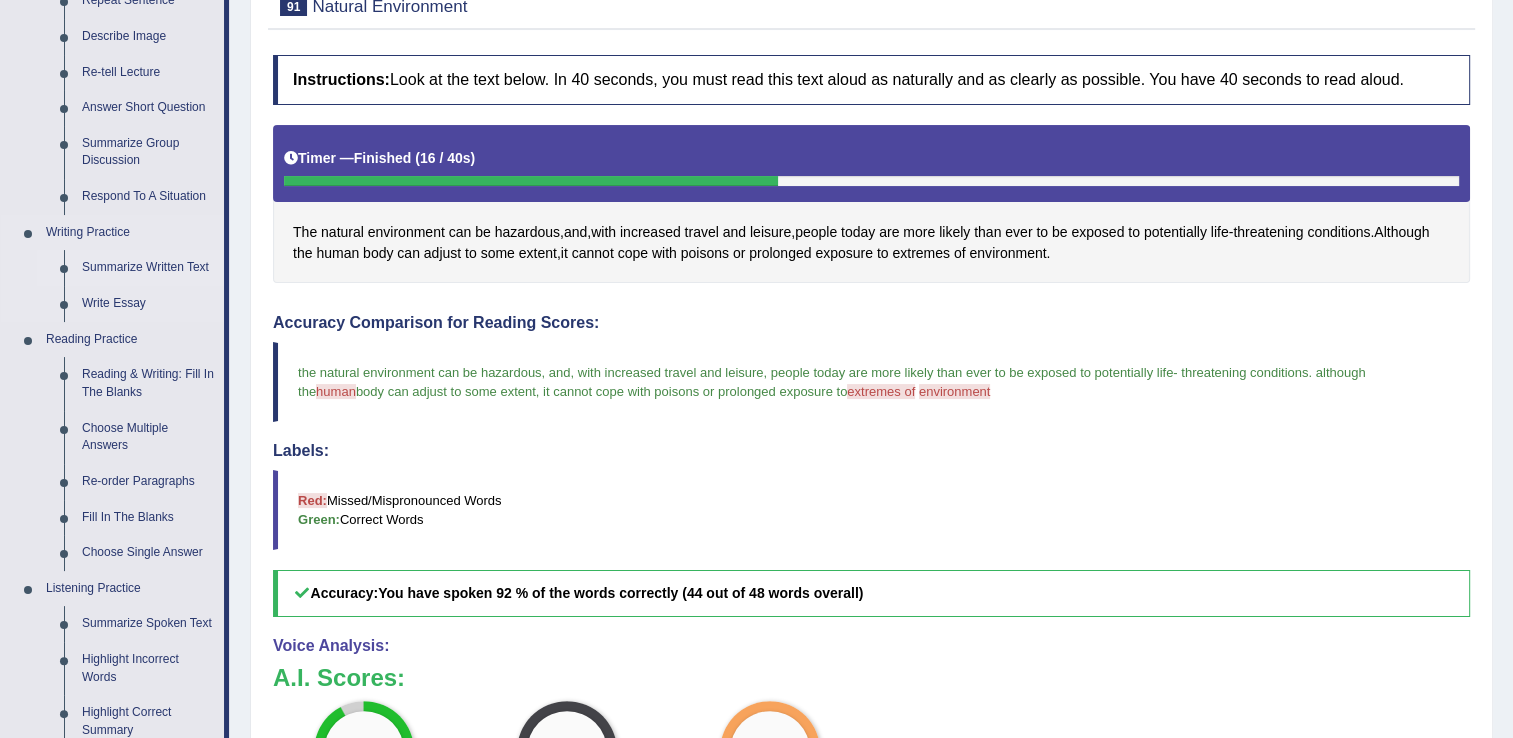click on "Summarize Written Text" at bounding box center (148, 268) 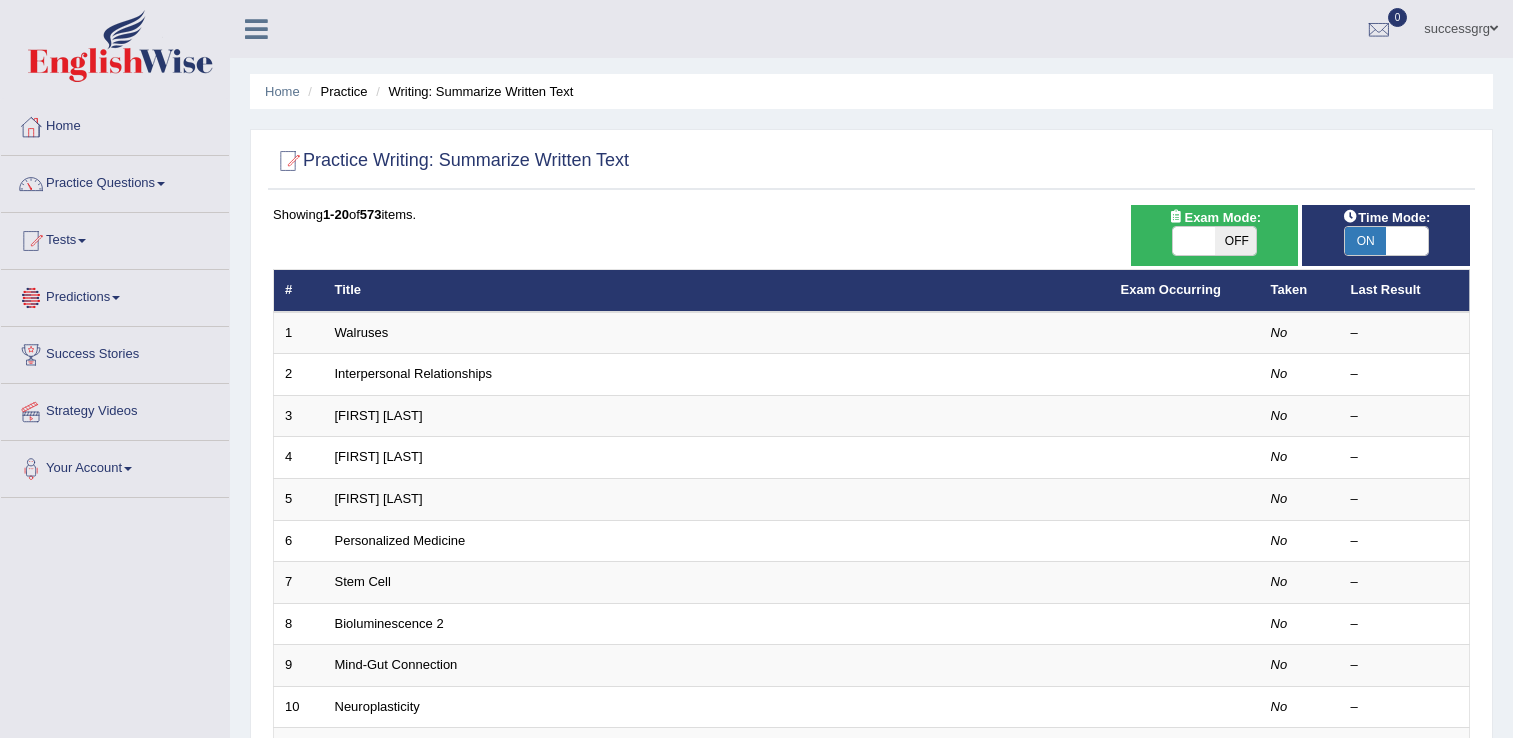 scroll, scrollTop: 0, scrollLeft: 0, axis: both 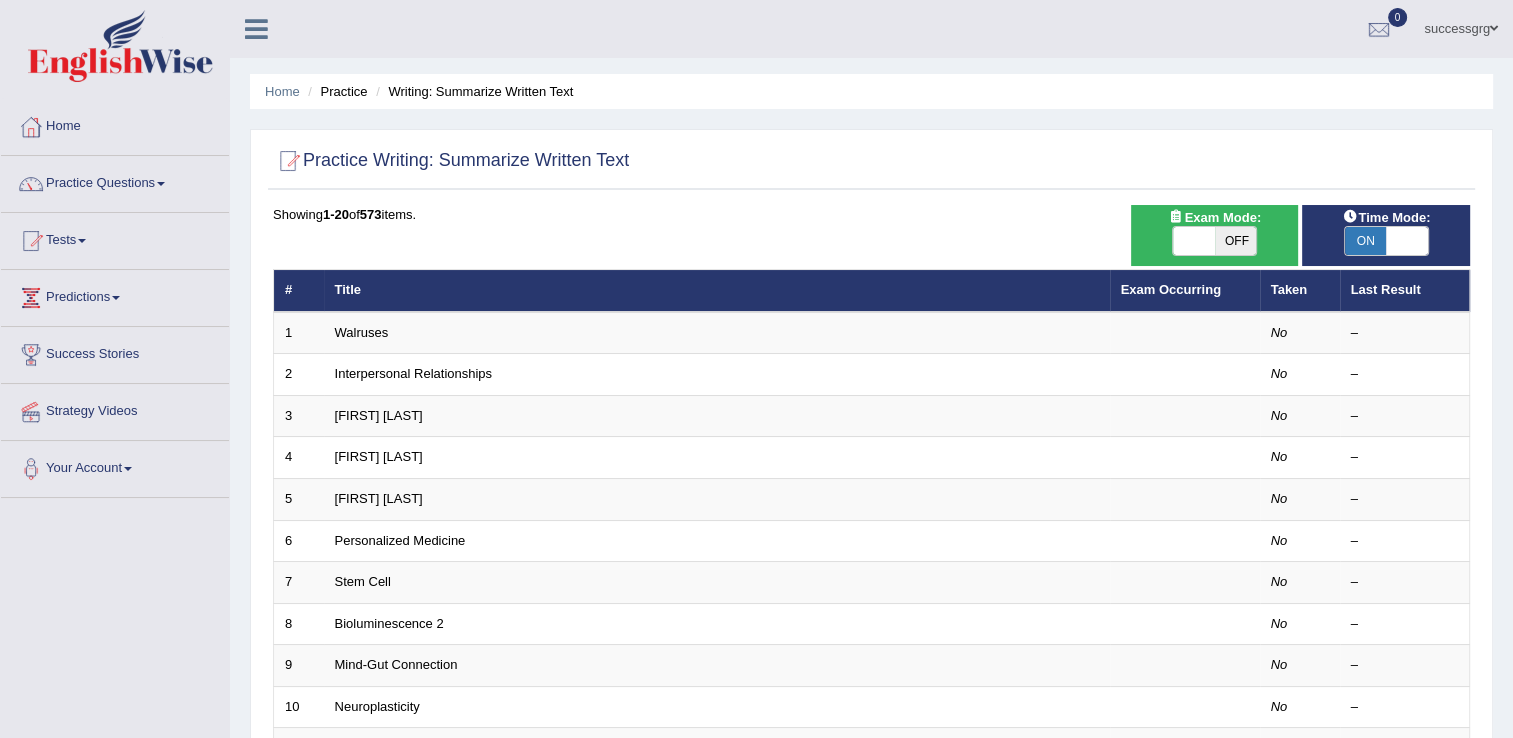 click on "Walruses" at bounding box center [362, 332] 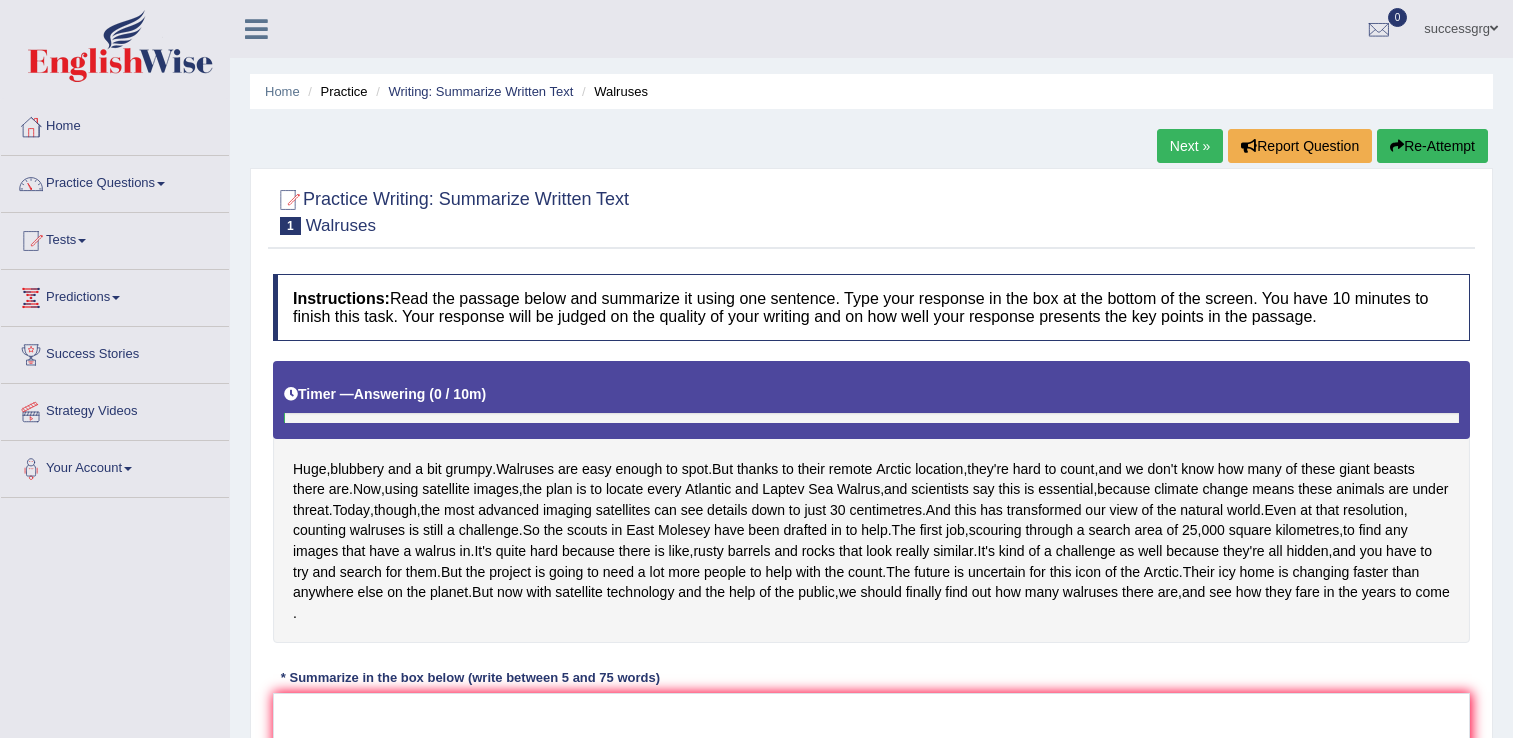 scroll, scrollTop: 0, scrollLeft: 0, axis: both 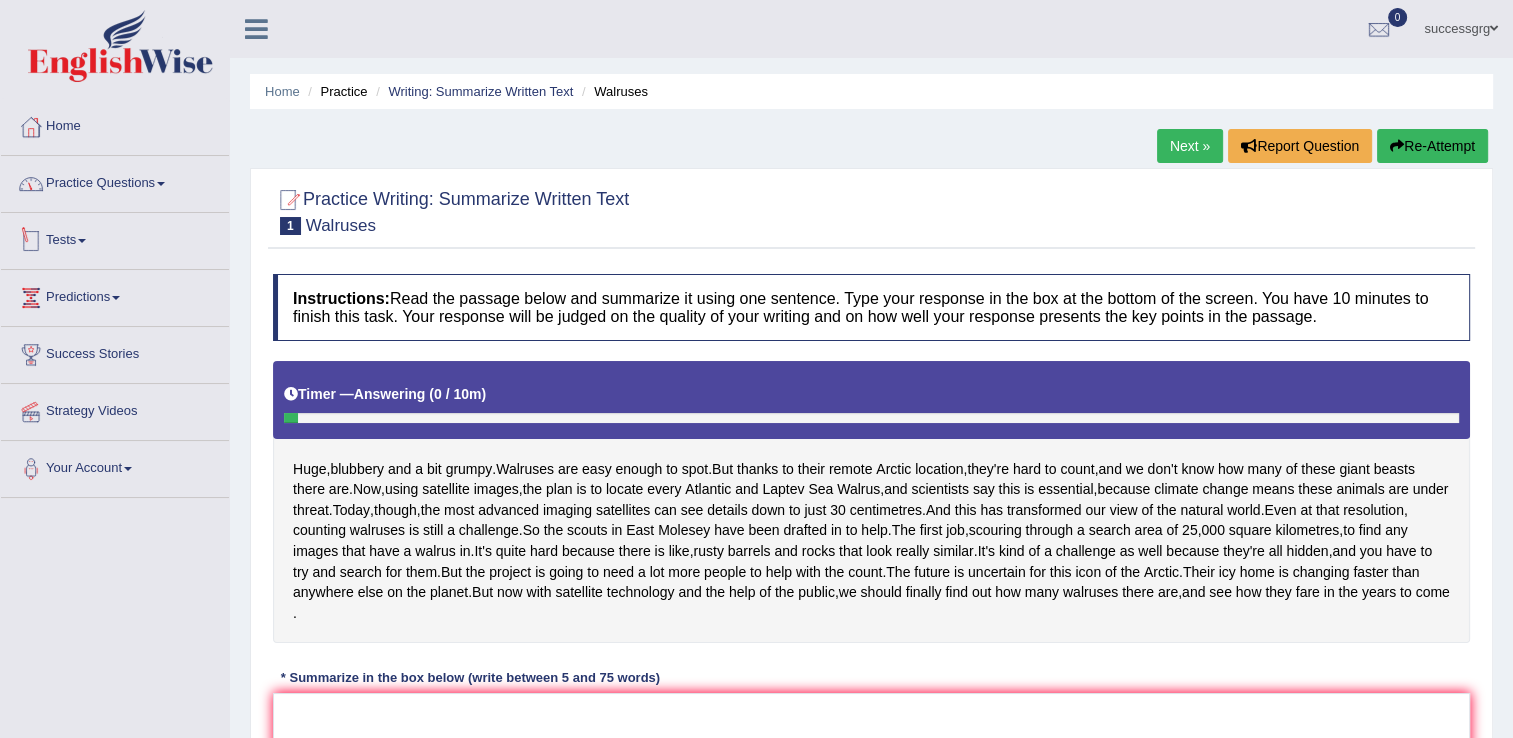 click on "Practice Questions" at bounding box center [115, 181] 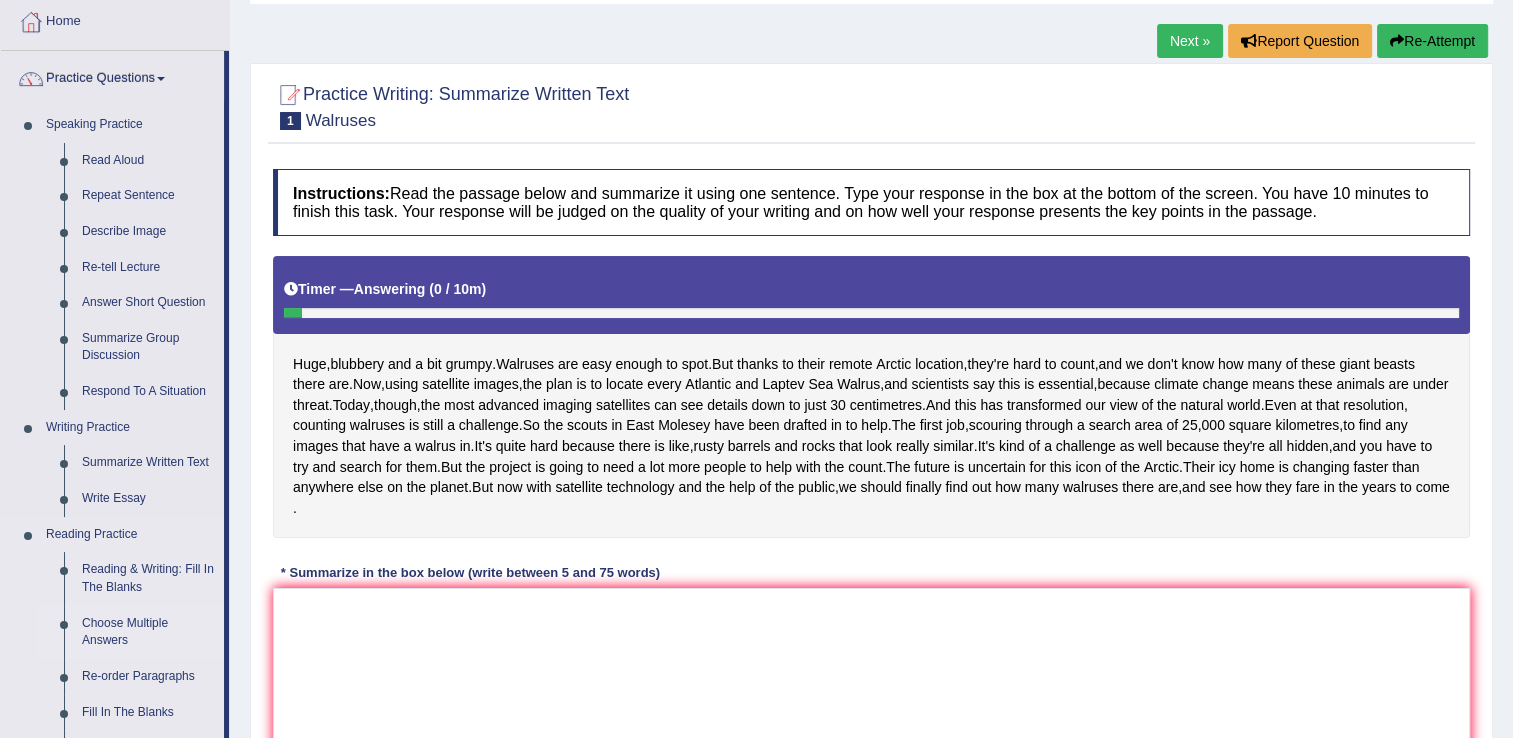 scroll, scrollTop: 200, scrollLeft: 0, axis: vertical 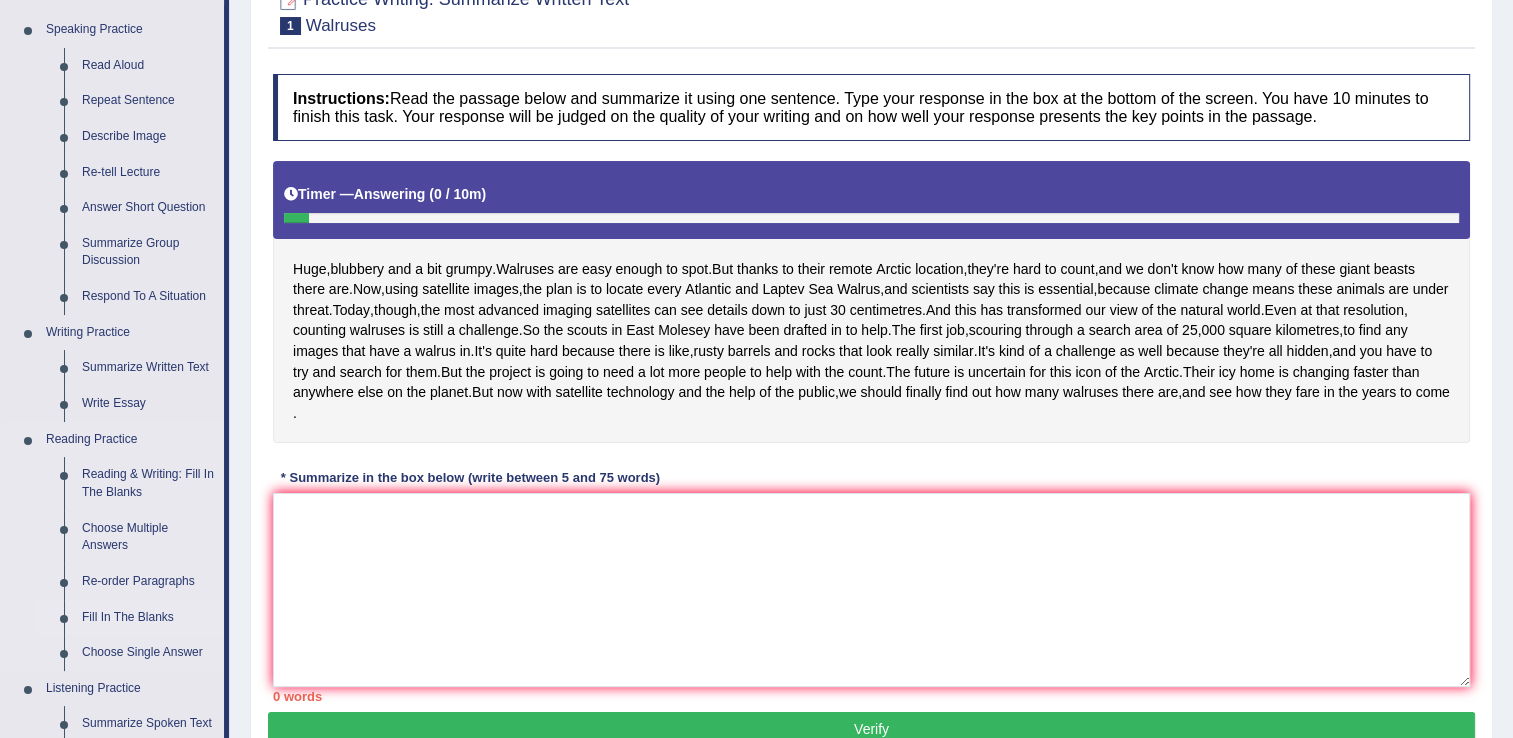 click on "Fill In The Blanks" at bounding box center [148, 618] 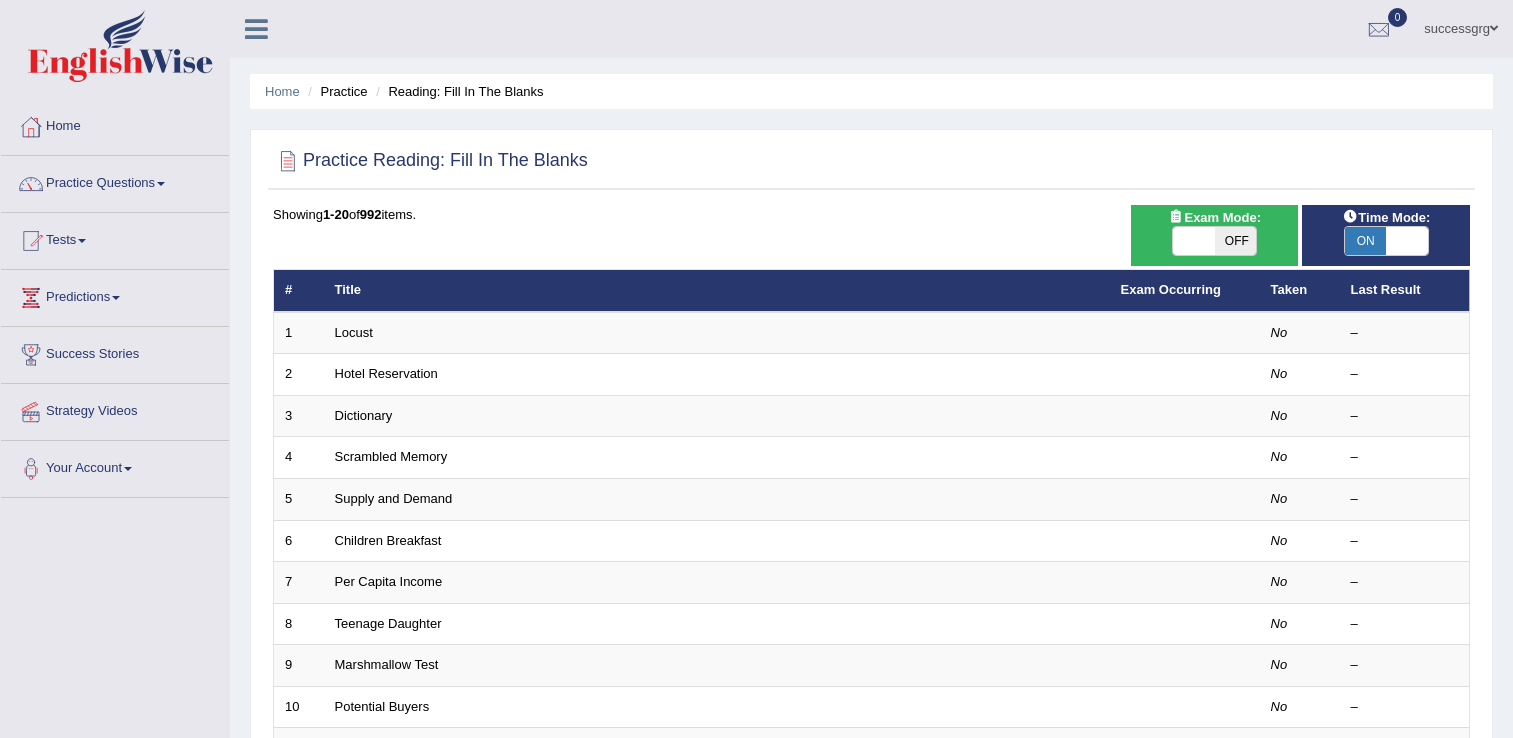 scroll, scrollTop: 0, scrollLeft: 0, axis: both 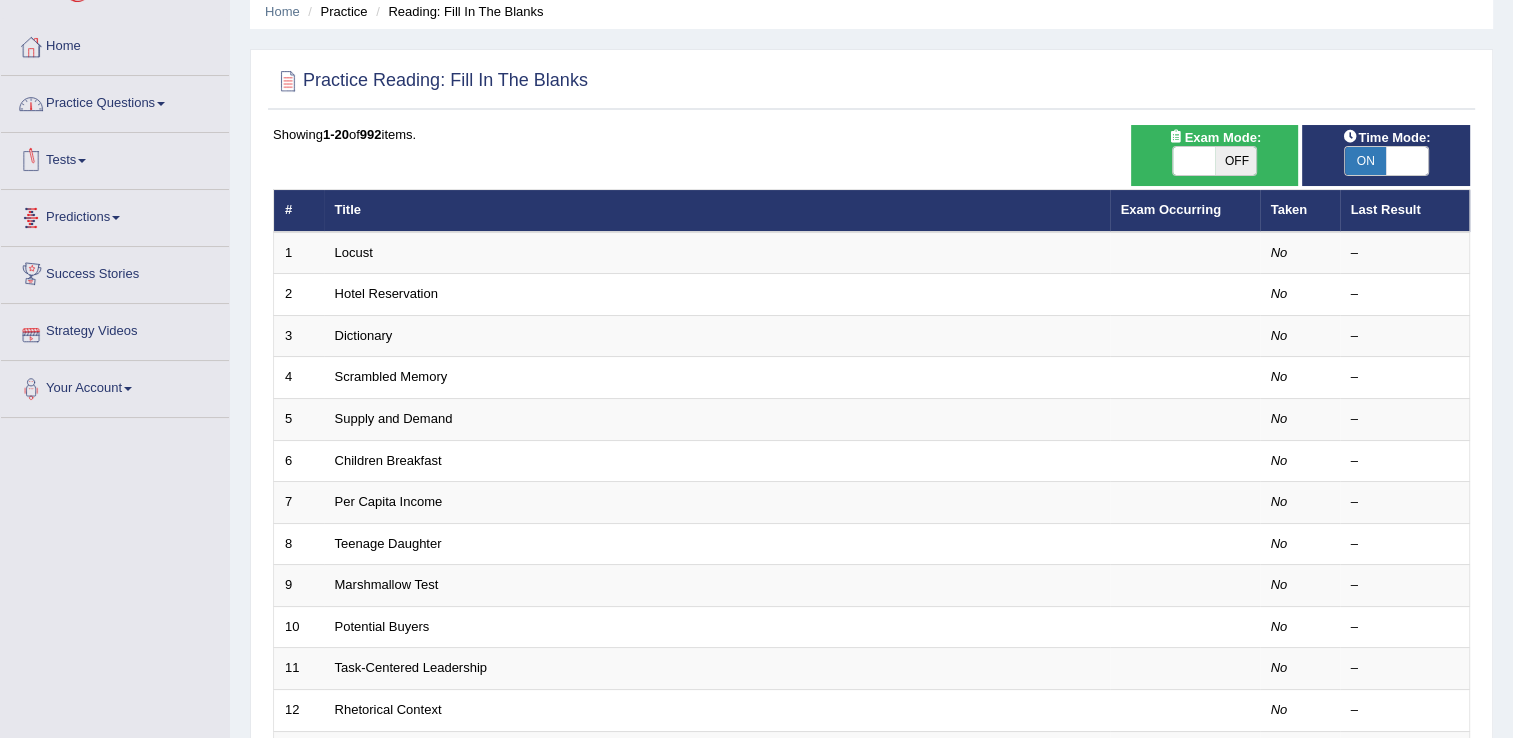 click on "Practice Questions" at bounding box center [115, 101] 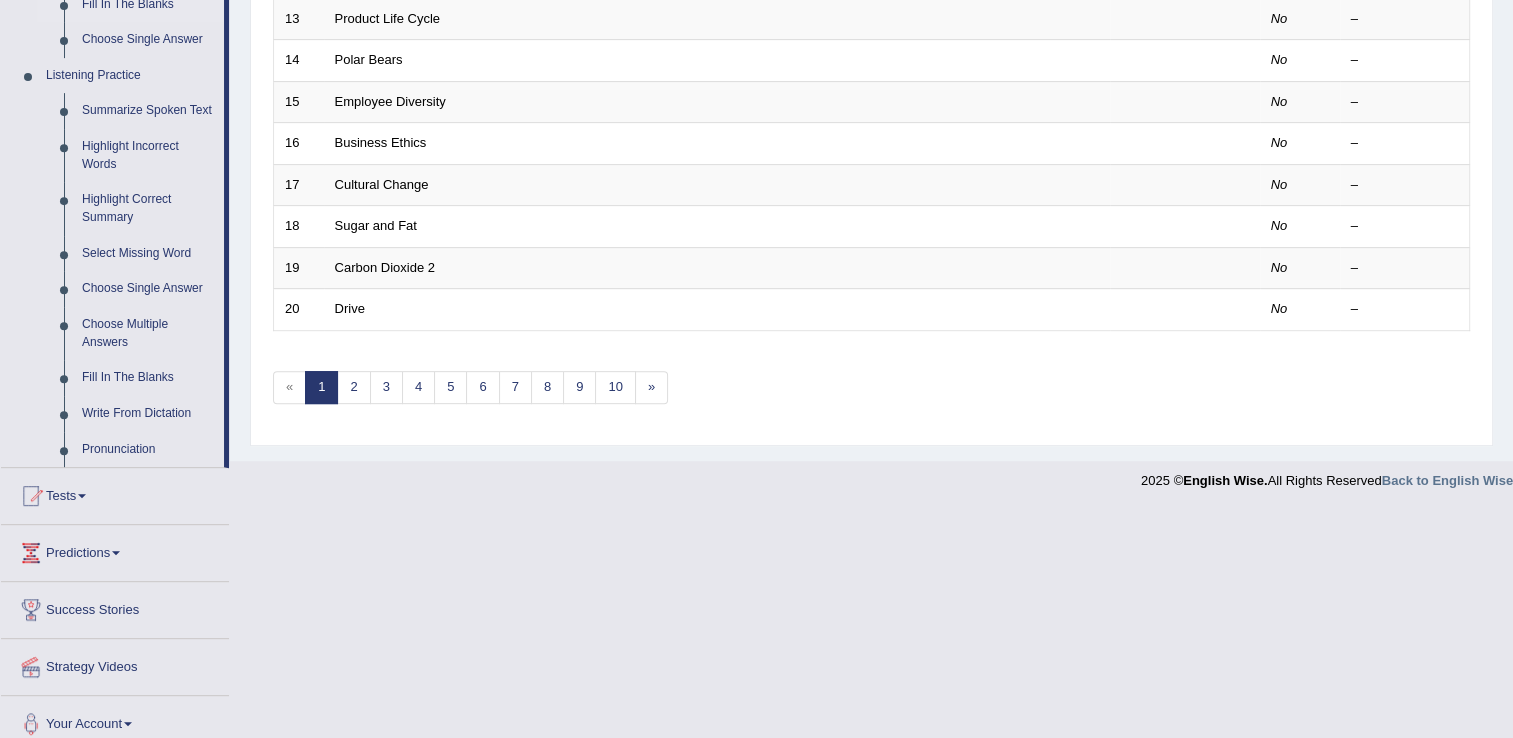 scroll, scrollTop: 827, scrollLeft: 0, axis: vertical 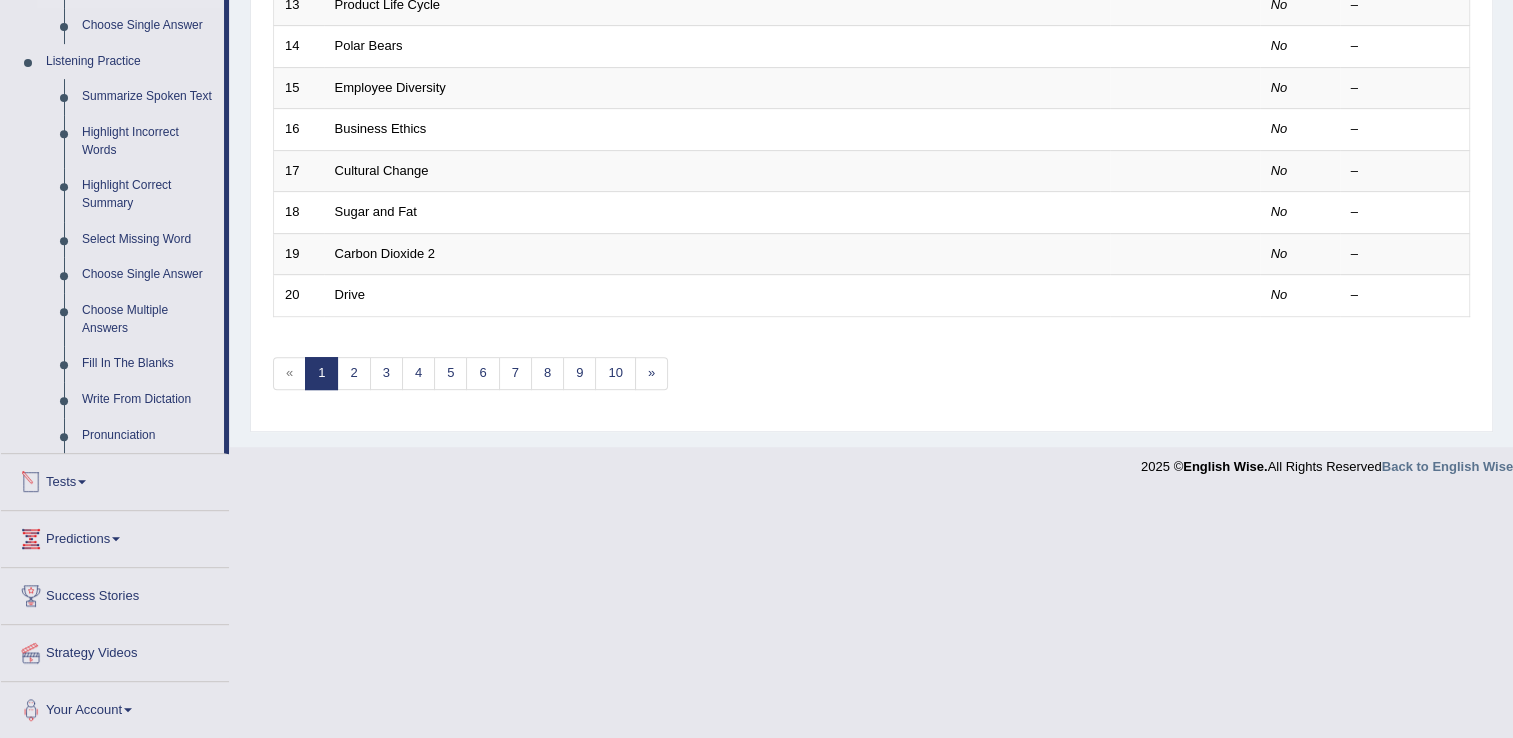click on "Tests" at bounding box center (115, 479) 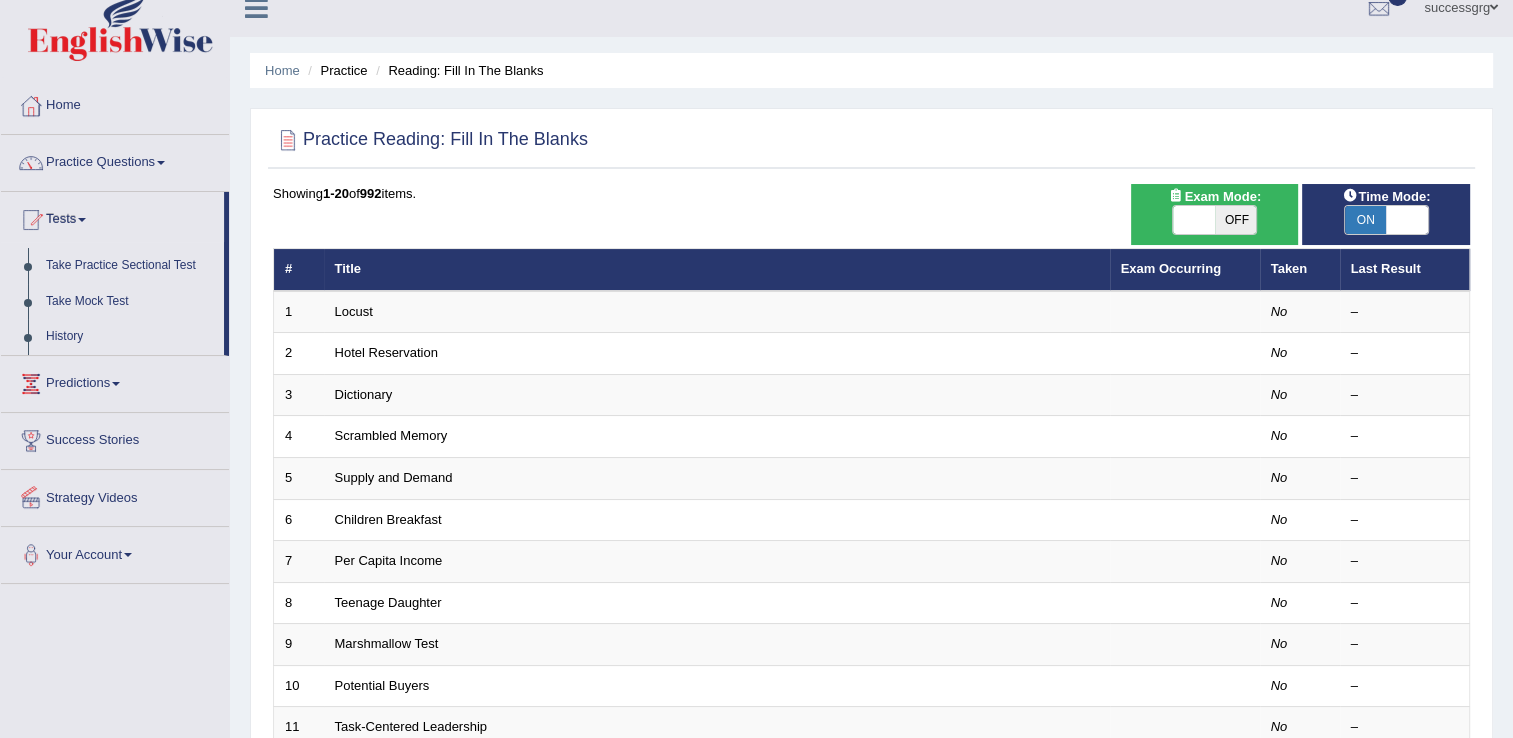 scroll, scrollTop: 0, scrollLeft: 0, axis: both 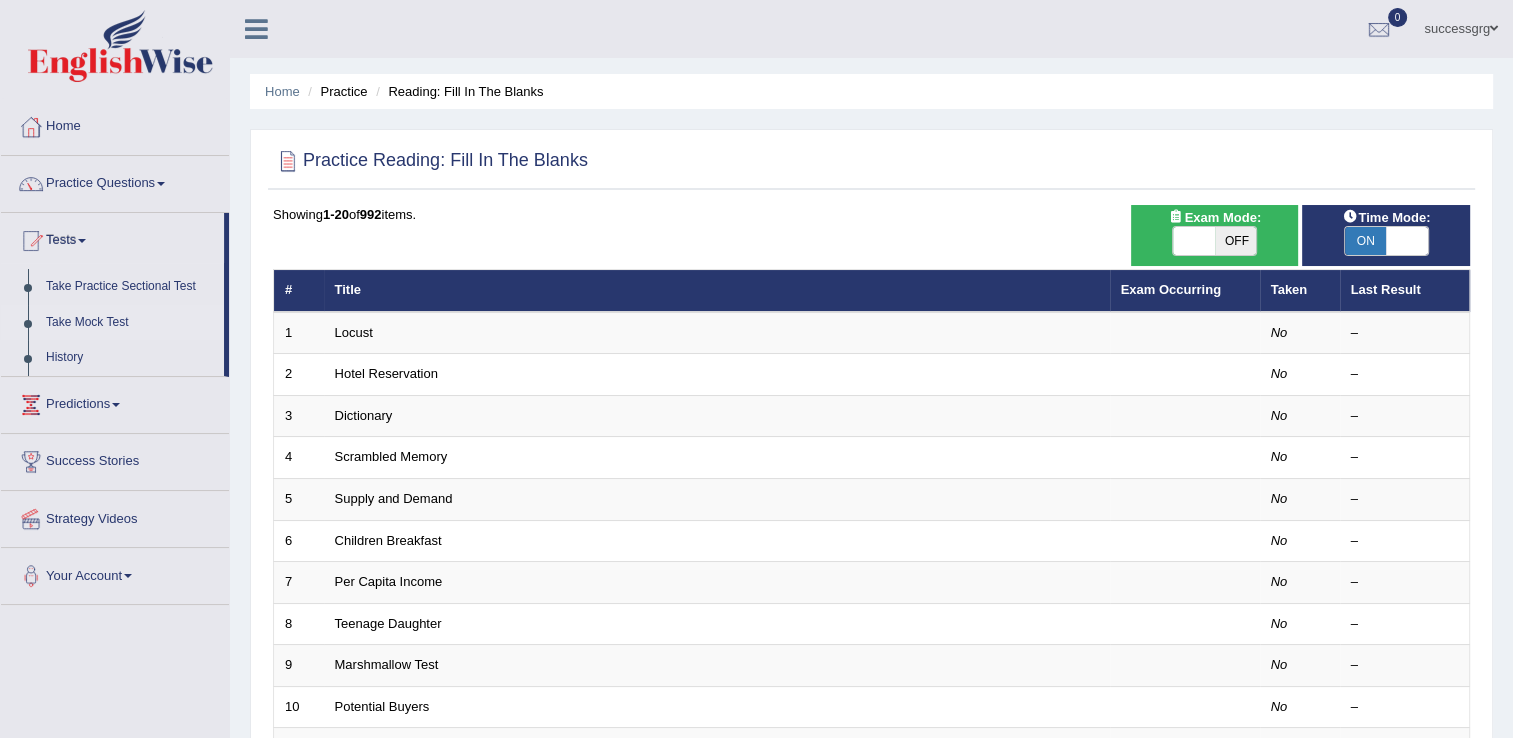 click on "Take Mock Test" at bounding box center [130, 323] 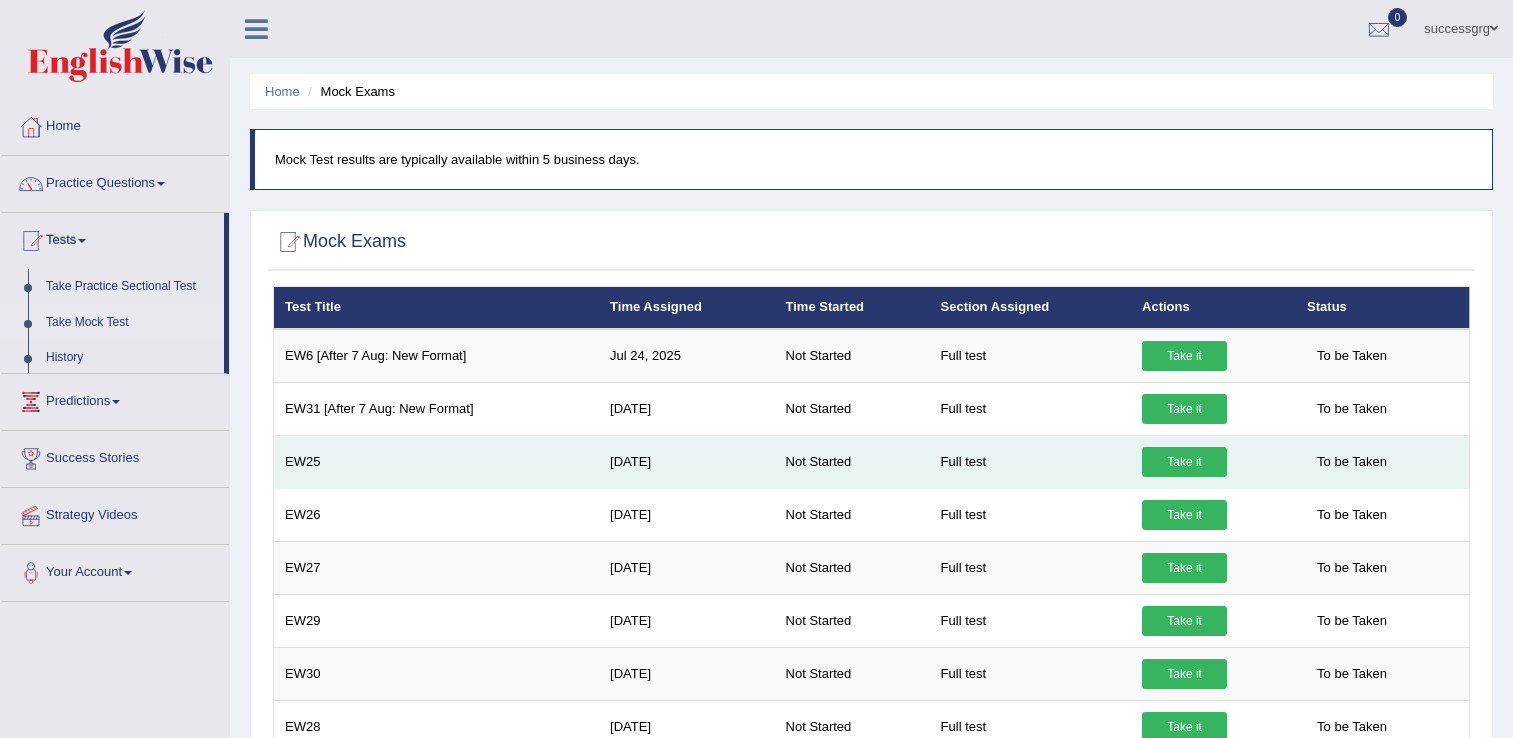 scroll, scrollTop: 0, scrollLeft: 0, axis: both 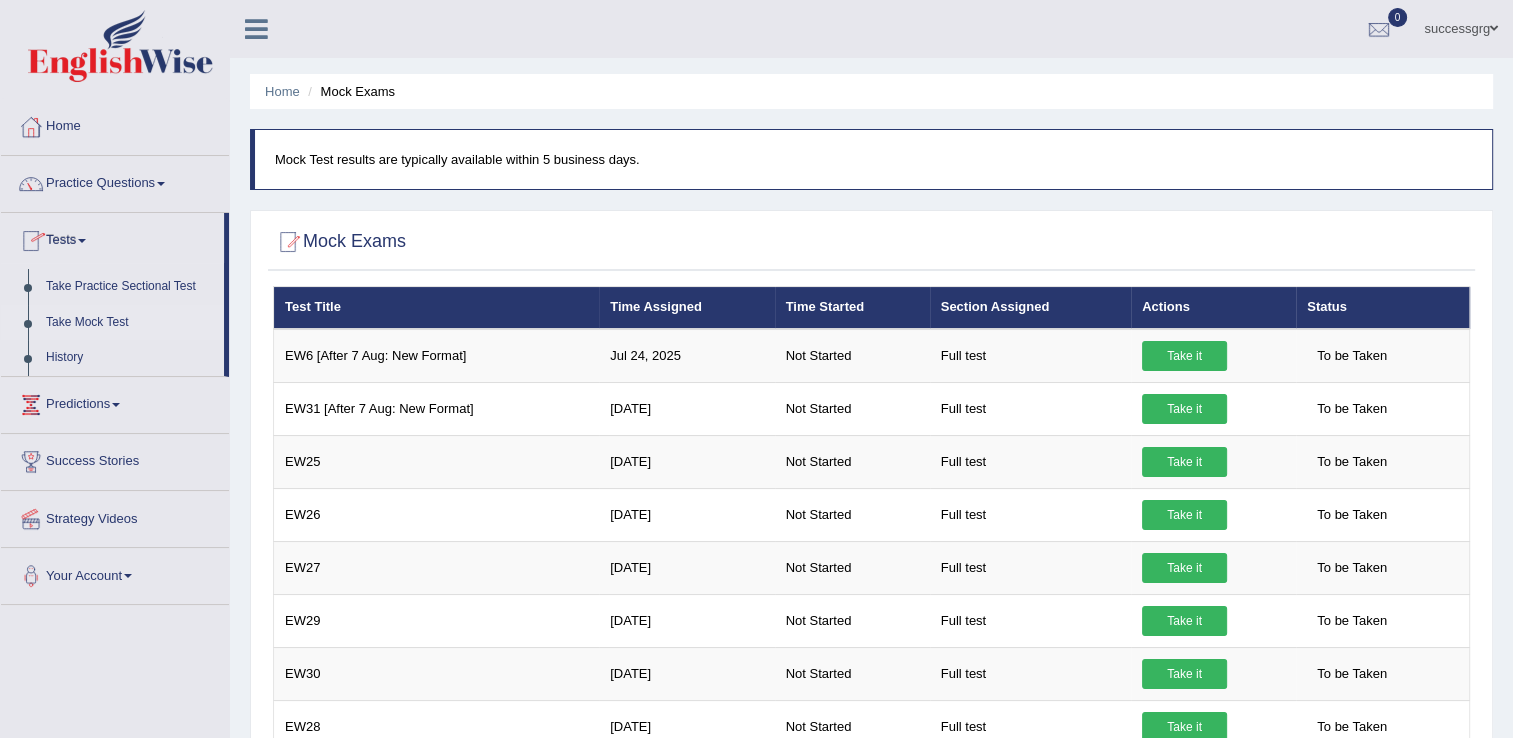 click on "Predictions" at bounding box center [115, 402] 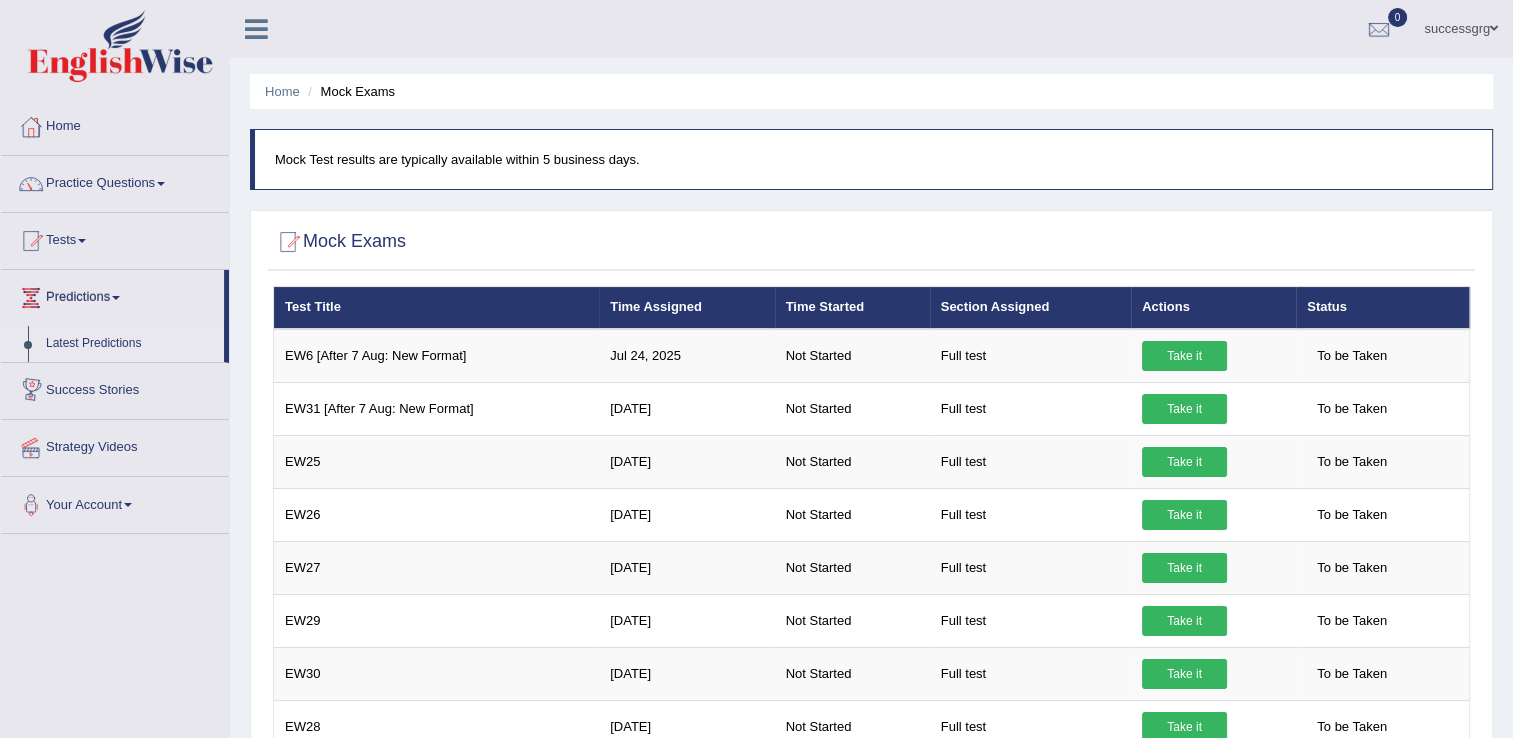click on "Latest Predictions" at bounding box center (130, 344) 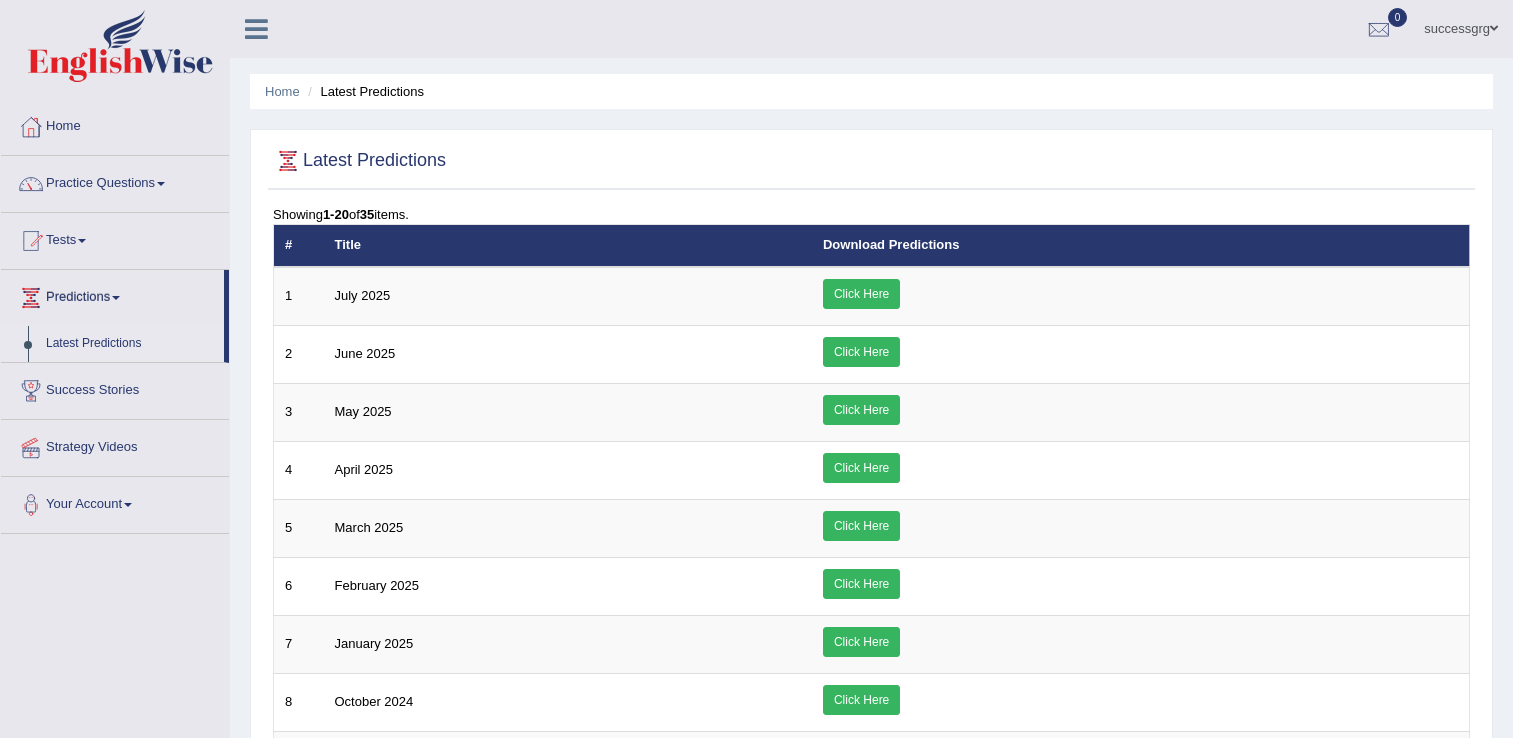 scroll, scrollTop: 0, scrollLeft: 0, axis: both 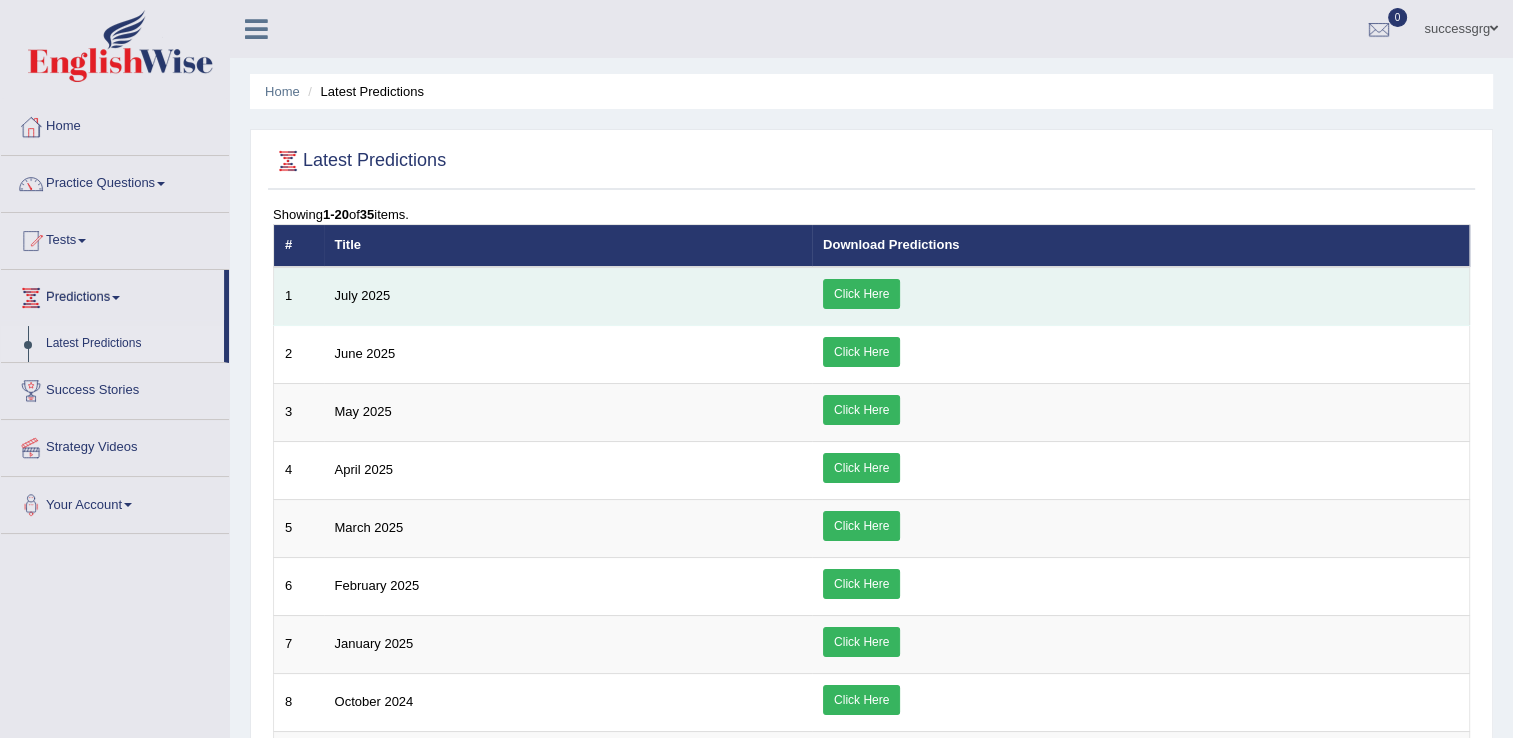 click on "Click Here" at bounding box center (861, 294) 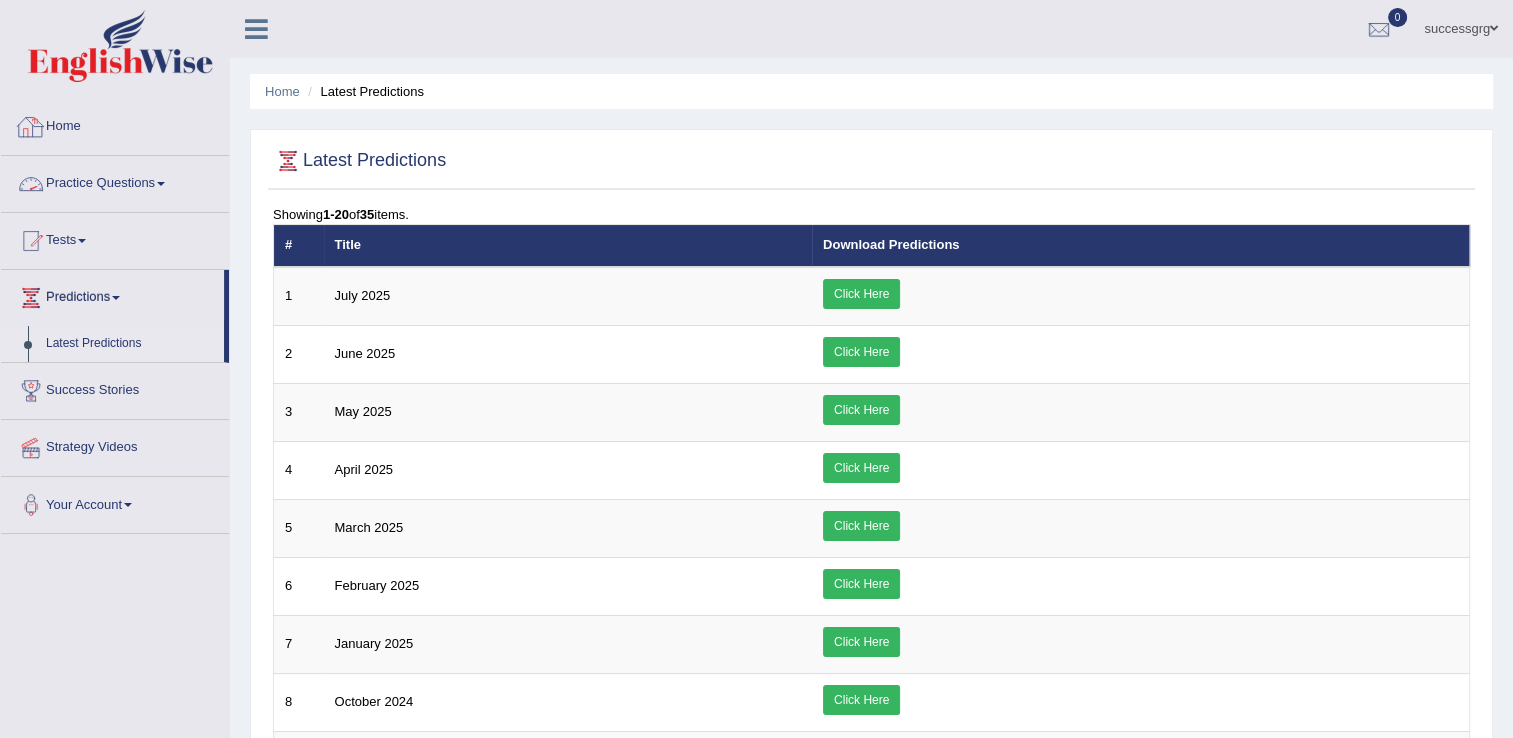 click on "Home" at bounding box center [115, 124] 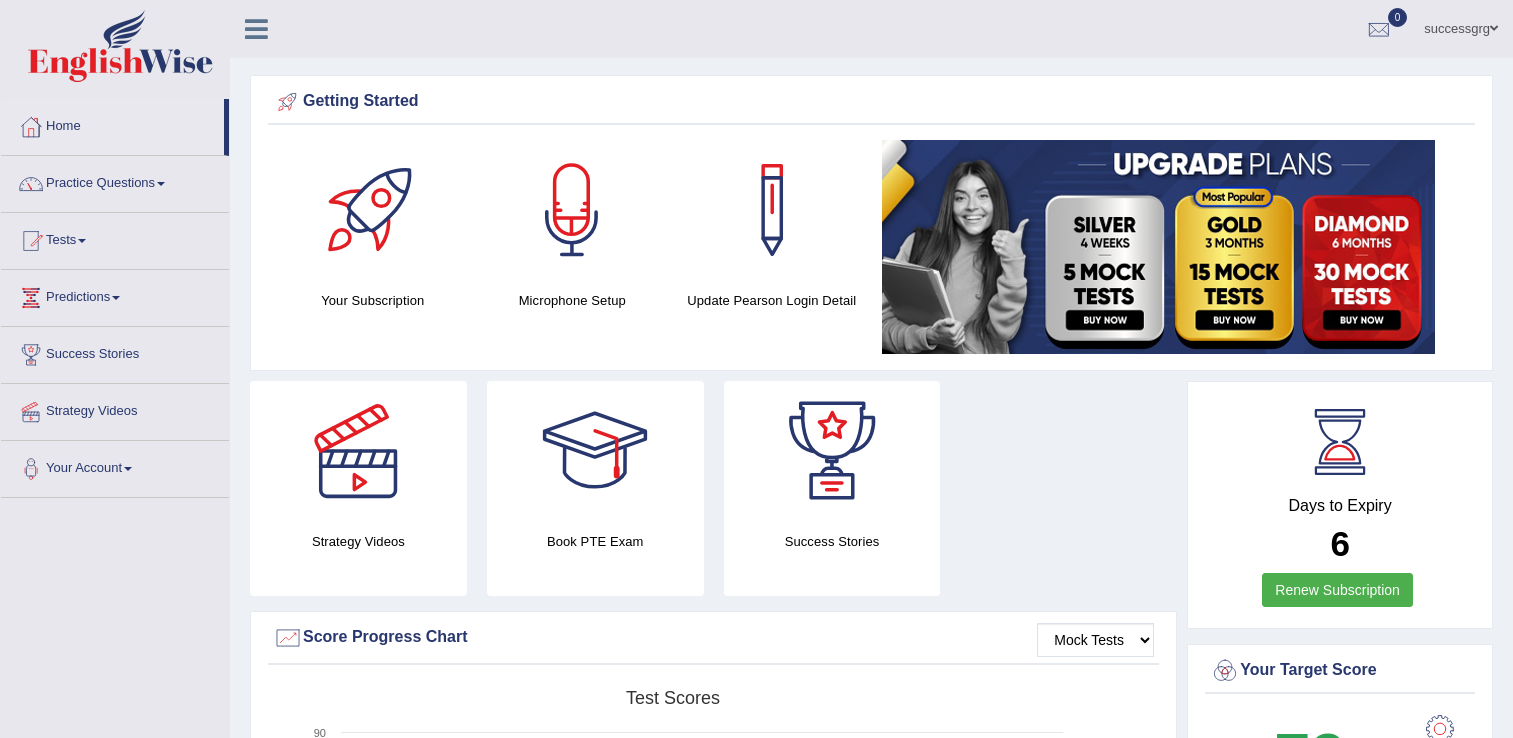 scroll, scrollTop: 0, scrollLeft: 0, axis: both 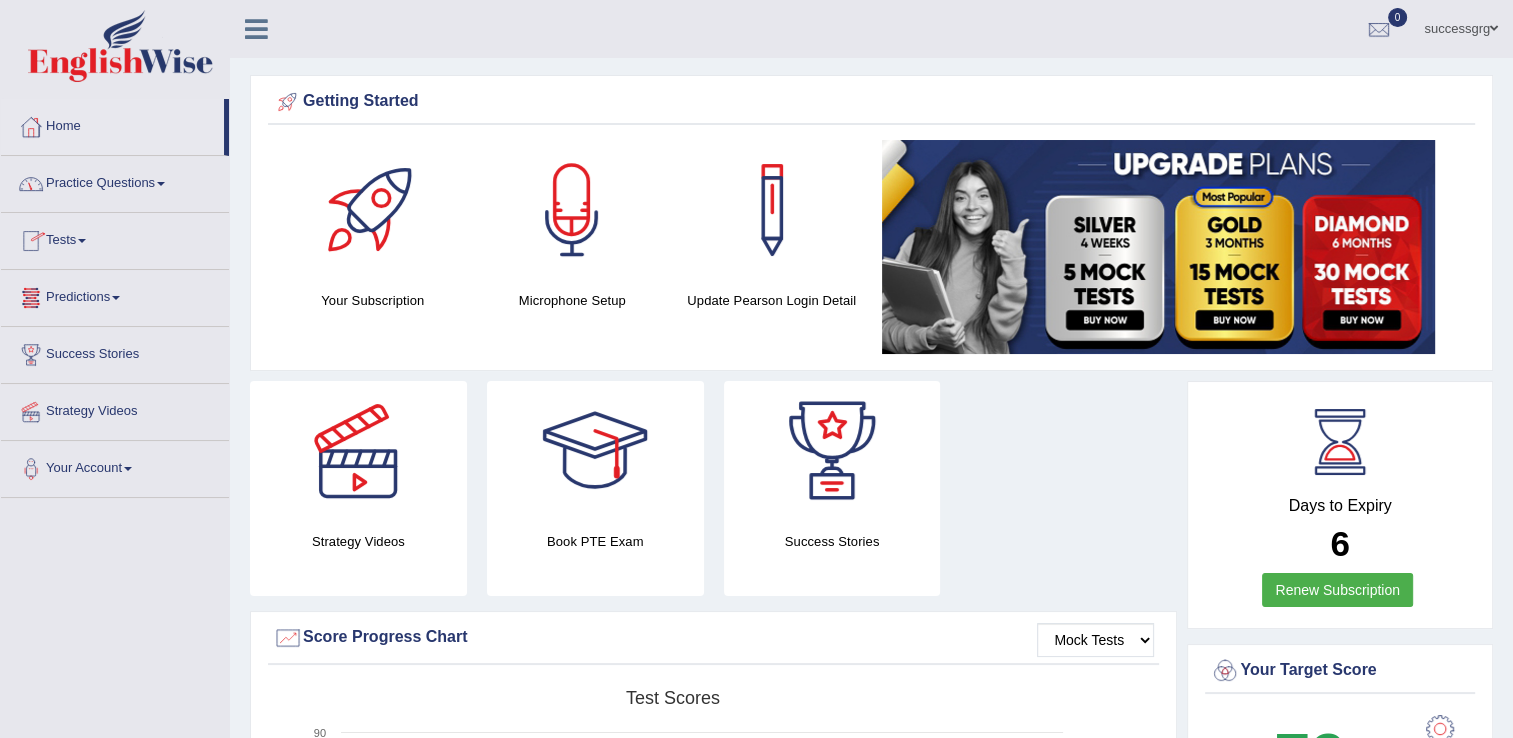 click on "Practice Questions" at bounding box center (115, 181) 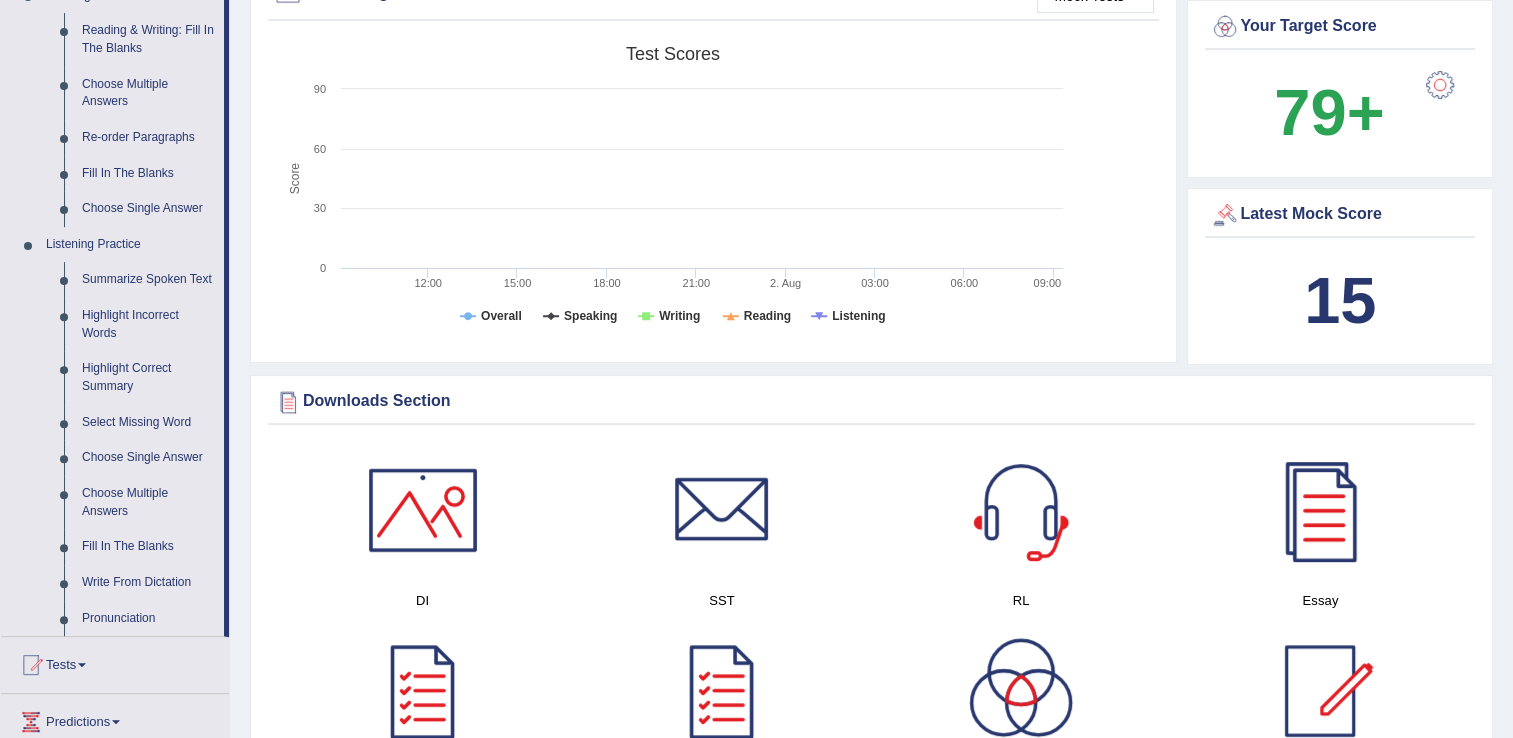 scroll, scrollTop: 700, scrollLeft: 0, axis: vertical 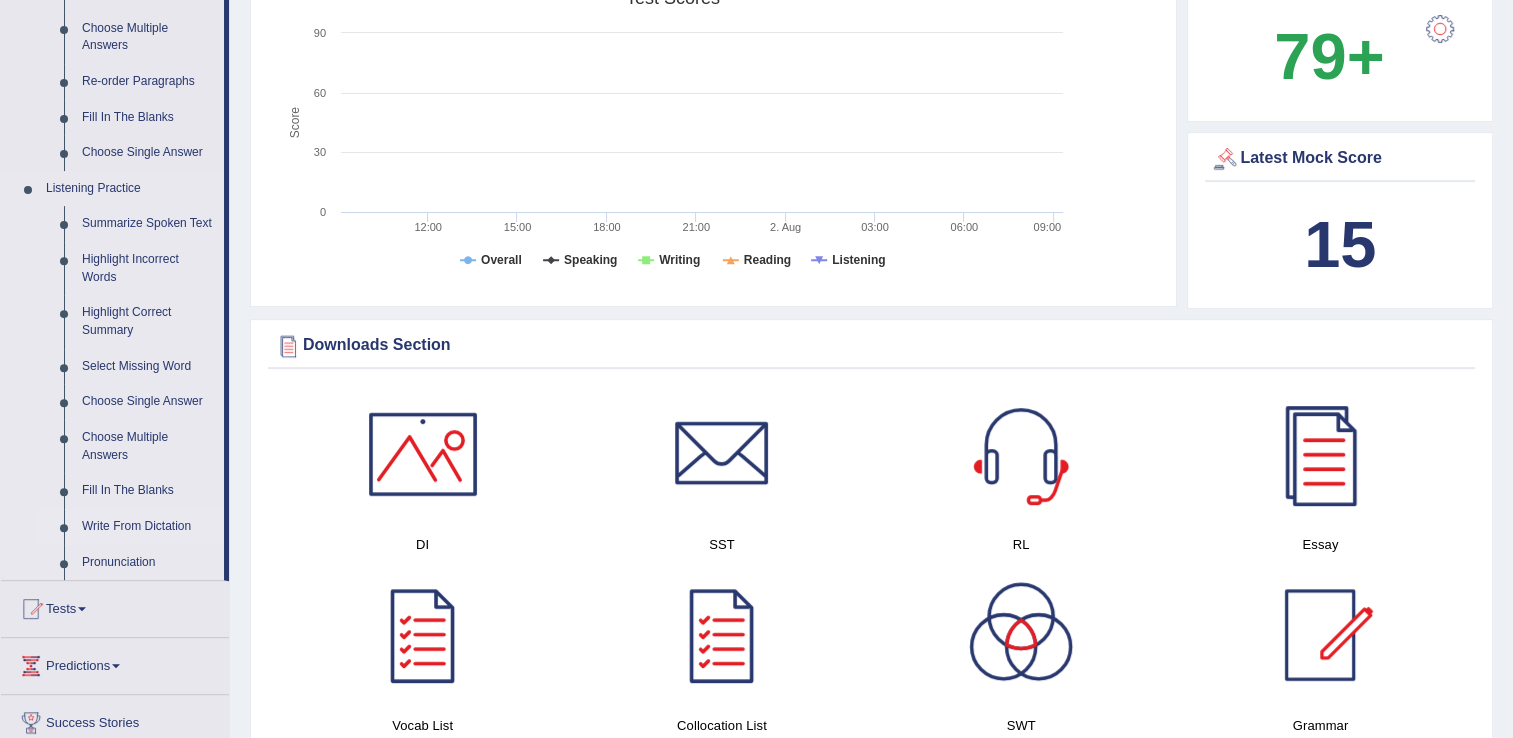 click on "Write From Dictation" at bounding box center [148, 527] 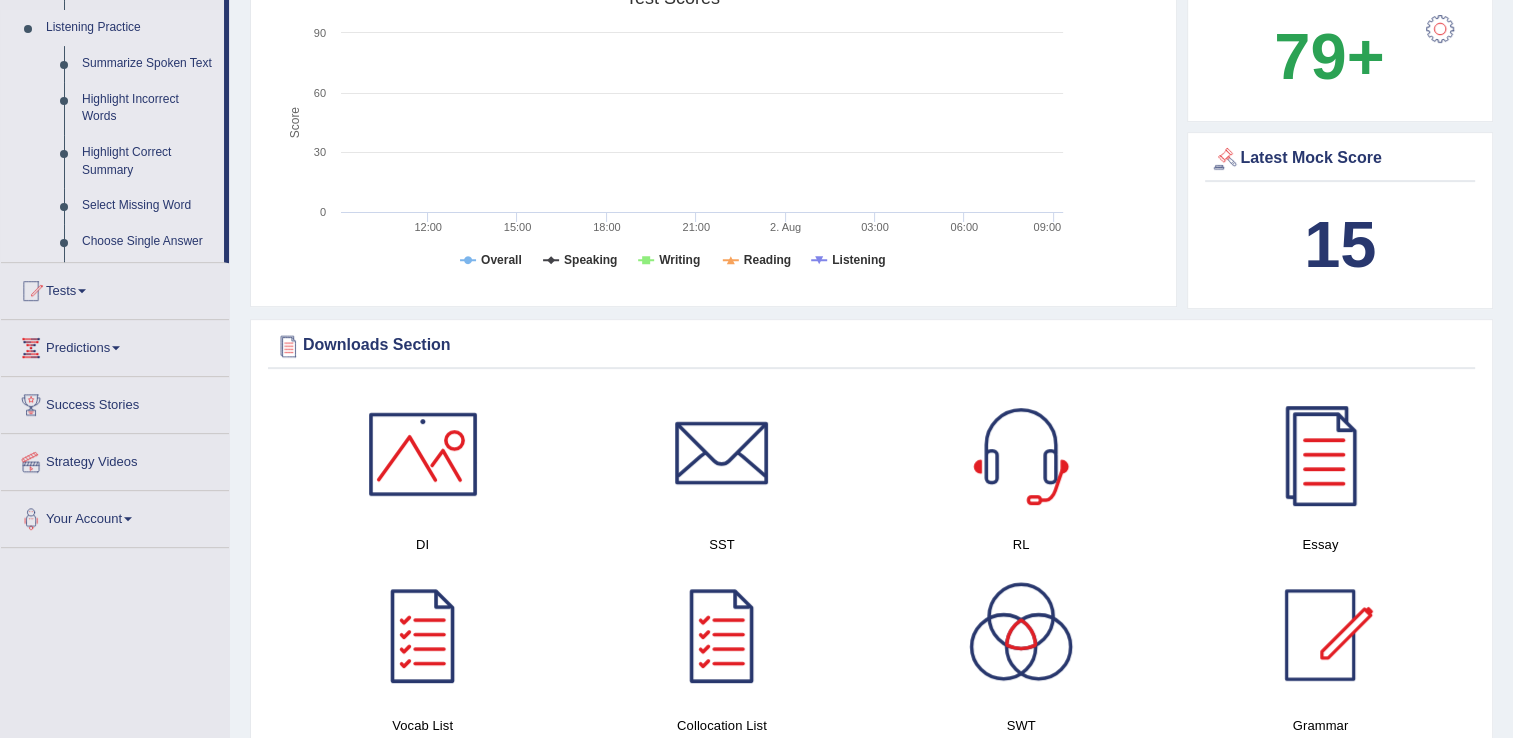 scroll, scrollTop: 630, scrollLeft: 0, axis: vertical 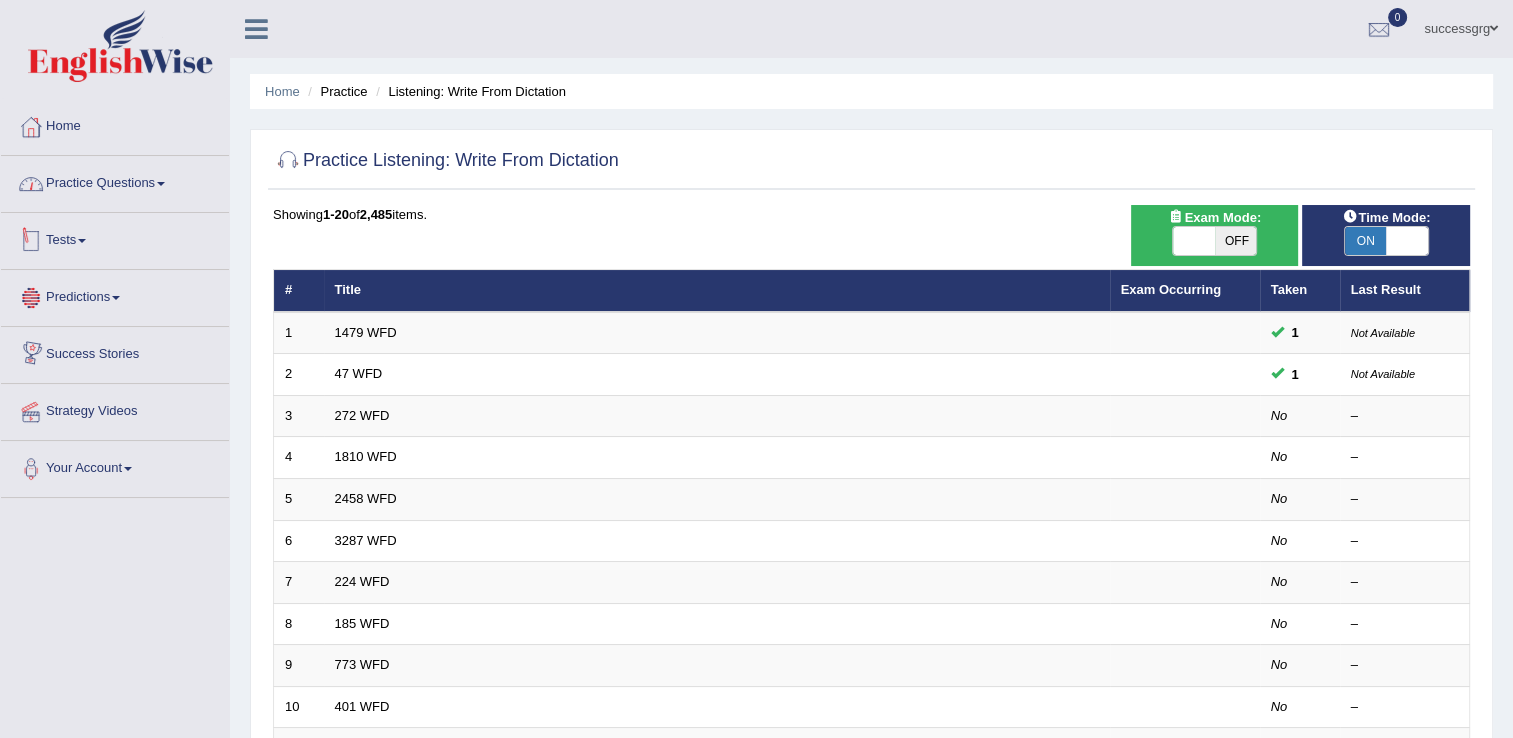 click on "Practice Questions" at bounding box center [115, 181] 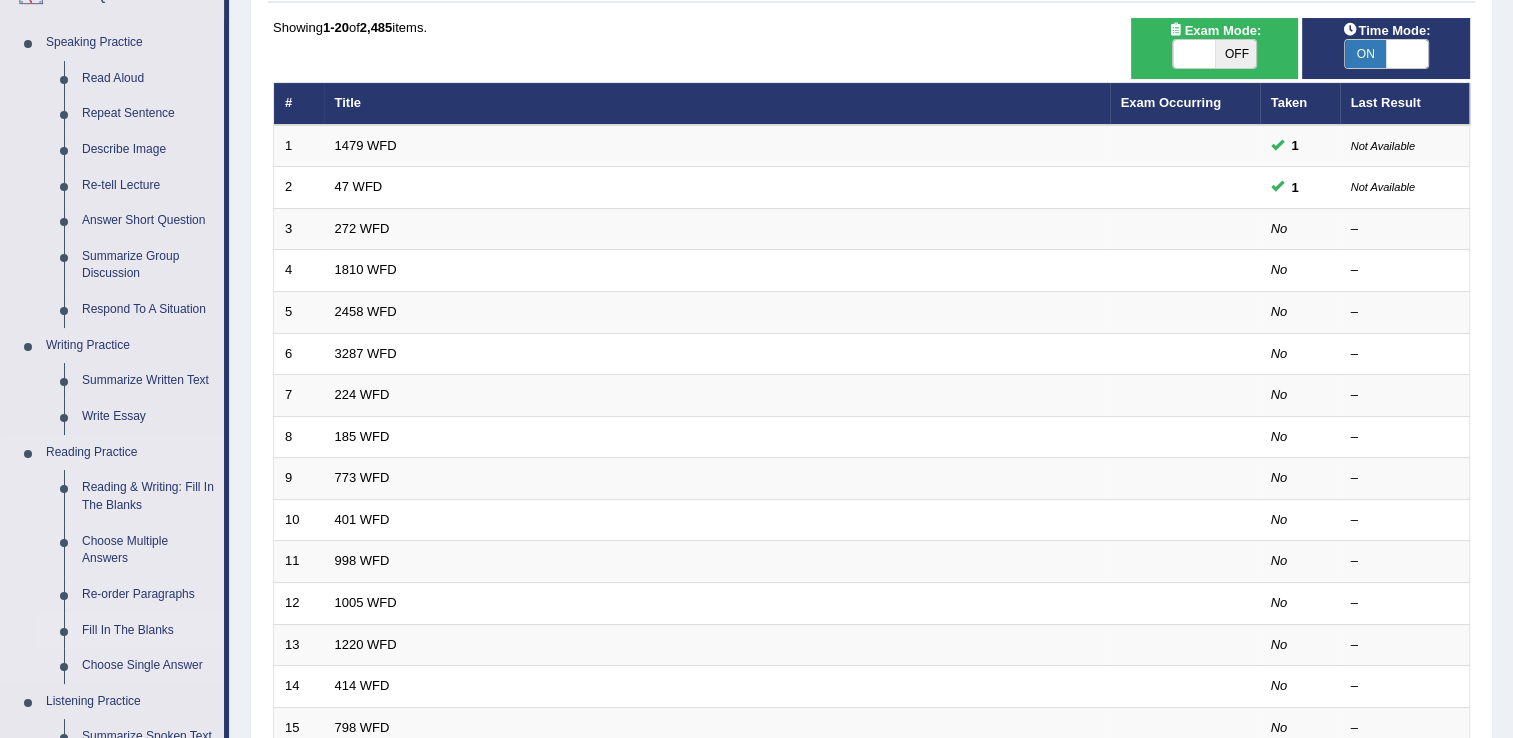 scroll, scrollTop: 100, scrollLeft: 0, axis: vertical 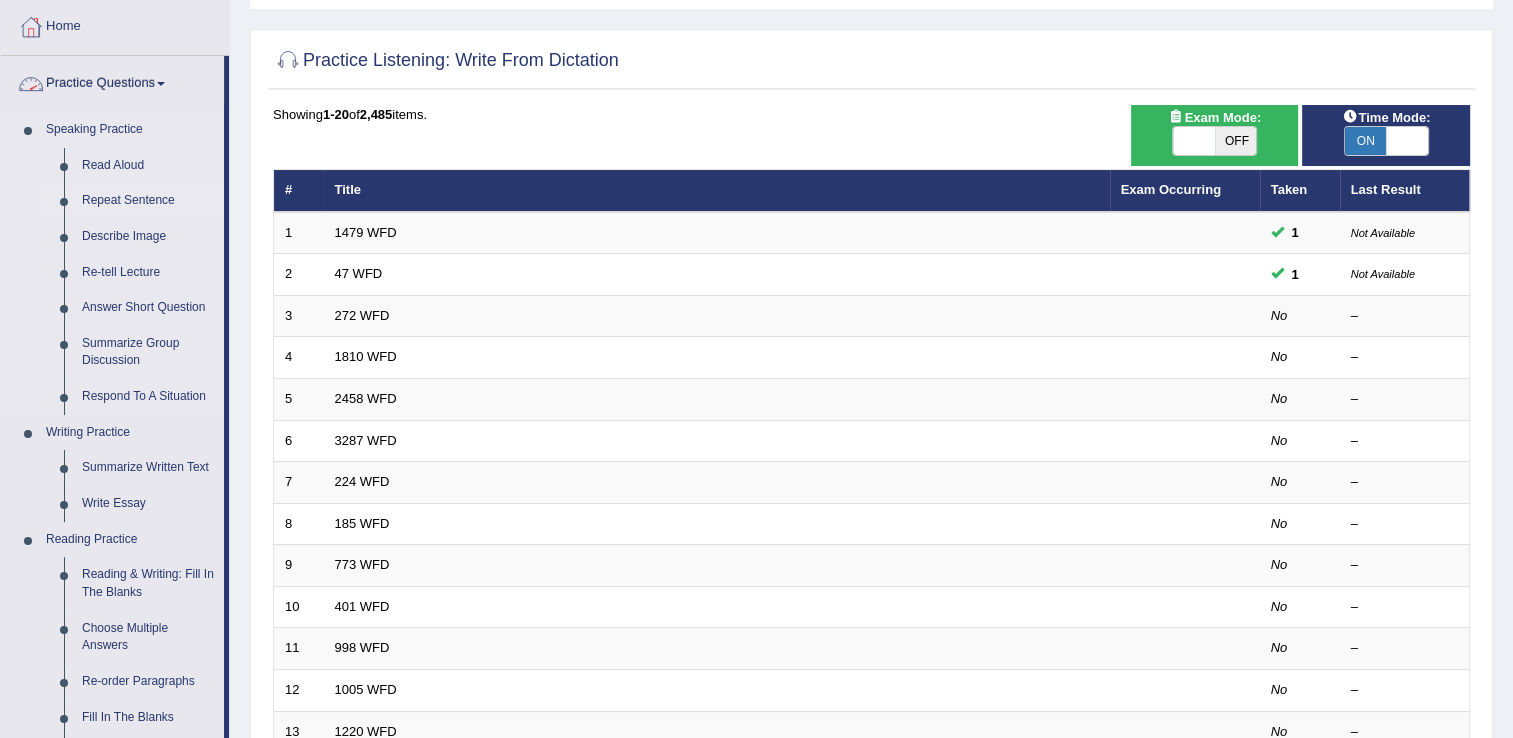 click on "Repeat Sentence" at bounding box center (148, 201) 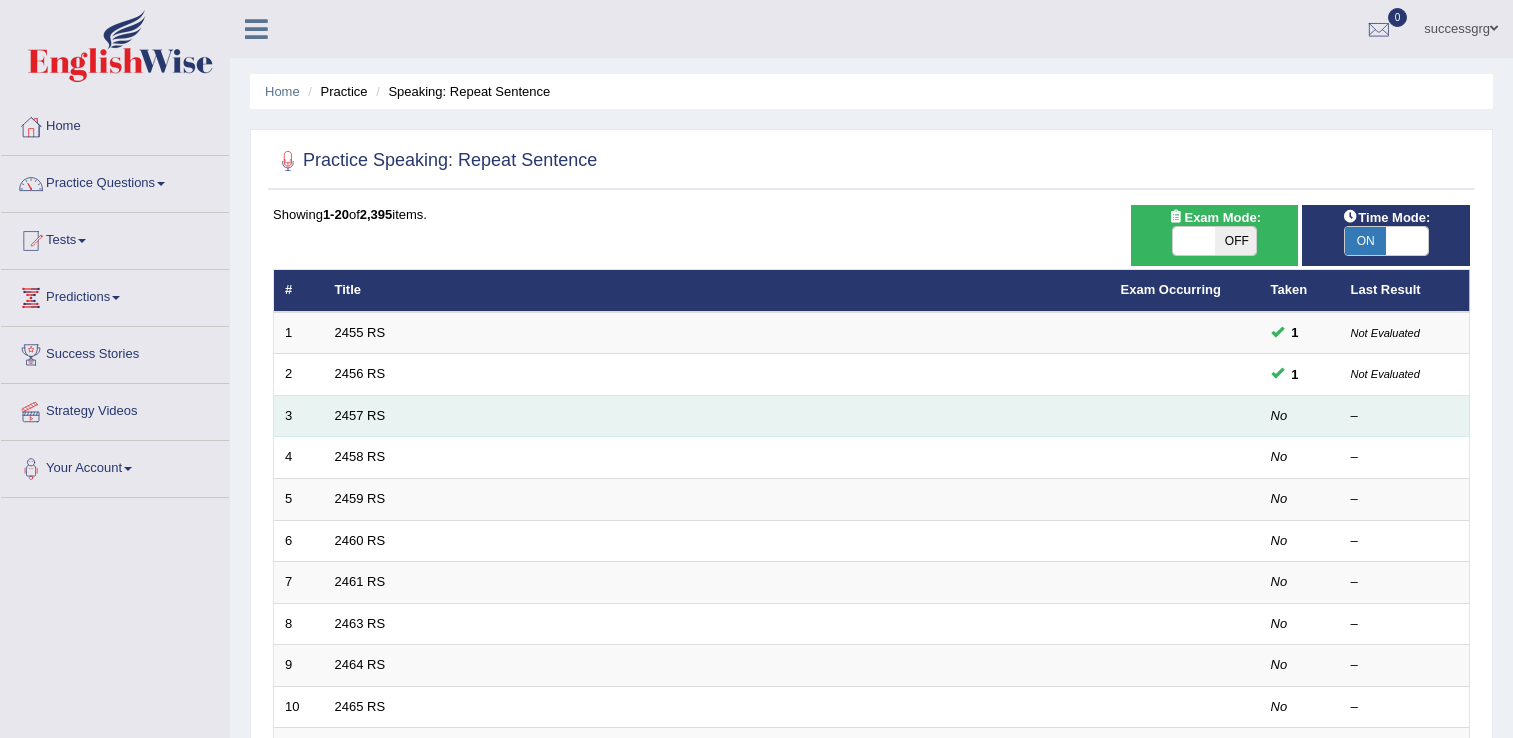 scroll, scrollTop: 0, scrollLeft: 0, axis: both 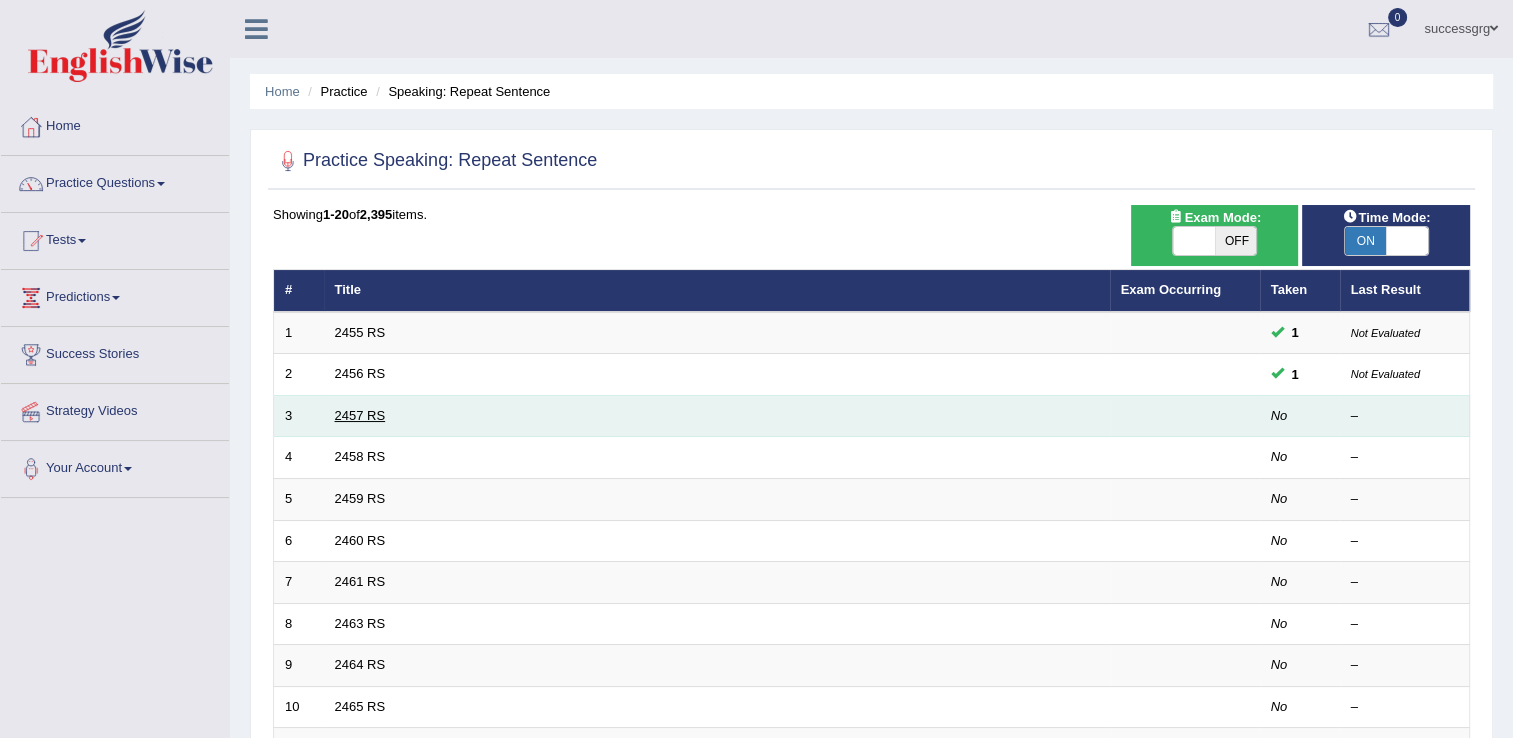 click on "2457 RS" at bounding box center [360, 415] 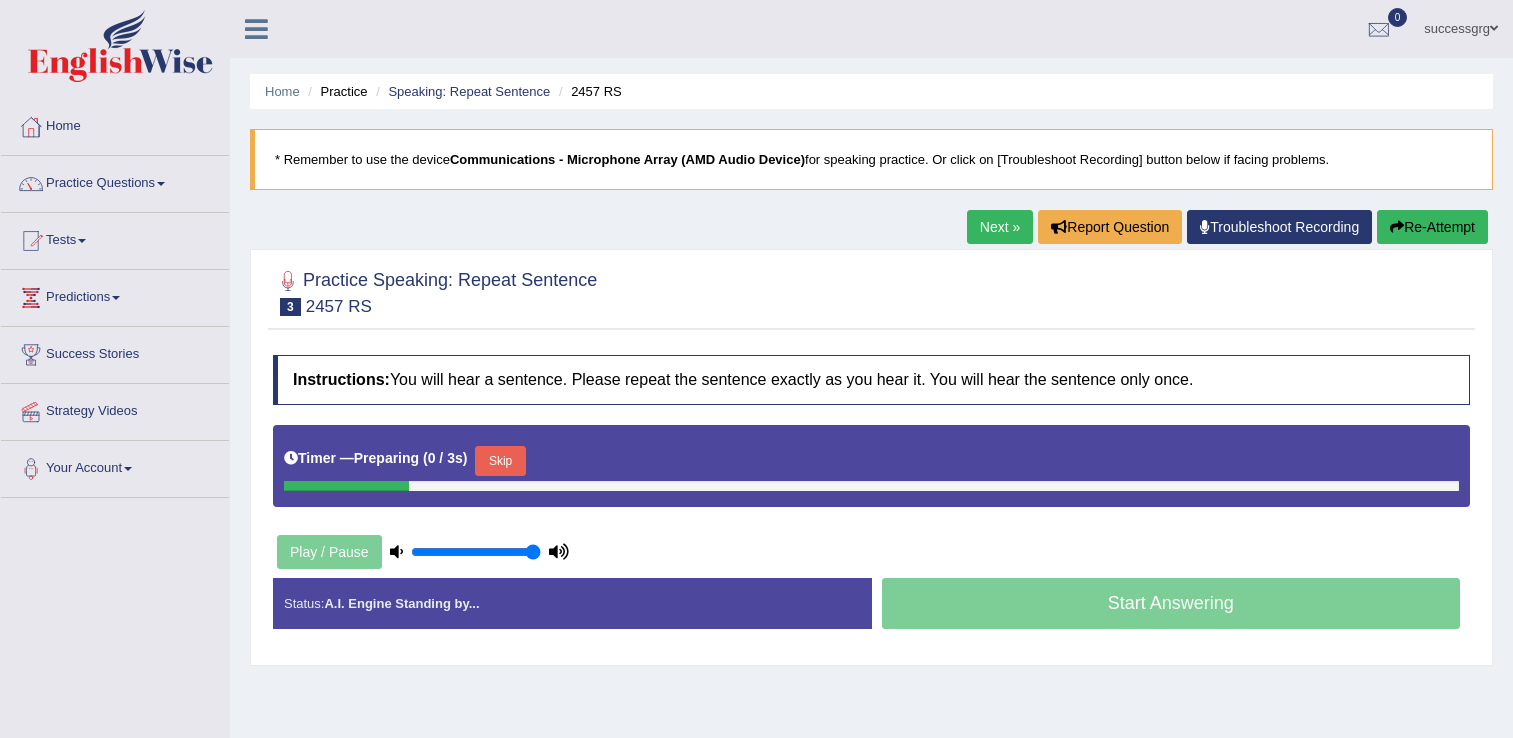 scroll, scrollTop: 0, scrollLeft: 0, axis: both 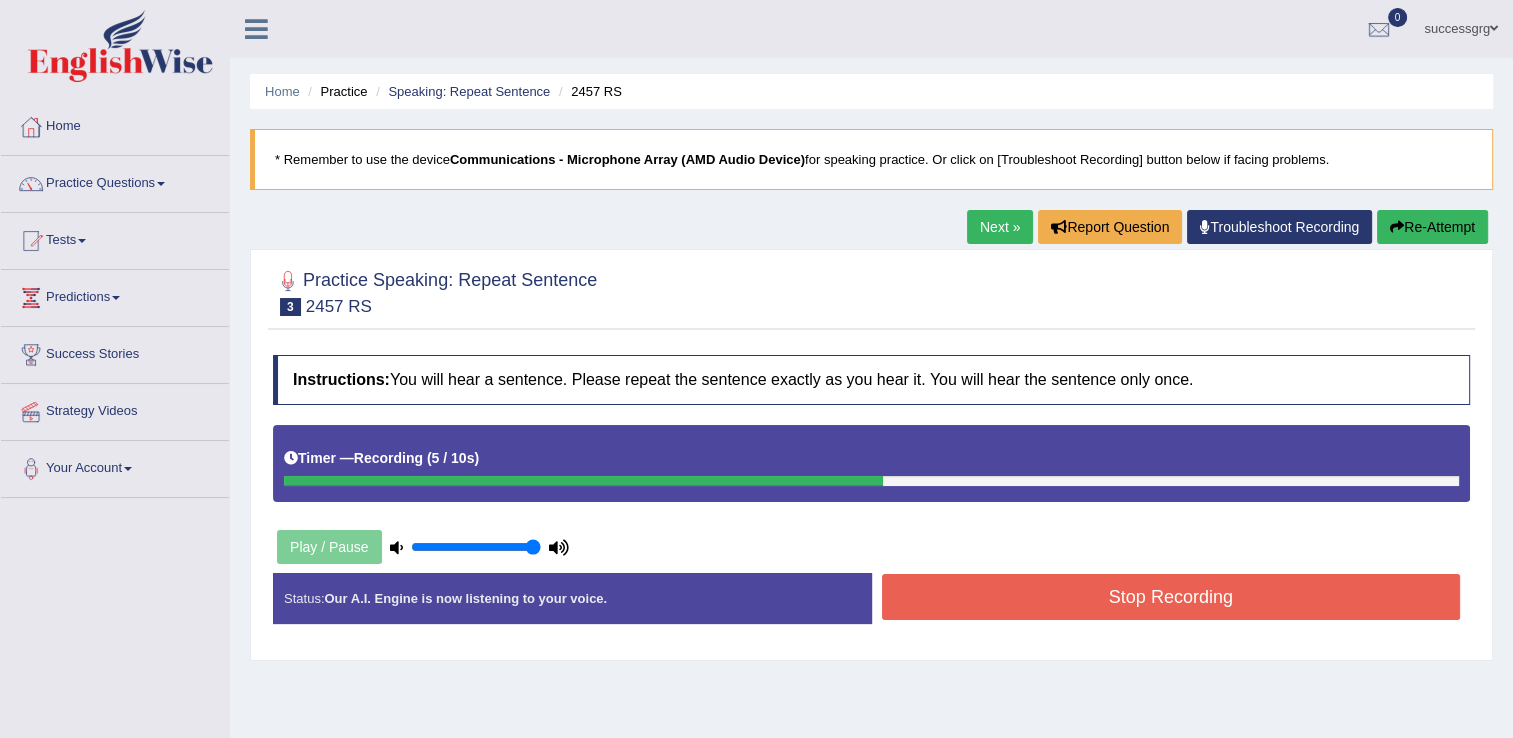 click on "Stop Recording" at bounding box center (1171, 597) 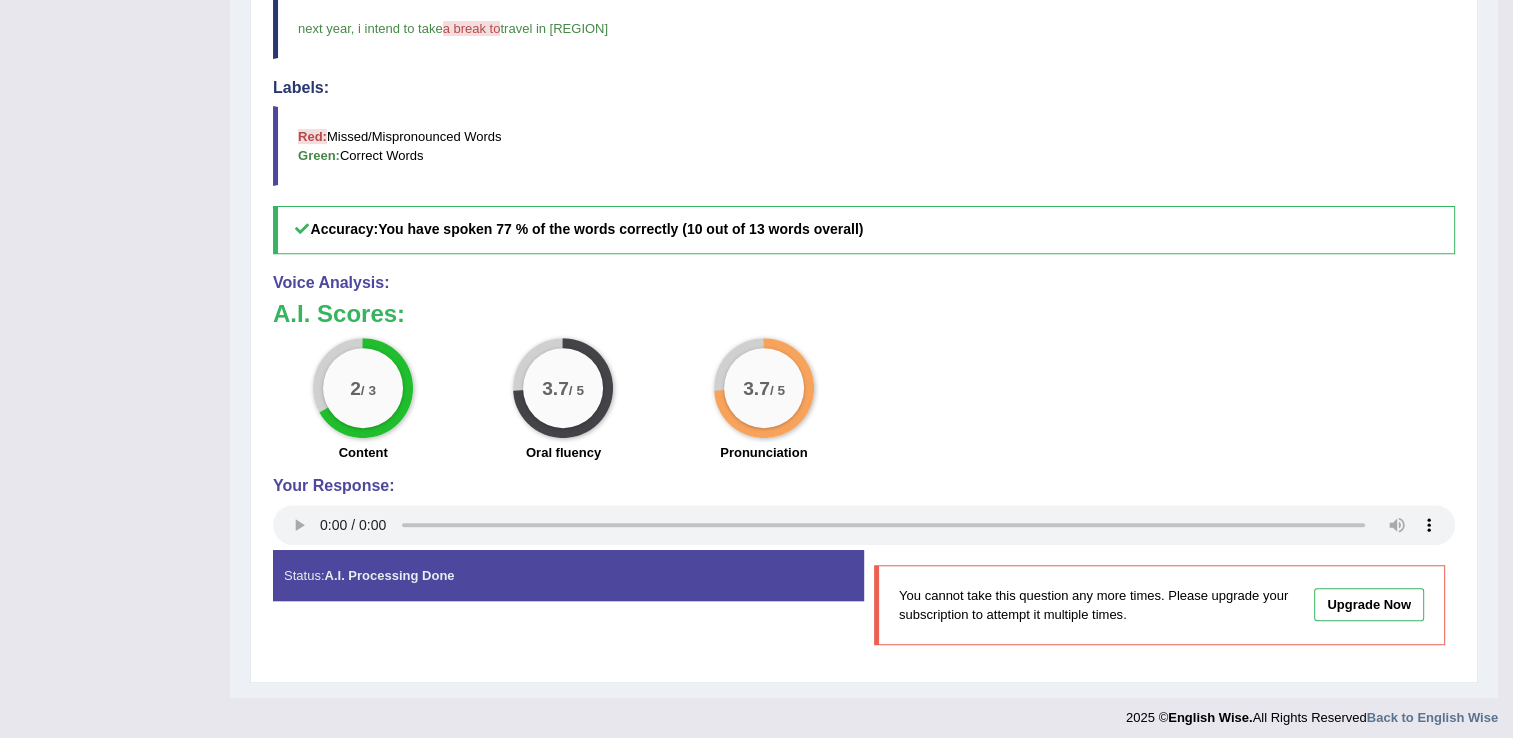 scroll, scrollTop: 739, scrollLeft: 0, axis: vertical 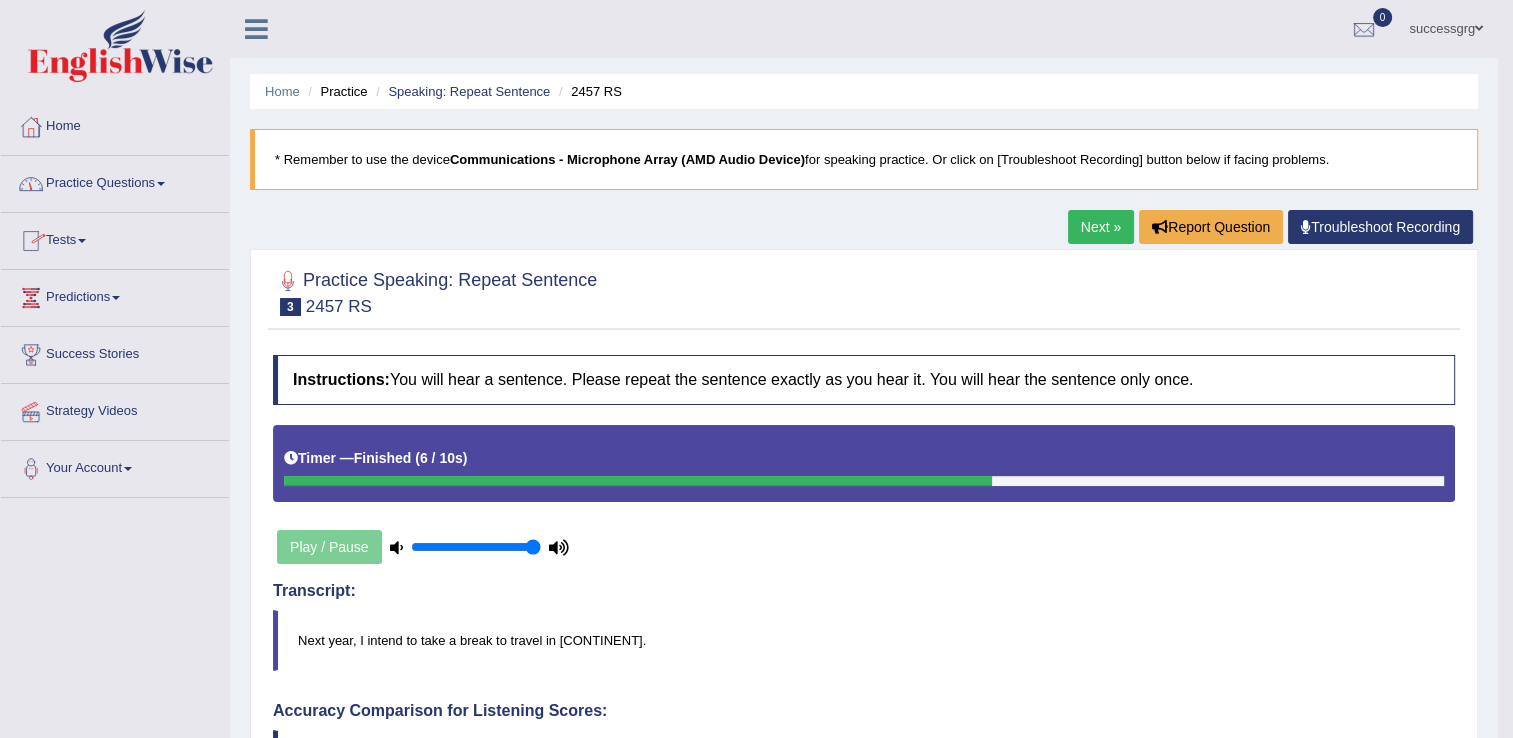 click on "Practice Questions" at bounding box center (115, 181) 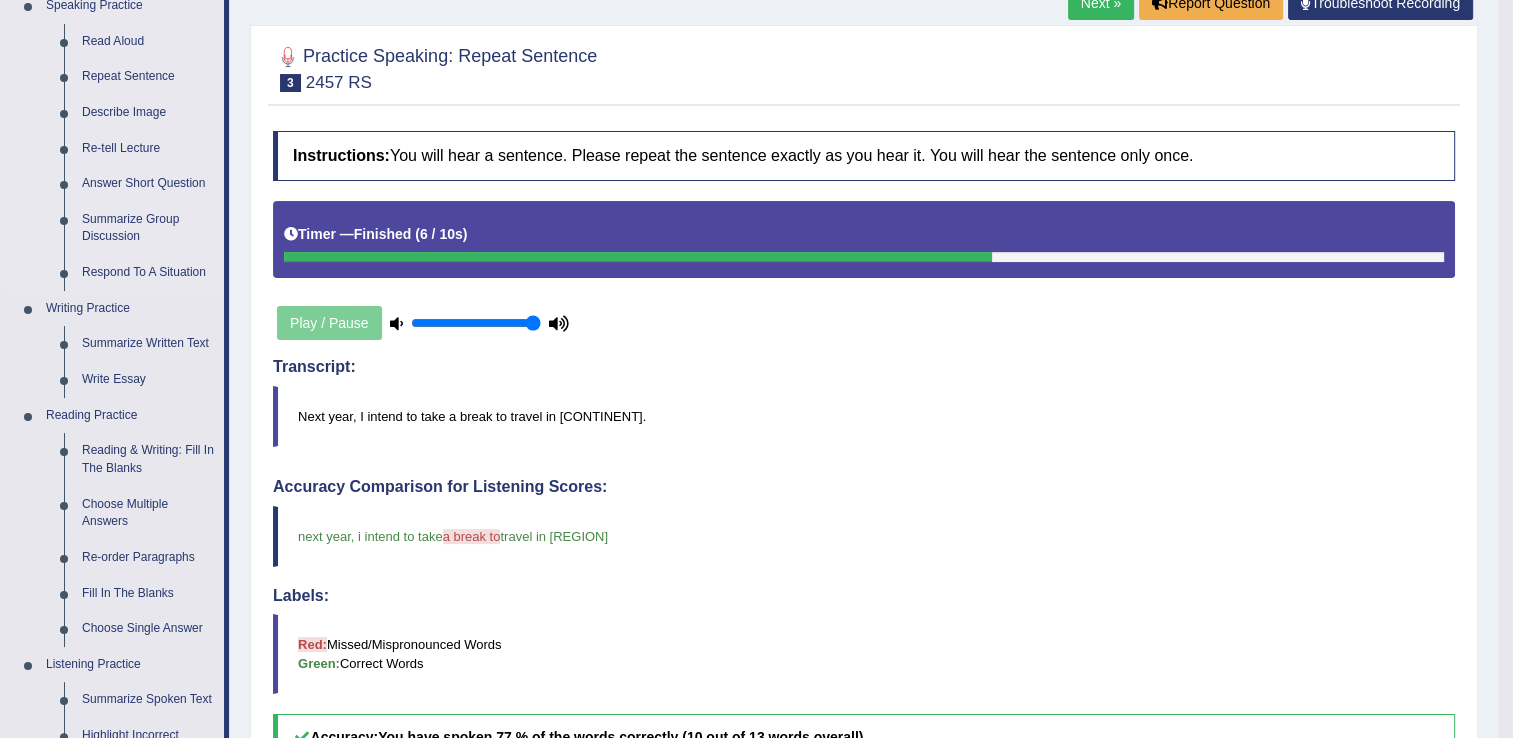 scroll, scrollTop: 300, scrollLeft: 0, axis: vertical 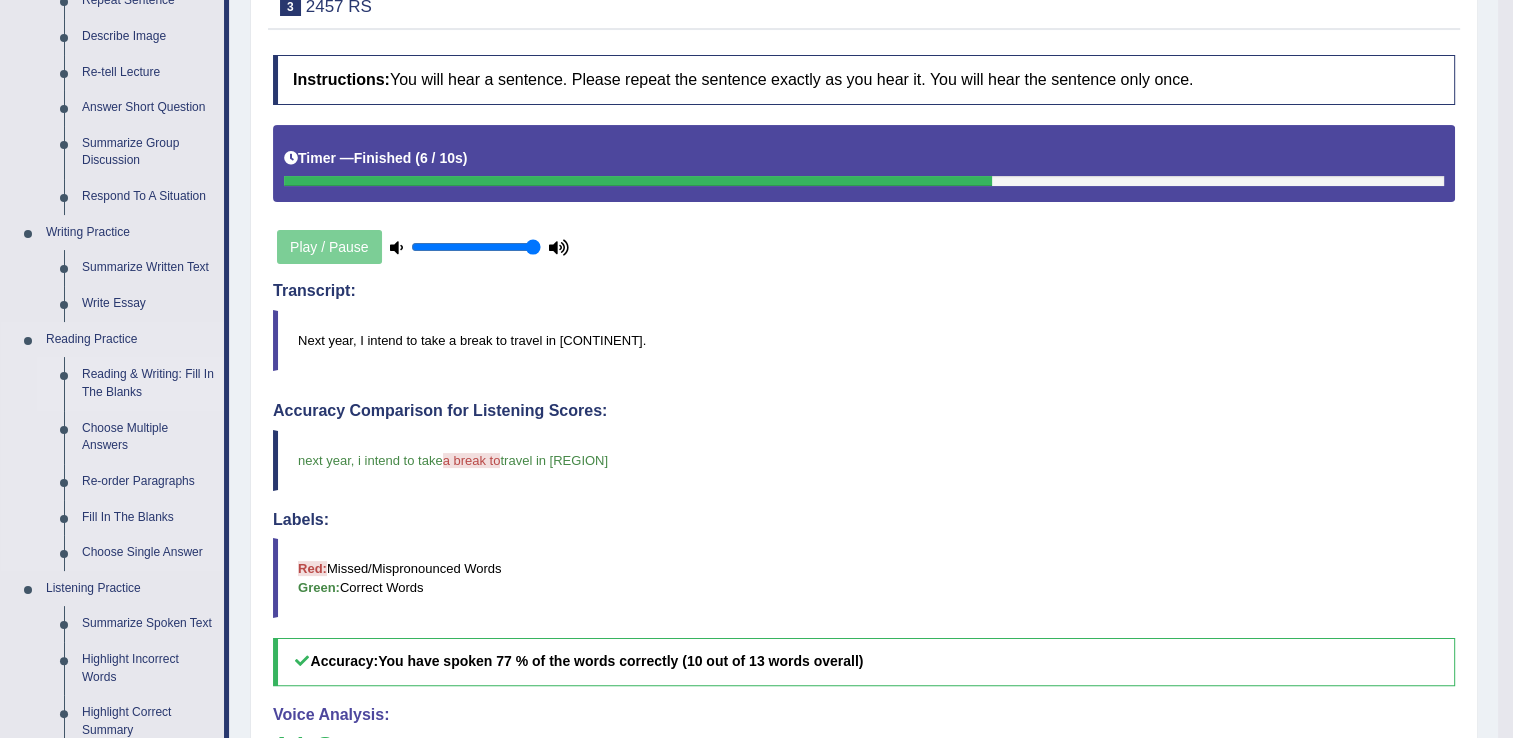 click on "Reading & Writing: Fill In The Blanks" at bounding box center (148, 383) 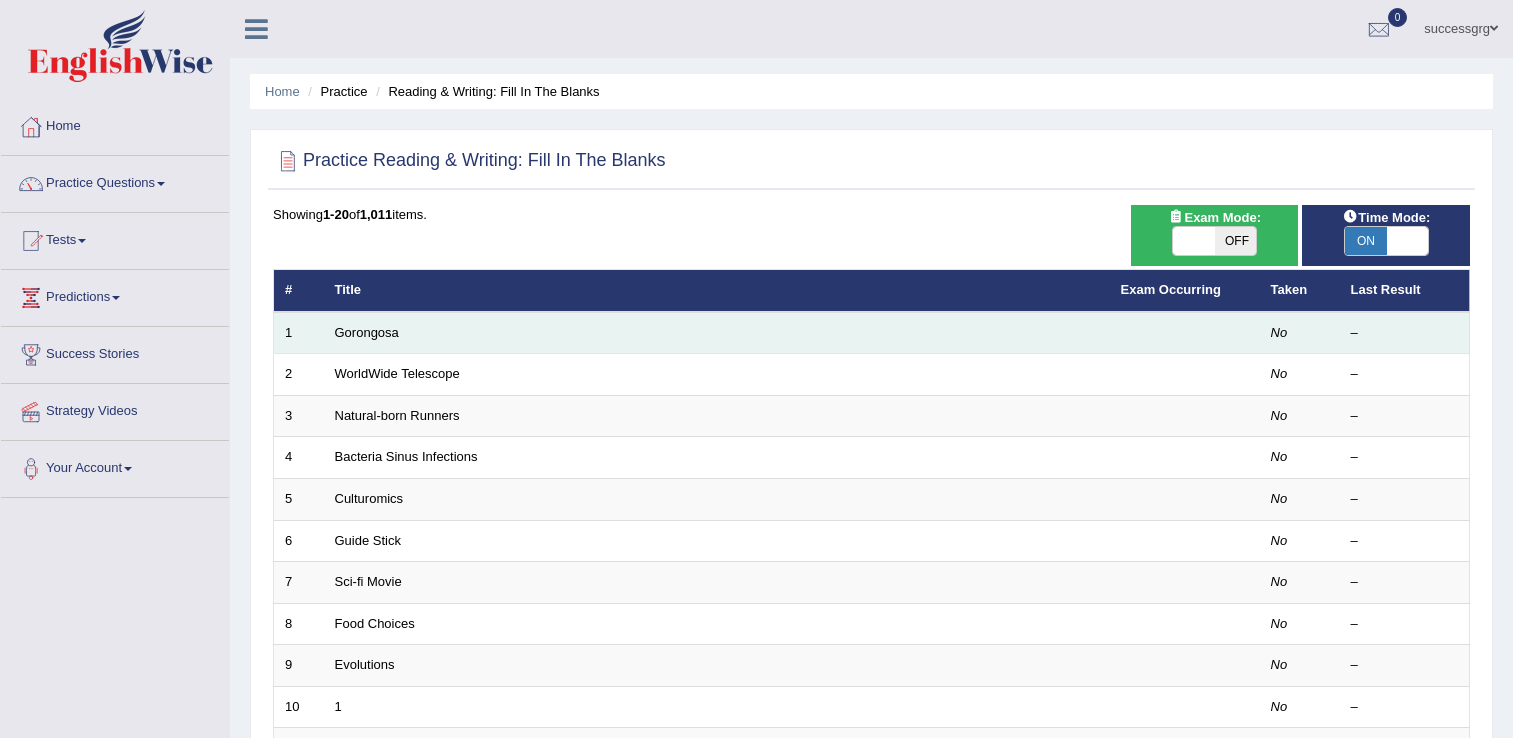 scroll, scrollTop: 0, scrollLeft: 0, axis: both 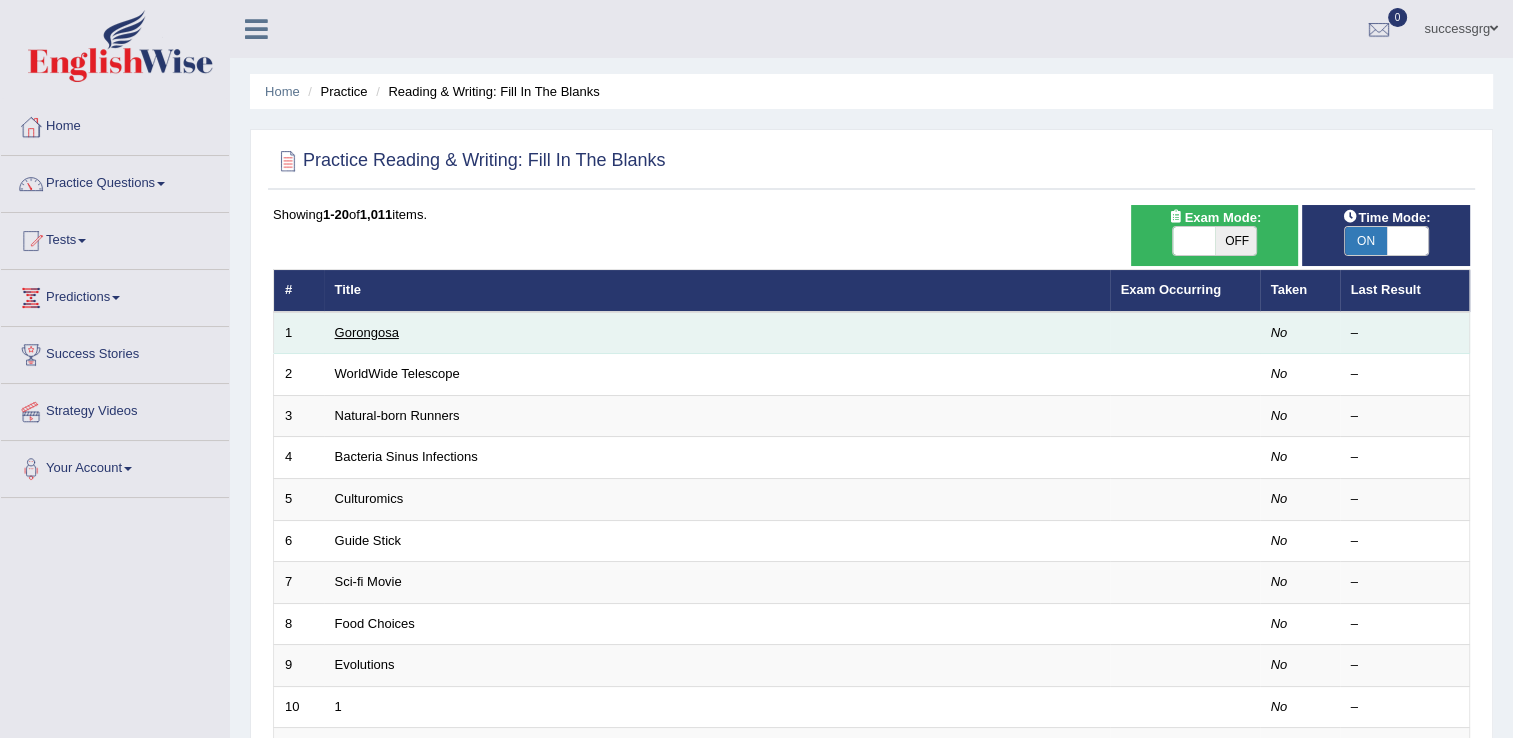 click on "Gorongosa" at bounding box center (367, 332) 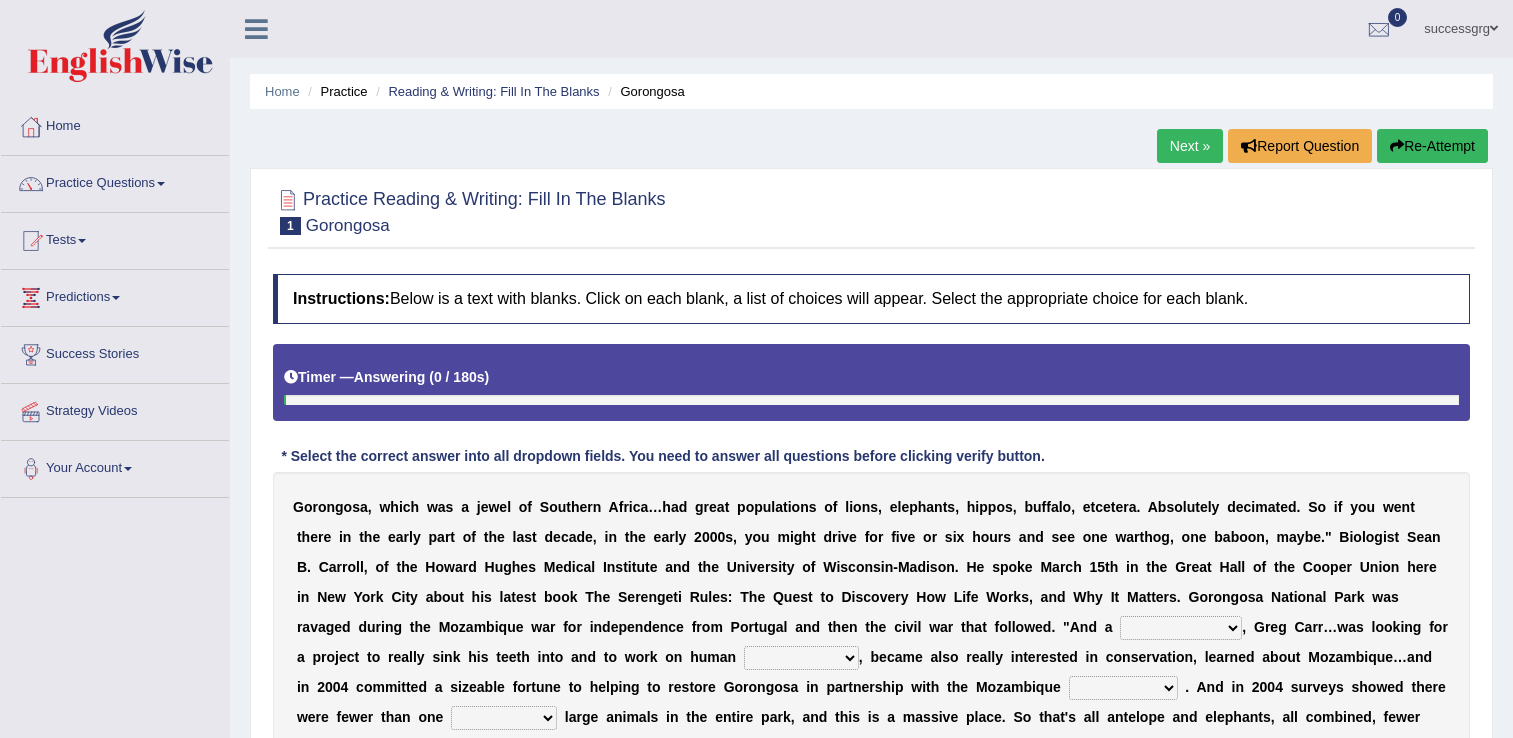 scroll, scrollTop: 152, scrollLeft: 0, axis: vertical 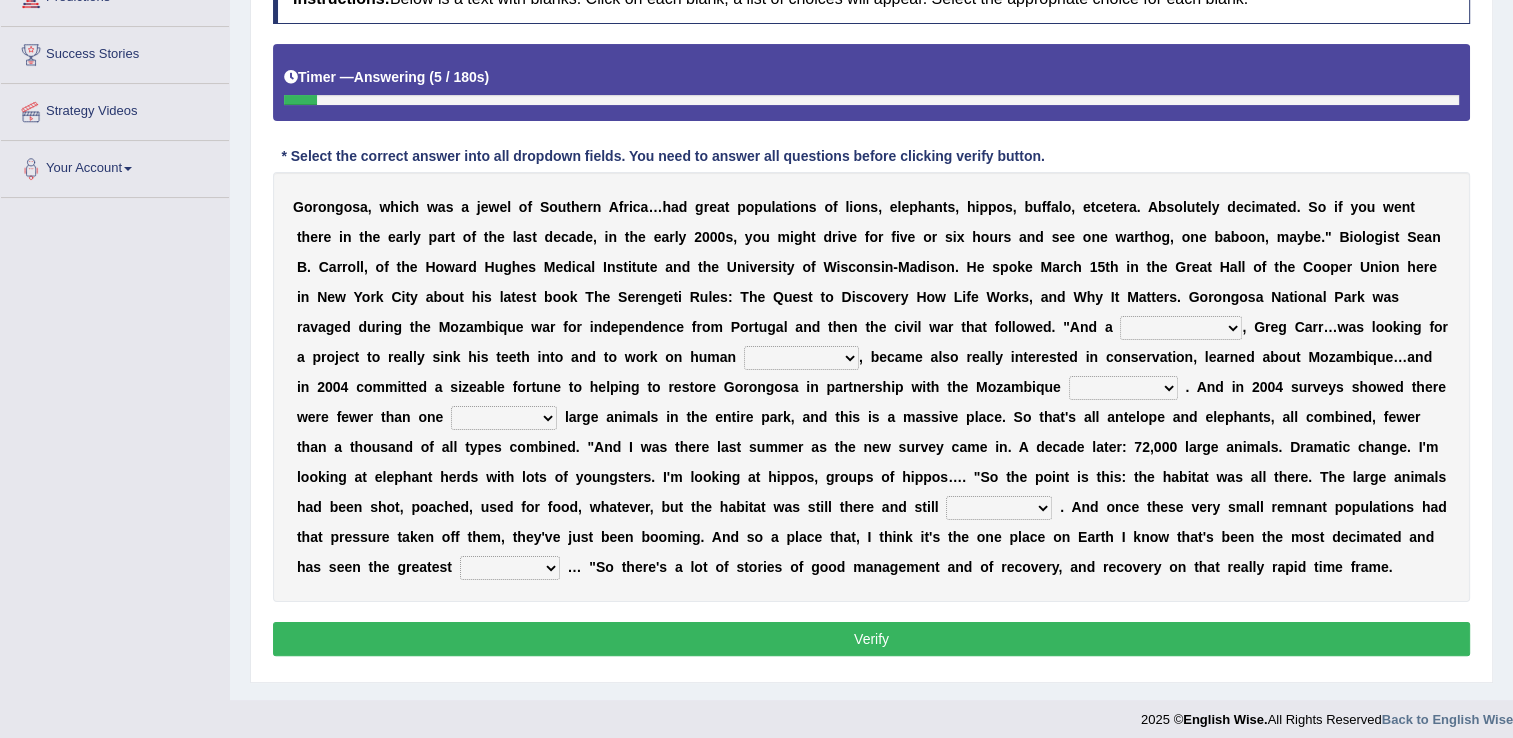 click on "passion solstice ballast philanthropist" at bounding box center [1181, 328] 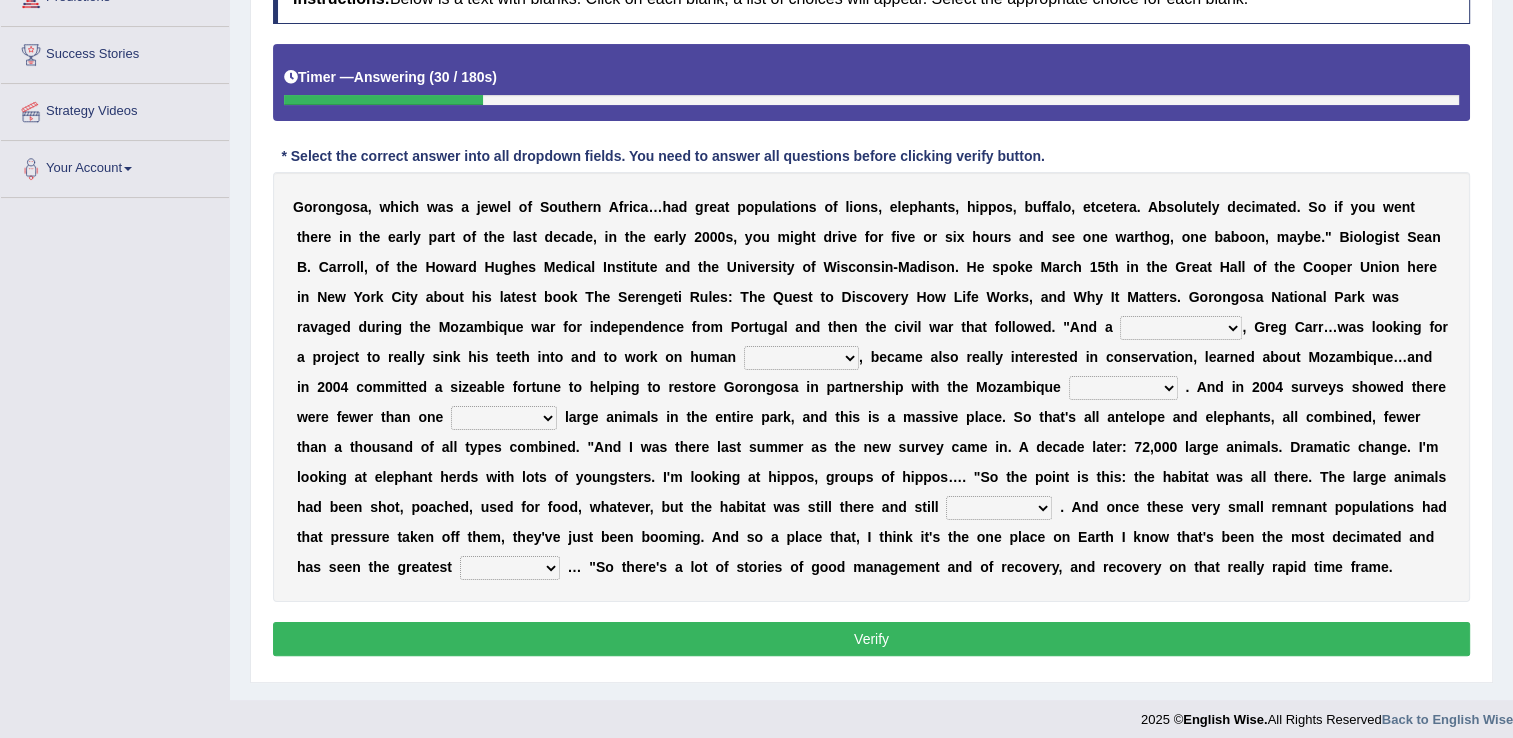 select on "philanthropist" 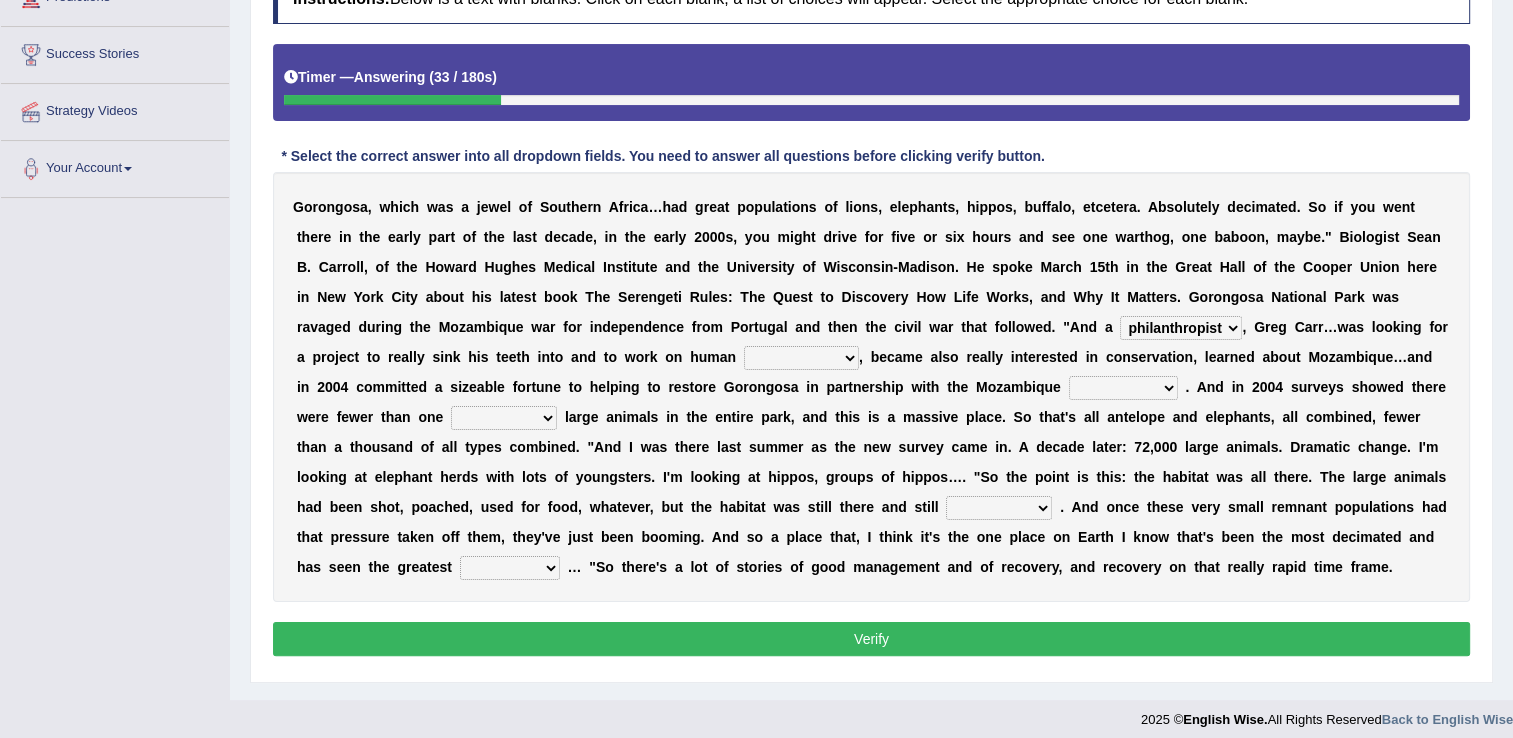 click on "negligence prevalence development malevolence" at bounding box center (801, 358) 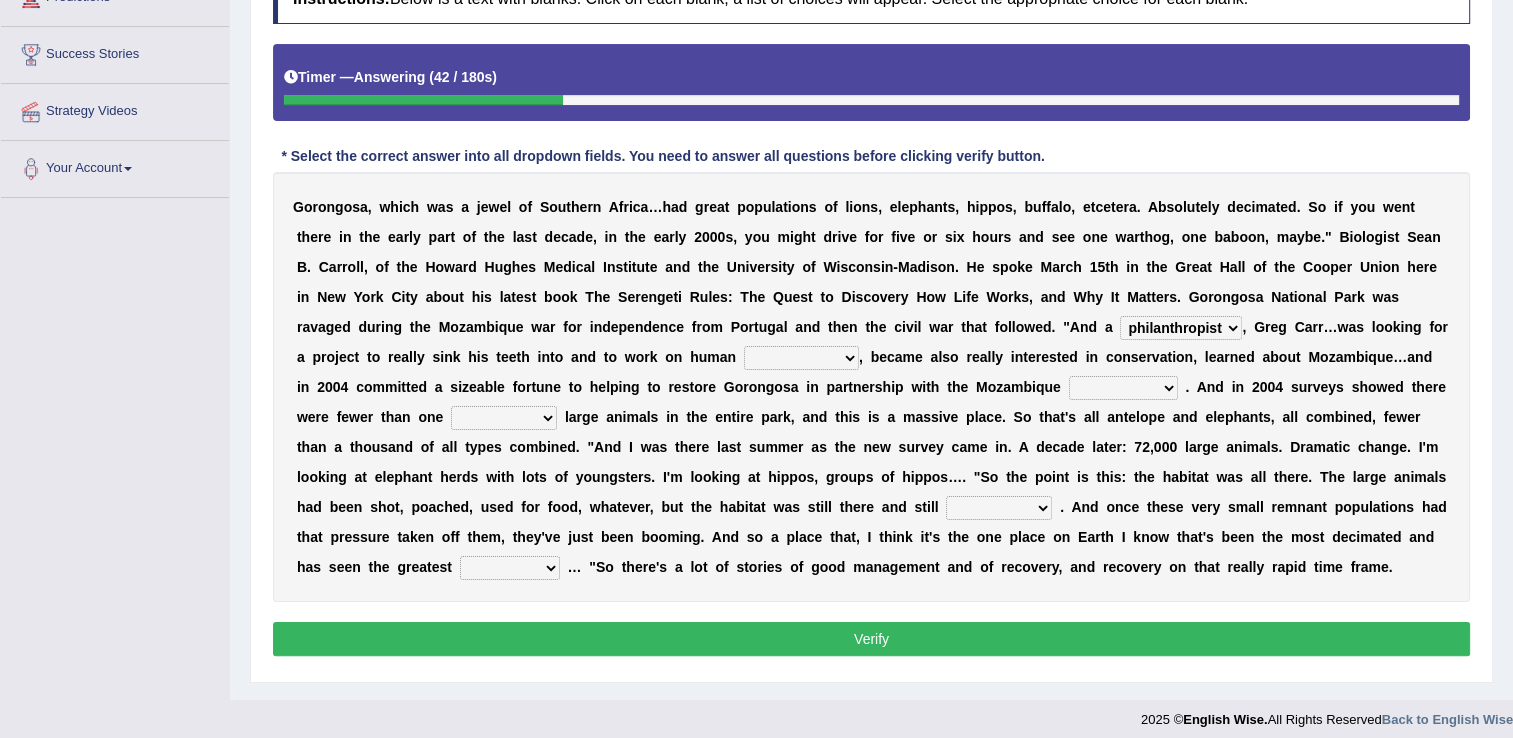 select on "malevolence" 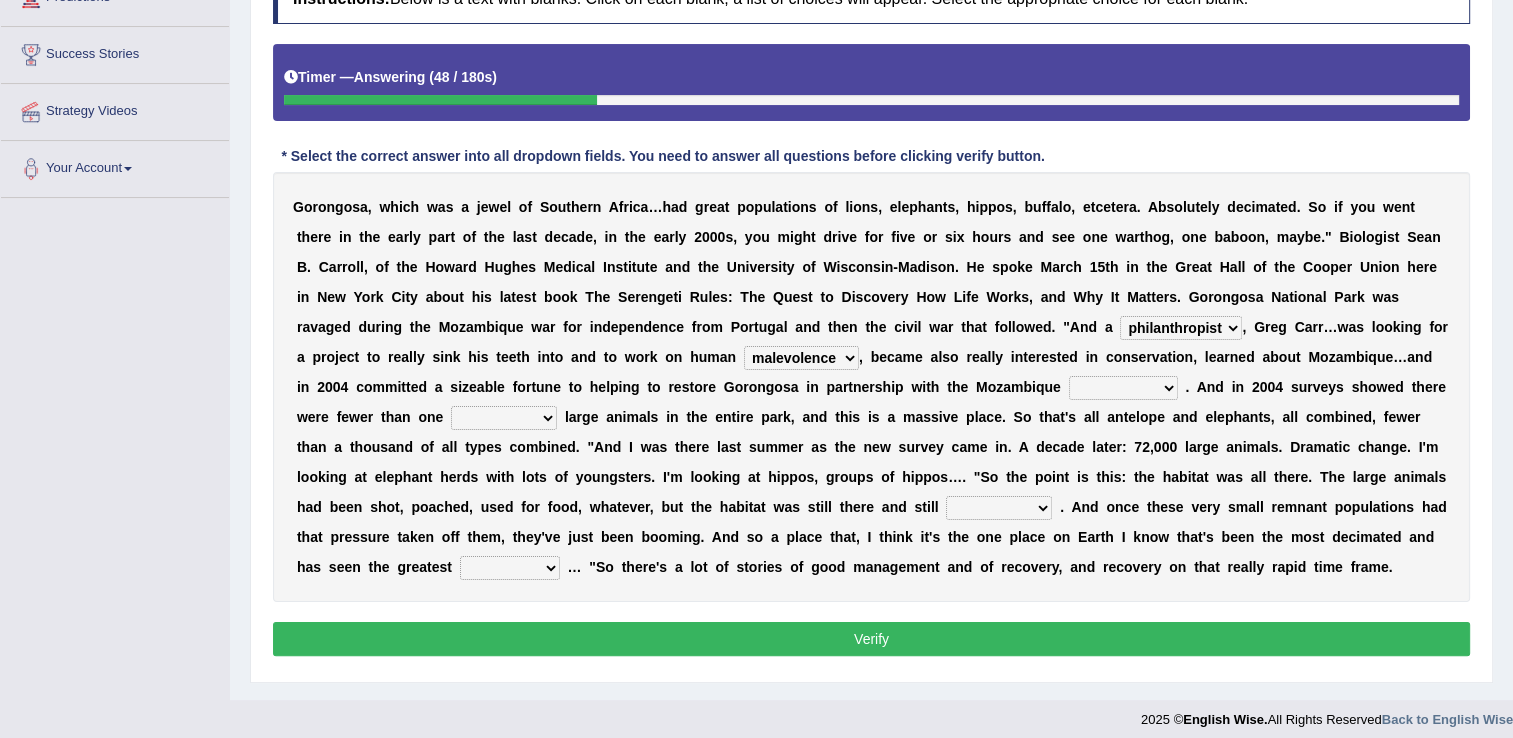 click on "parliament semanticist government journalist" at bounding box center [1123, 388] 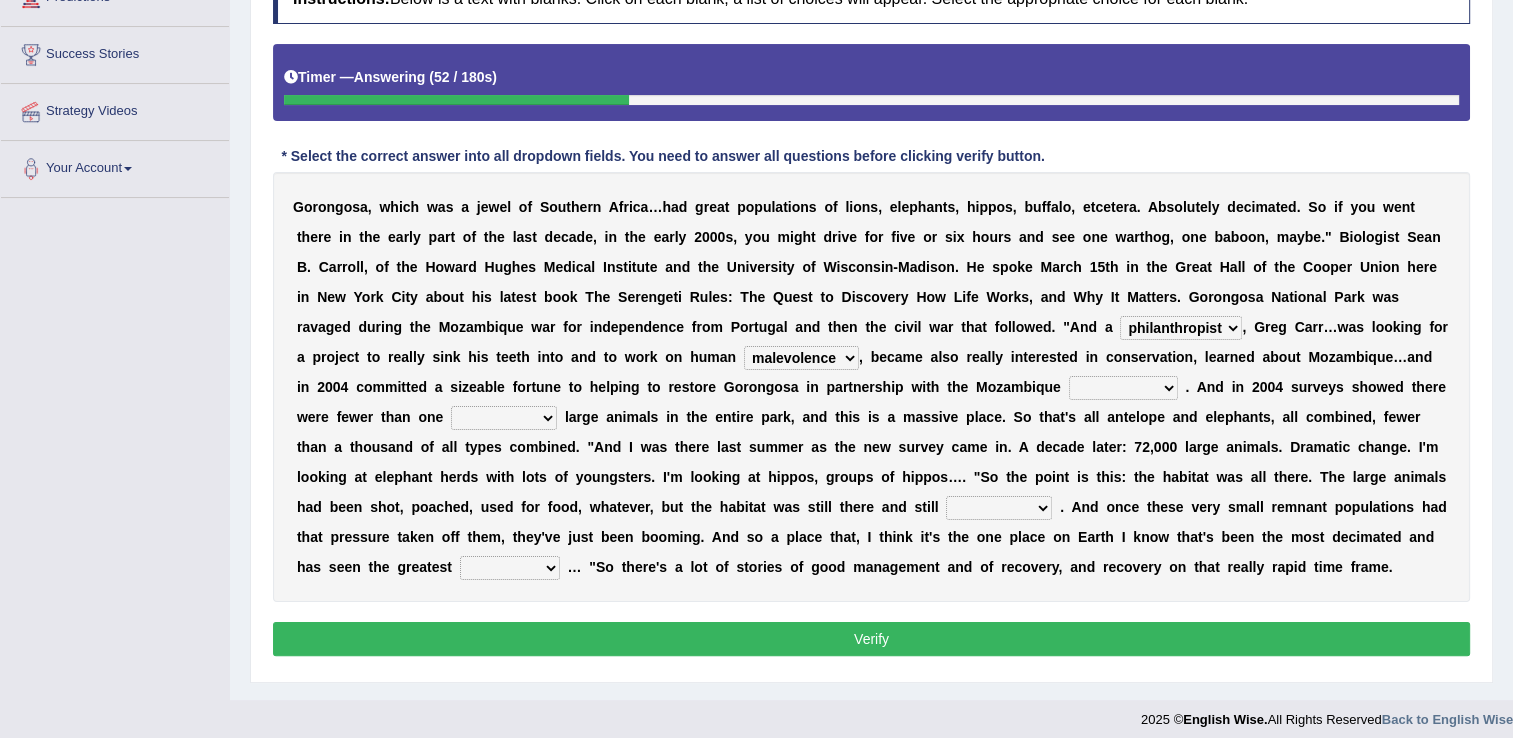 select on "government" 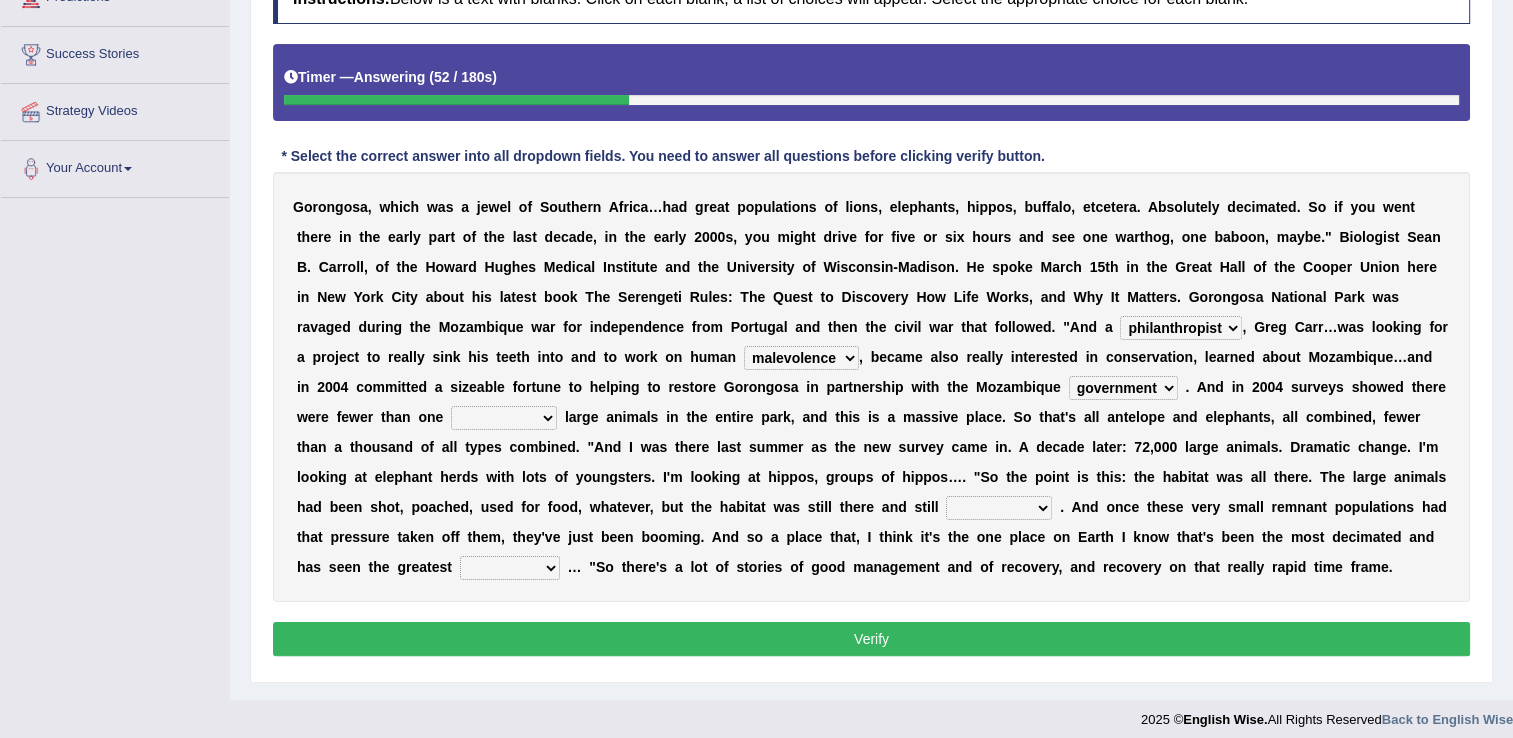 click on "parliament semanticist government journalist" at bounding box center [1123, 388] 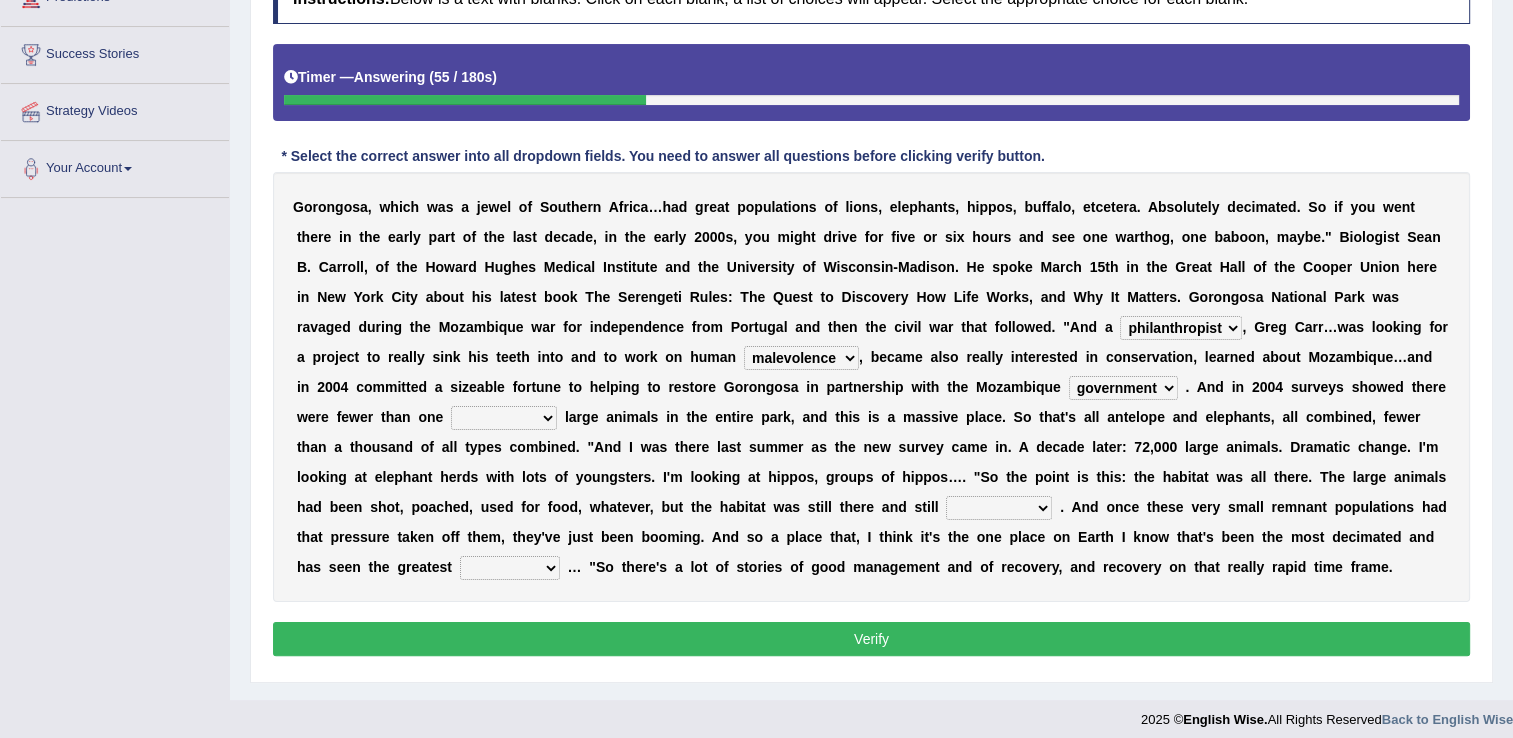 click on "deflowered embowered roundest thousand" at bounding box center [504, 418] 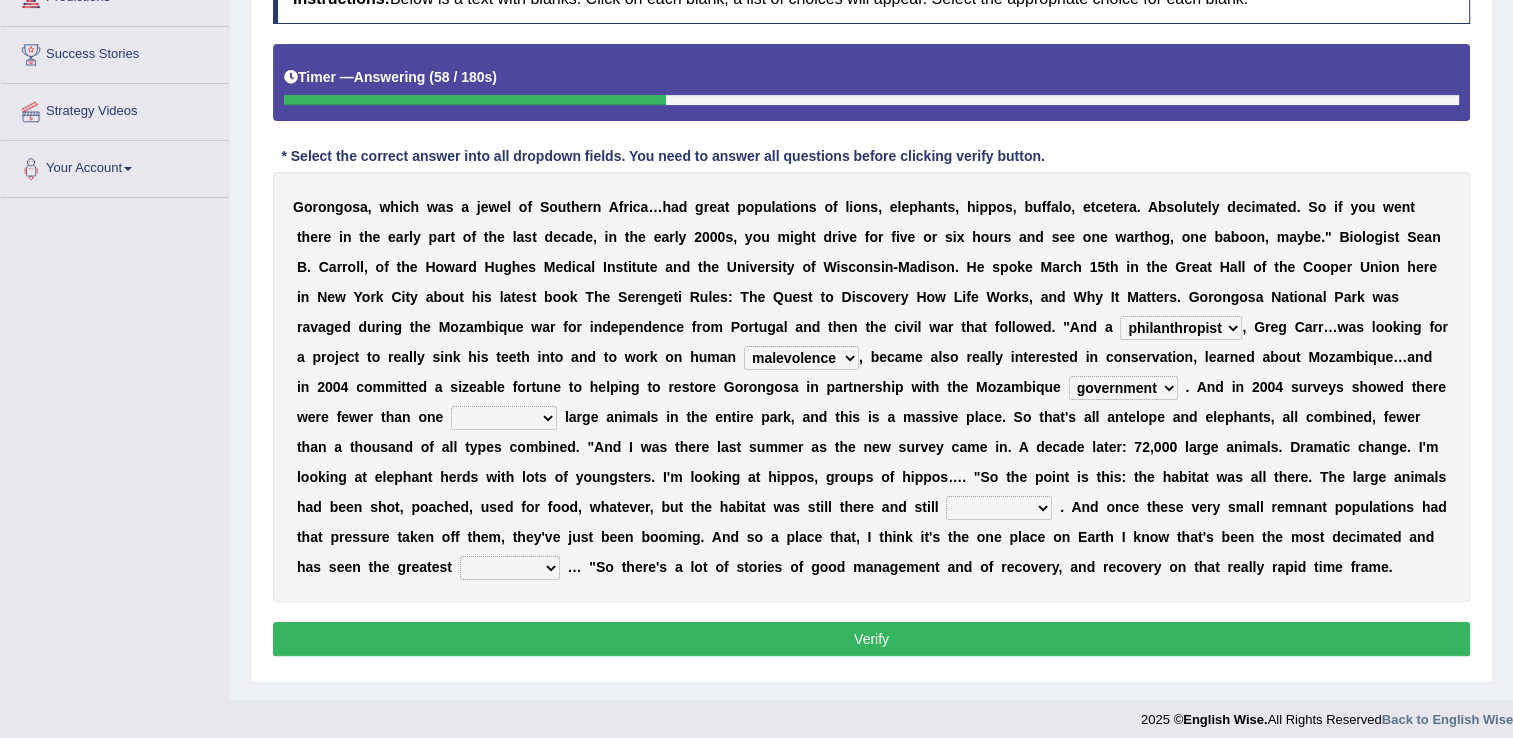 select on "thousand" 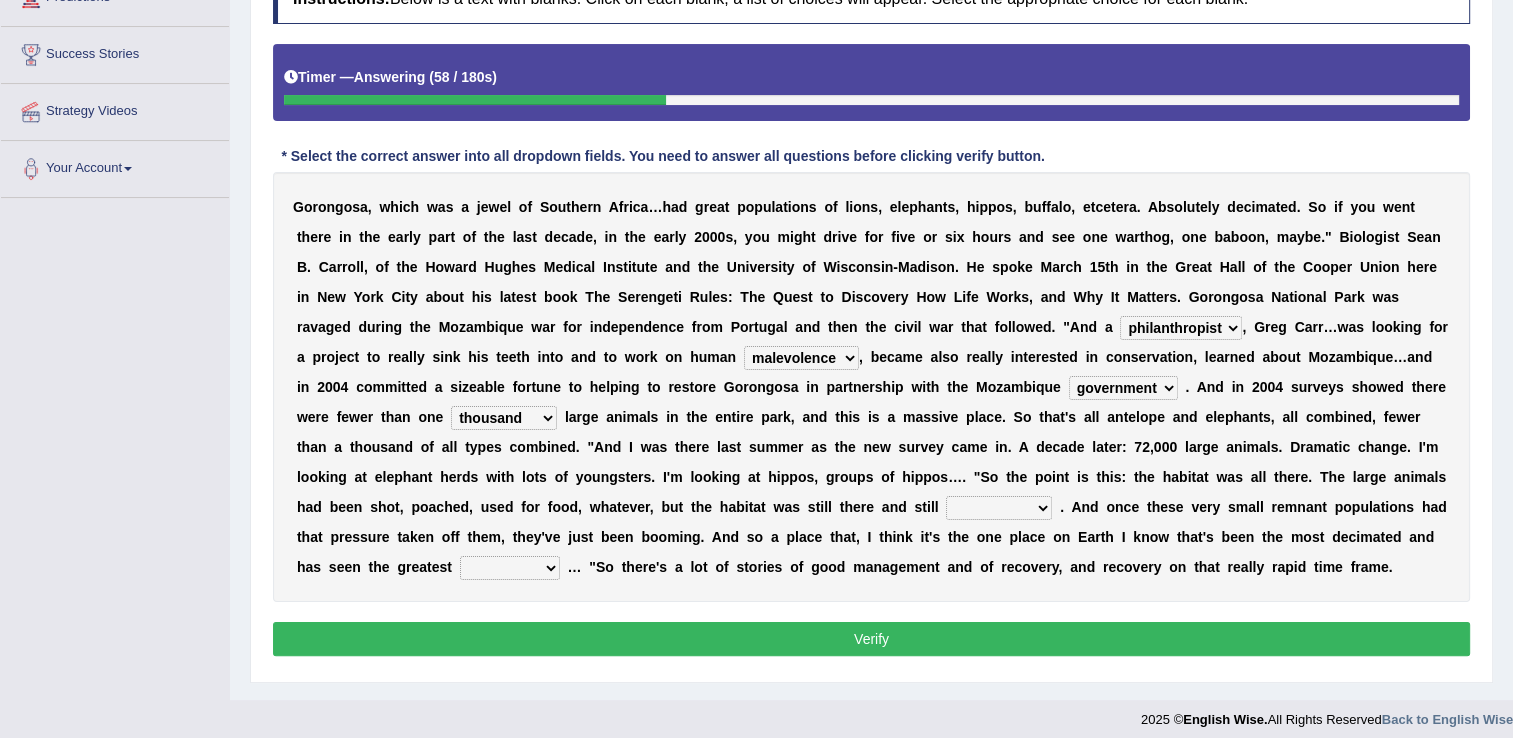 click on "deflowered embowered roundest thousand" at bounding box center (504, 418) 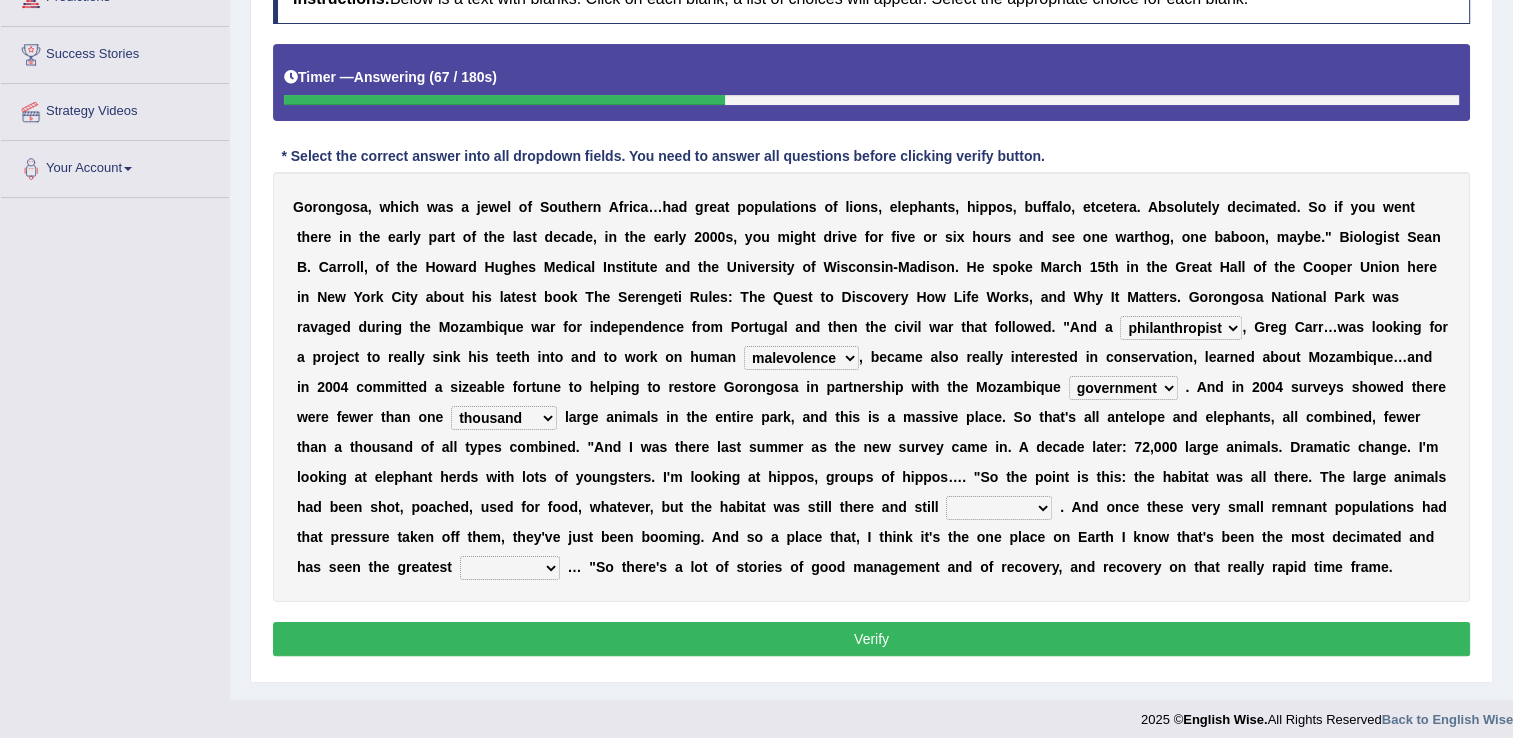 click on "assertive incidental compulsive productive" at bounding box center (999, 508) 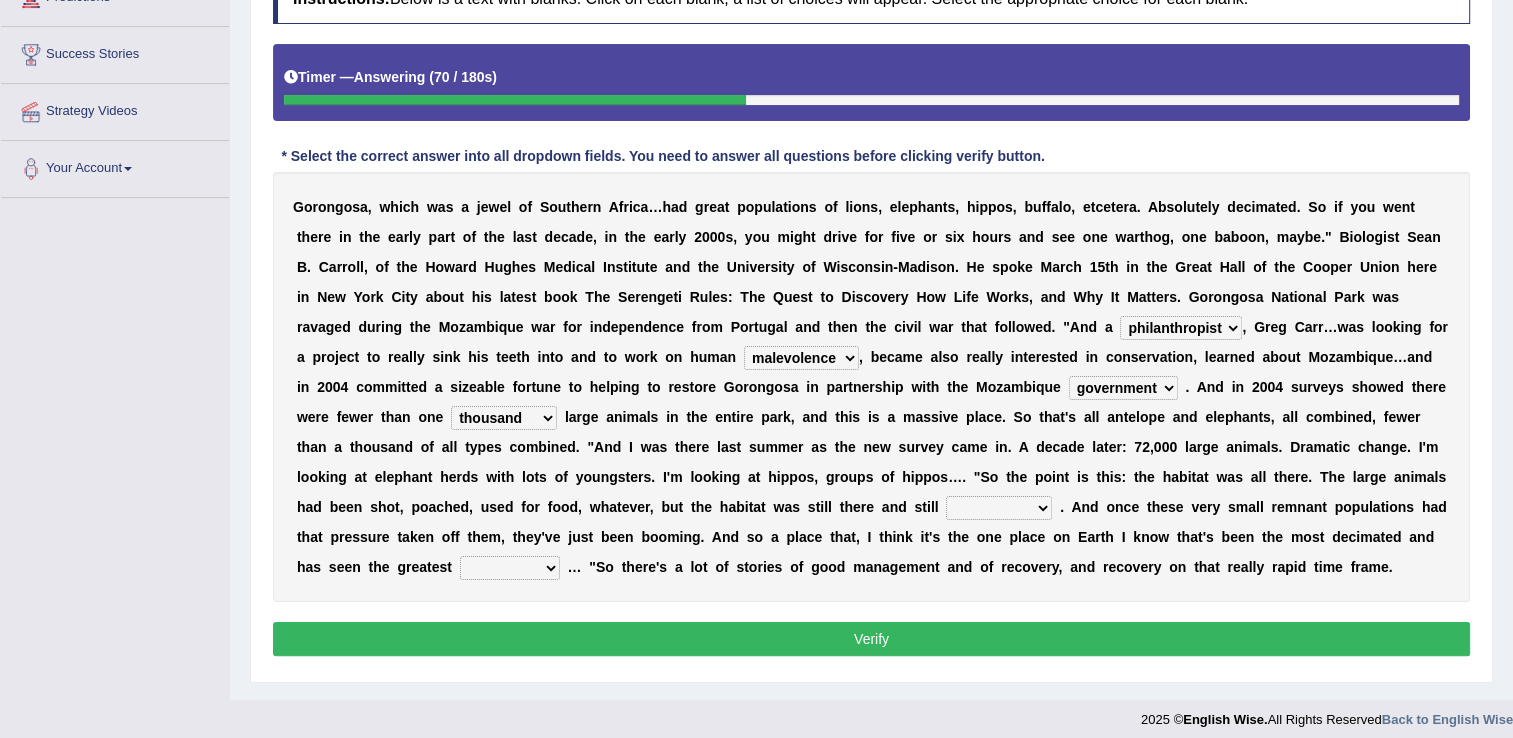 select on "productive" 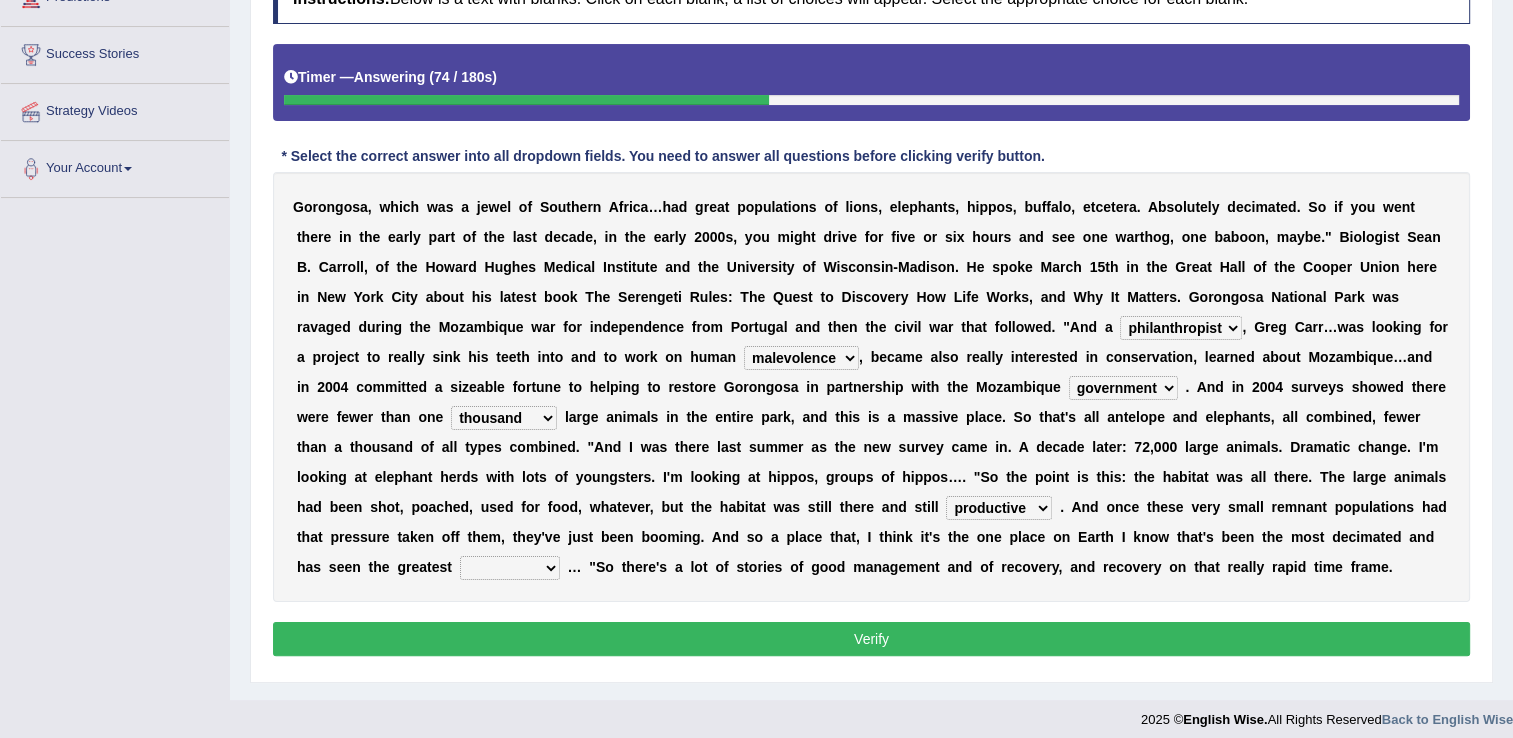 click on "recovery efficacy golly stumpy" at bounding box center (510, 568) 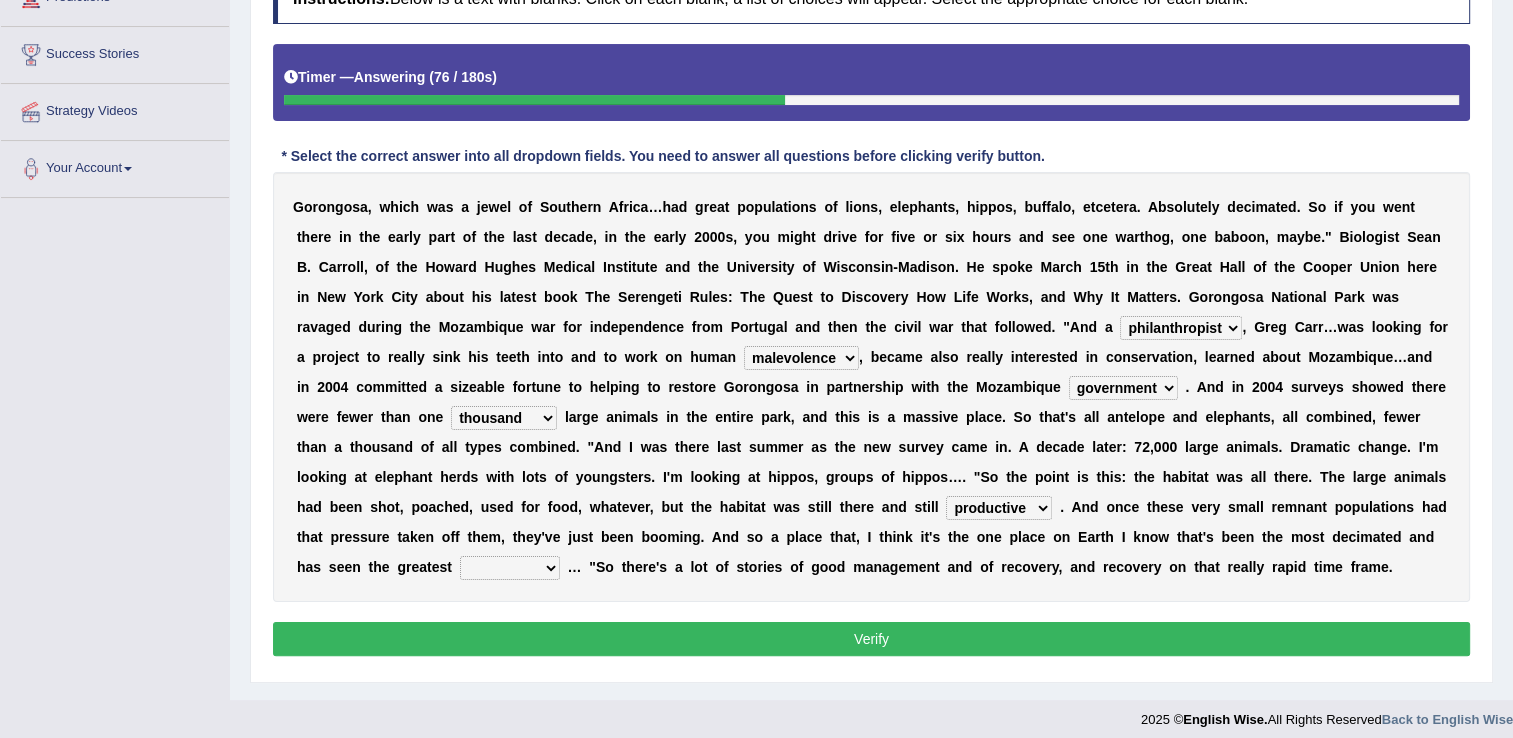 select on "recovery" 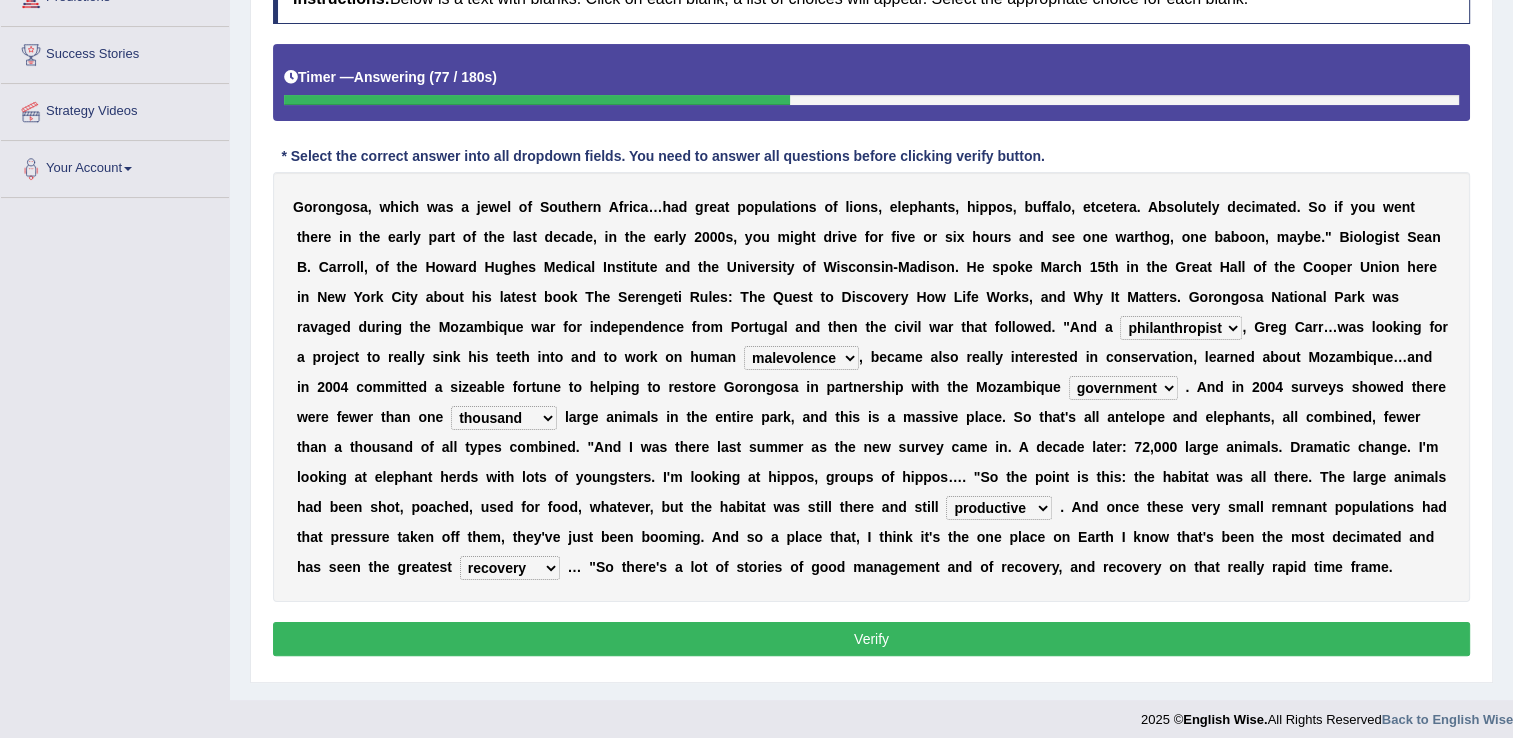 click on "Verify" at bounding box center [871, 639] 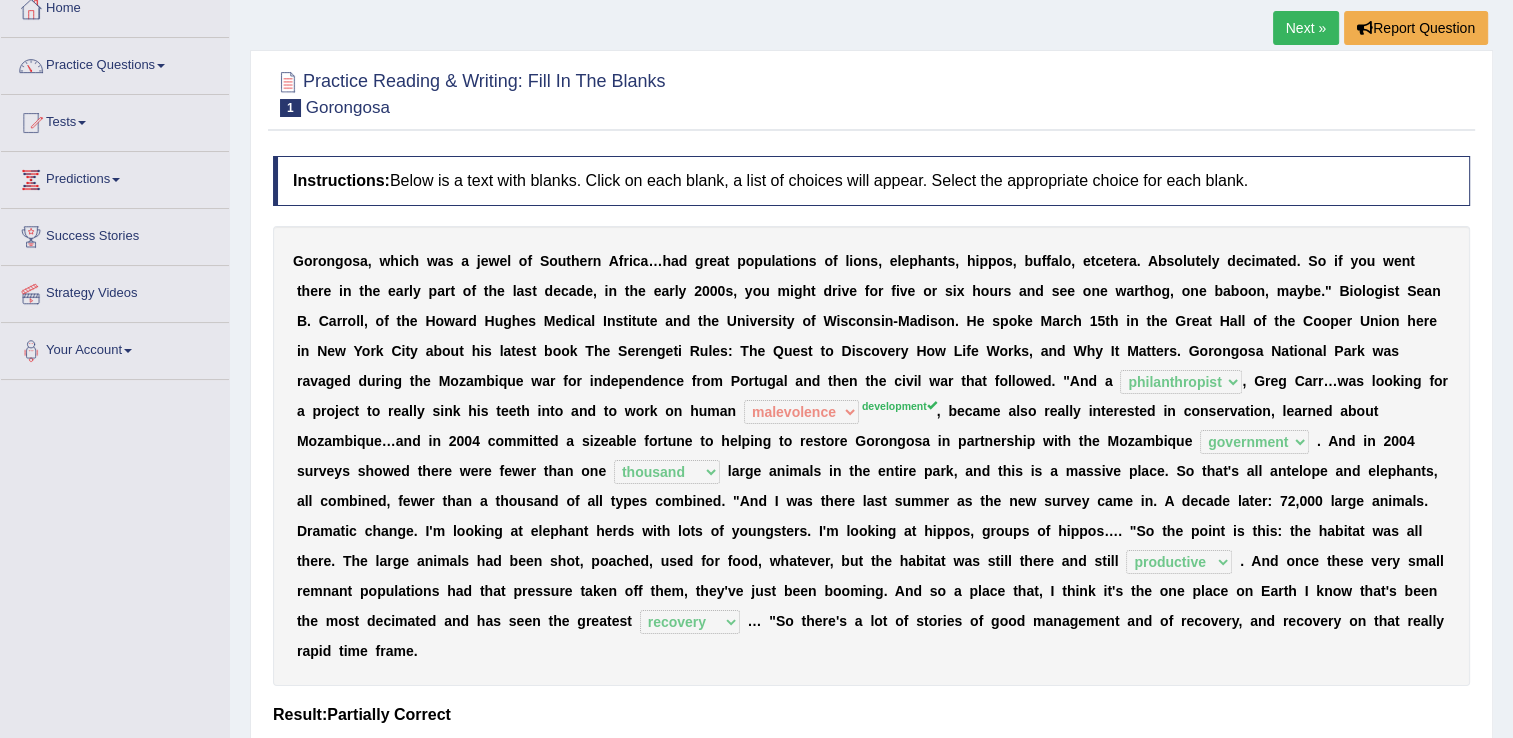 scroll, scrollTop: 0, scrollLeft: 0, axis: both 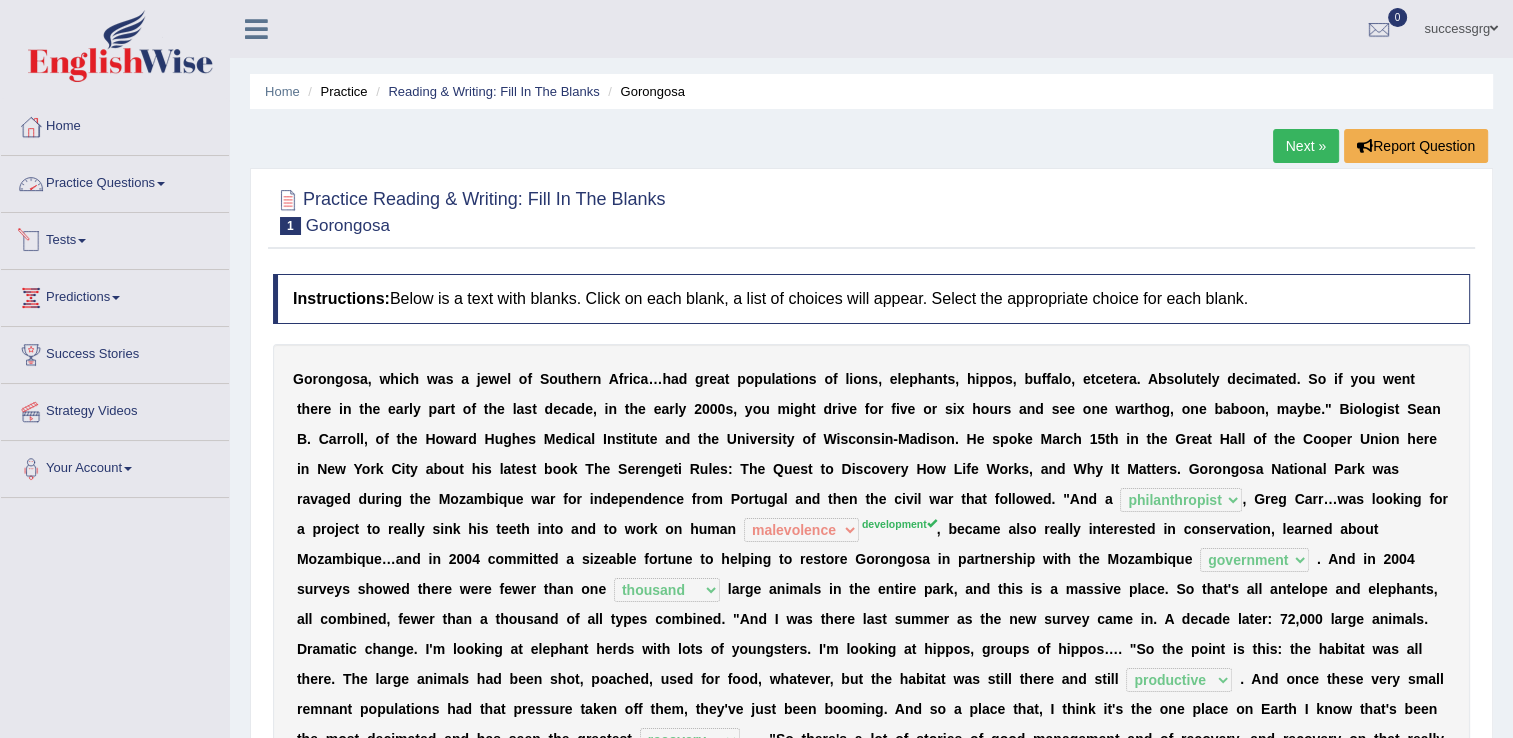 click on "Practice Questions" at bounding box center (115, 181) 